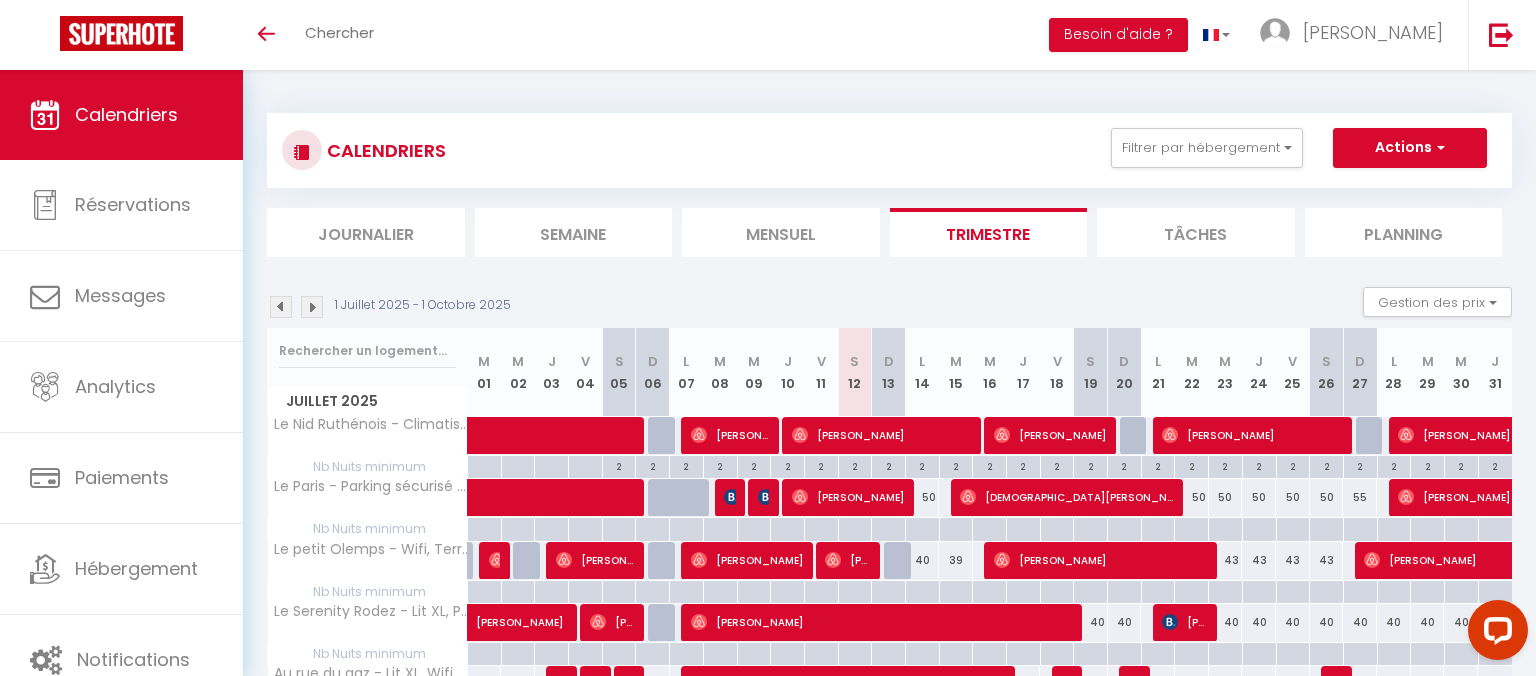 scroll, scrollTop: 0, scrollLeft: 0, axis: both 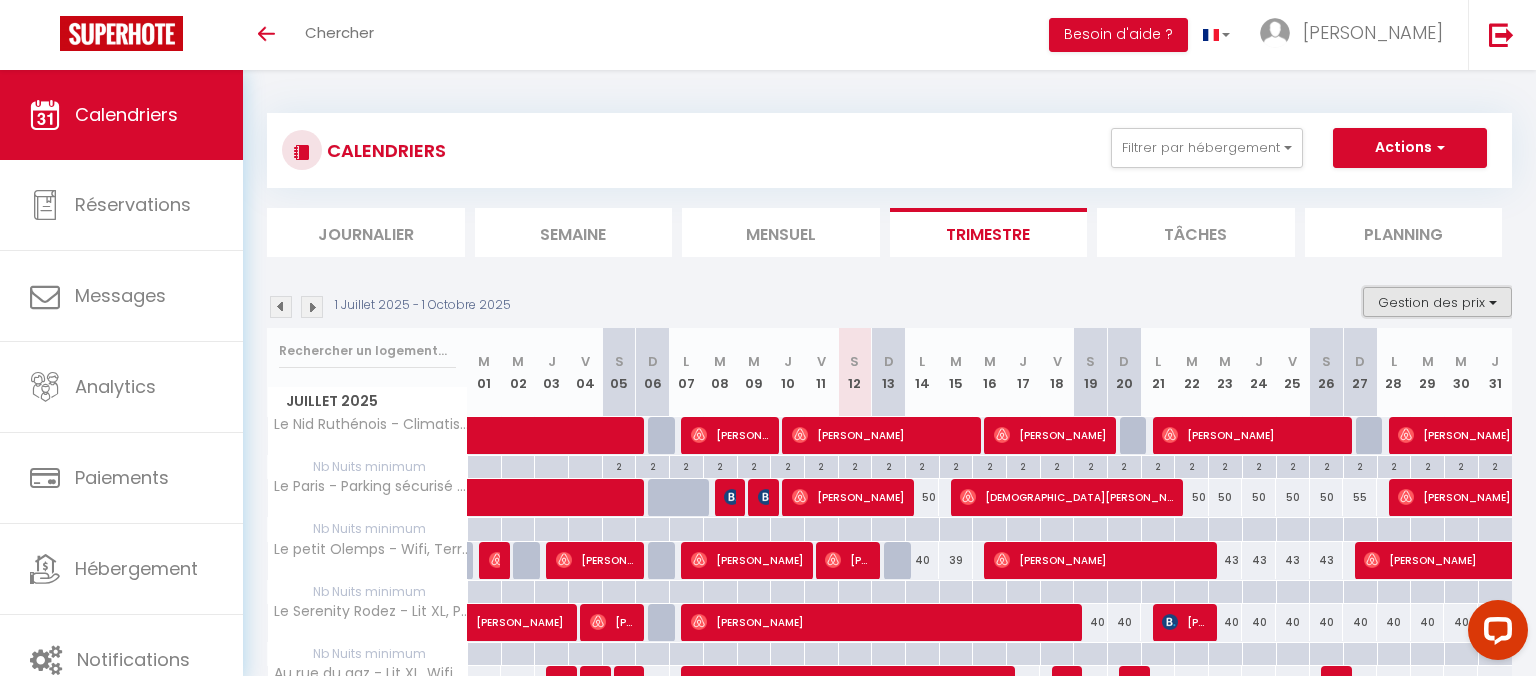 click on "Gestion des prix" at bounding box center (1437, 302) 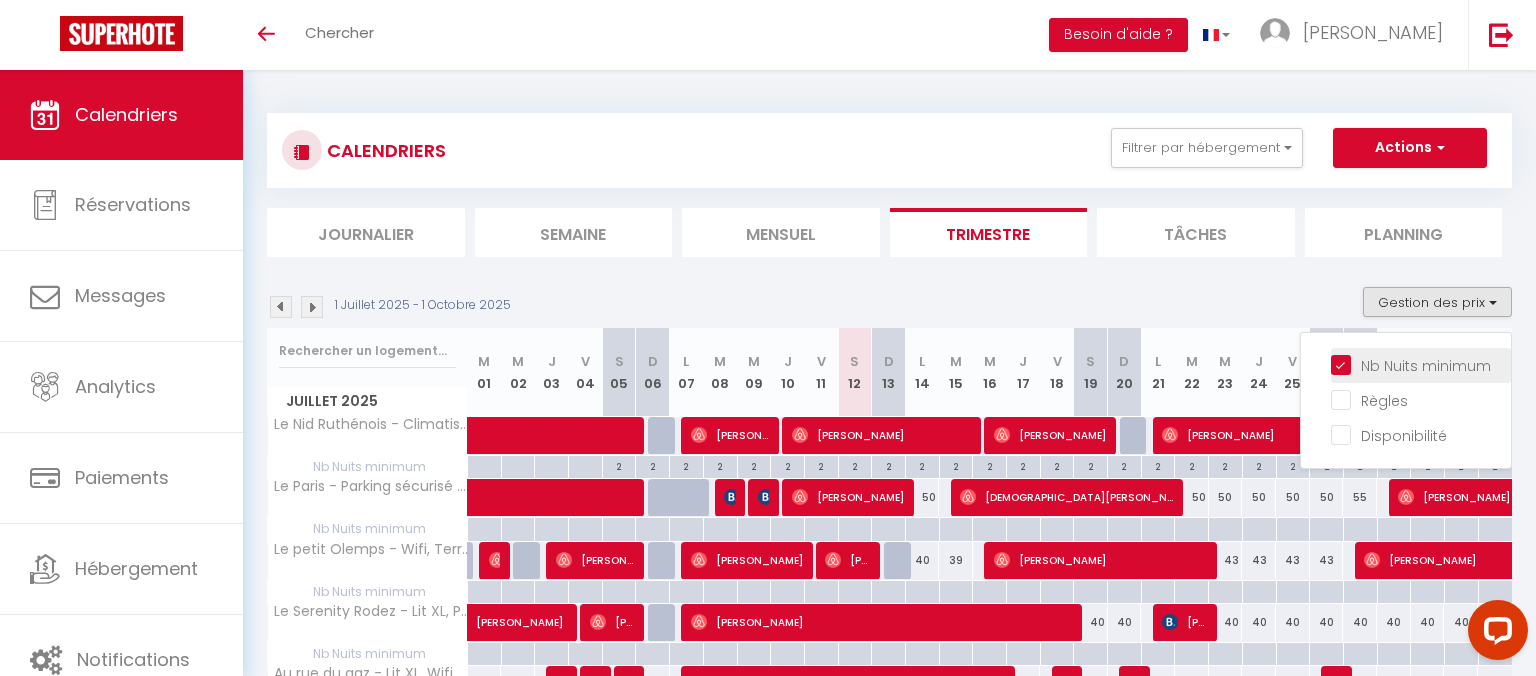 click on "Nb Nuits minimum" at bounding box center (1421, 364) 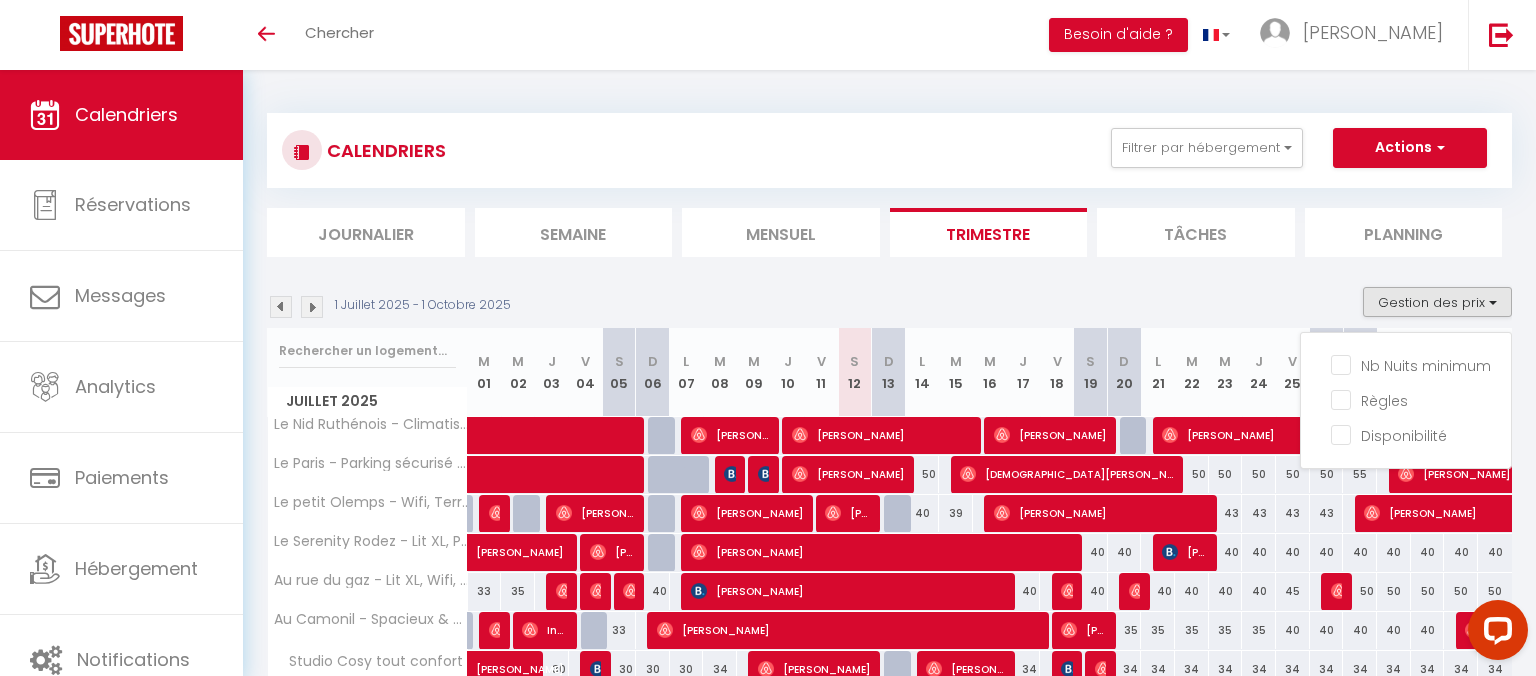 click on "1 Juillet 2025 - 1 Octobre 2025
Gestion des prix
Nb Nuits minimum   Règles   Disponibilité" at bounding box center (889, 307) 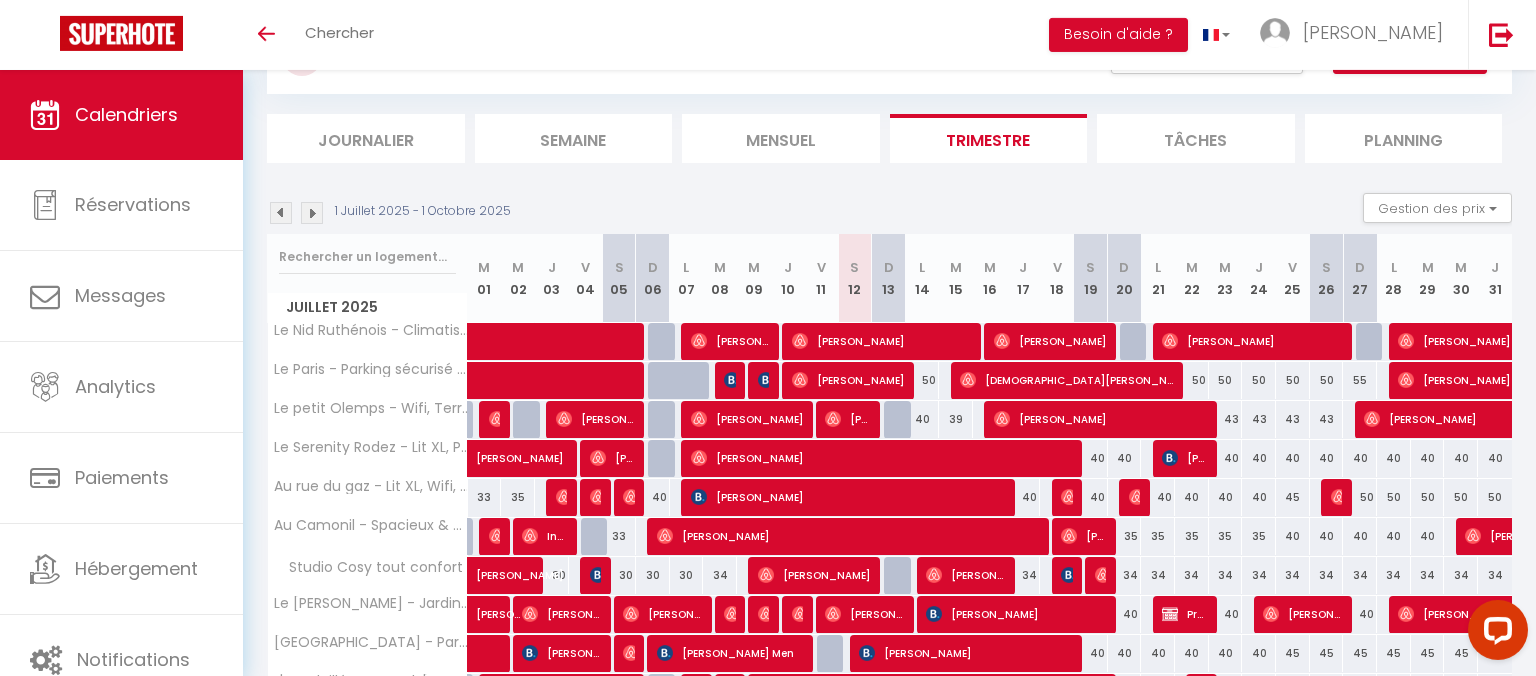 scroll, scrollTop: 110, scrollLeft: 0, axis: vertical 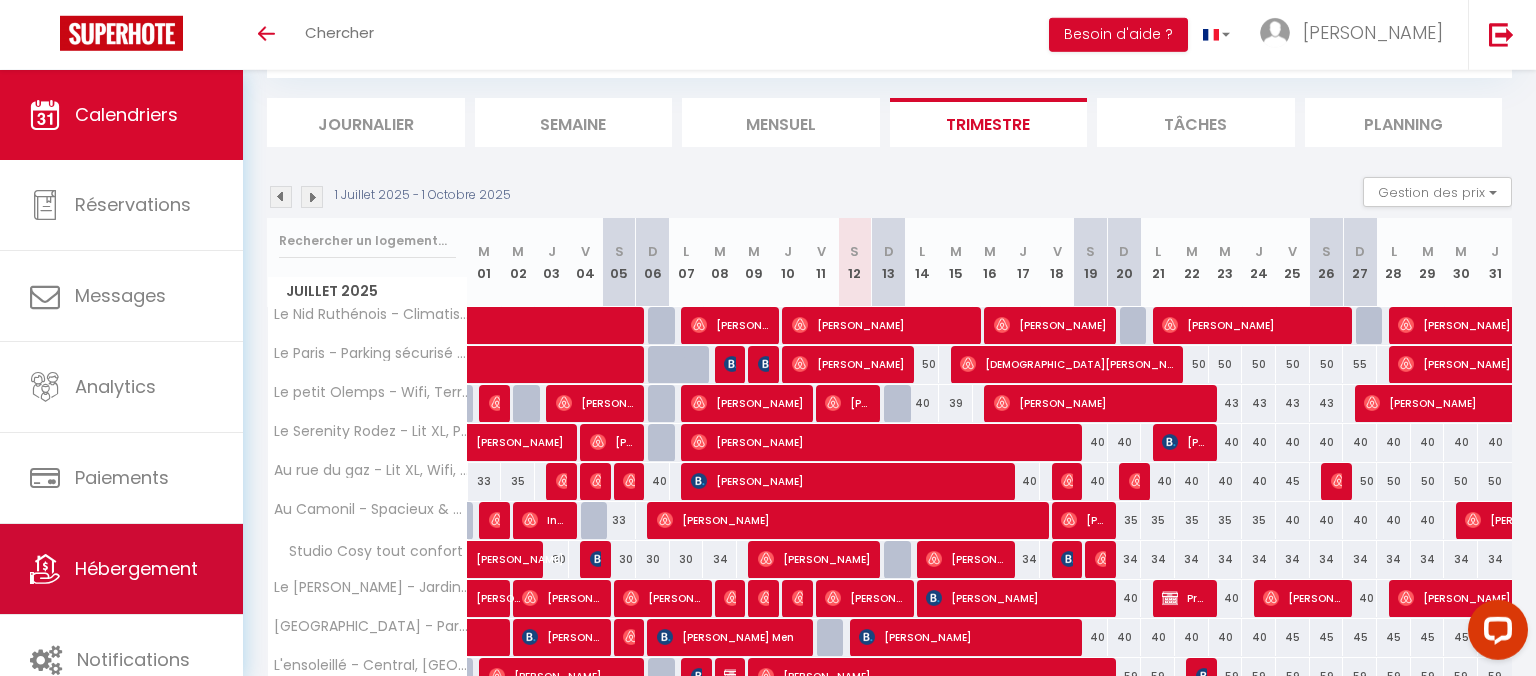 click on "Hébergement" at bounding box center (121, 569) 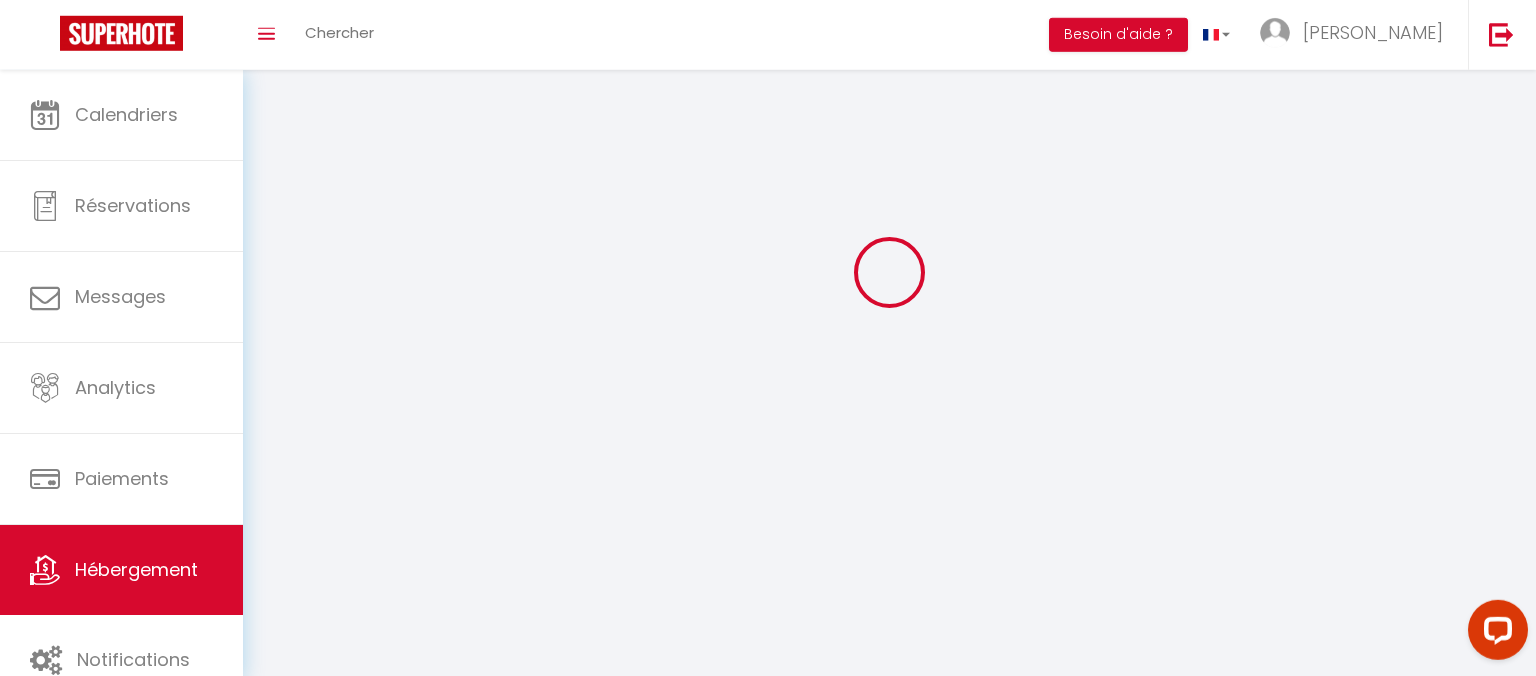 scroll, scrollTop: 0, scrollLeft: 0, axis: both 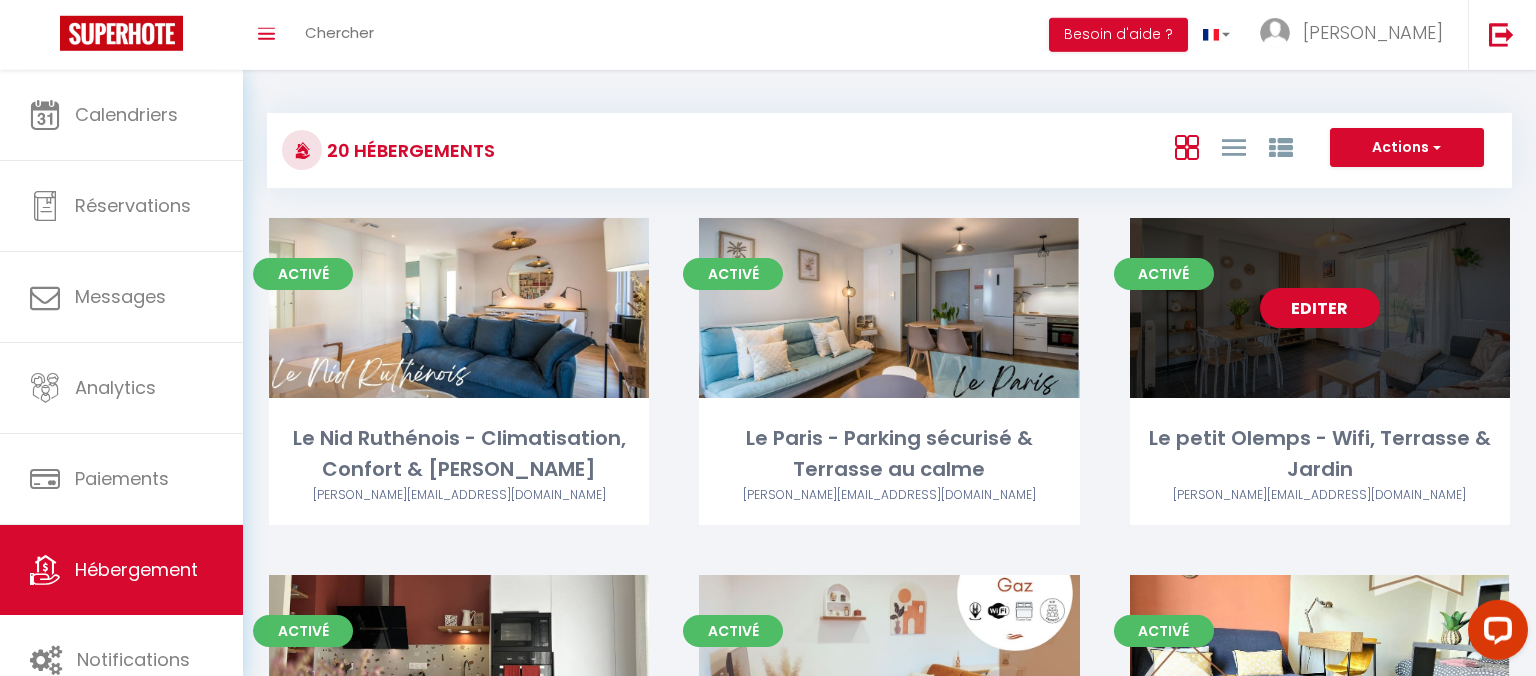click on "Editer" at bounding box center (1320, 308) 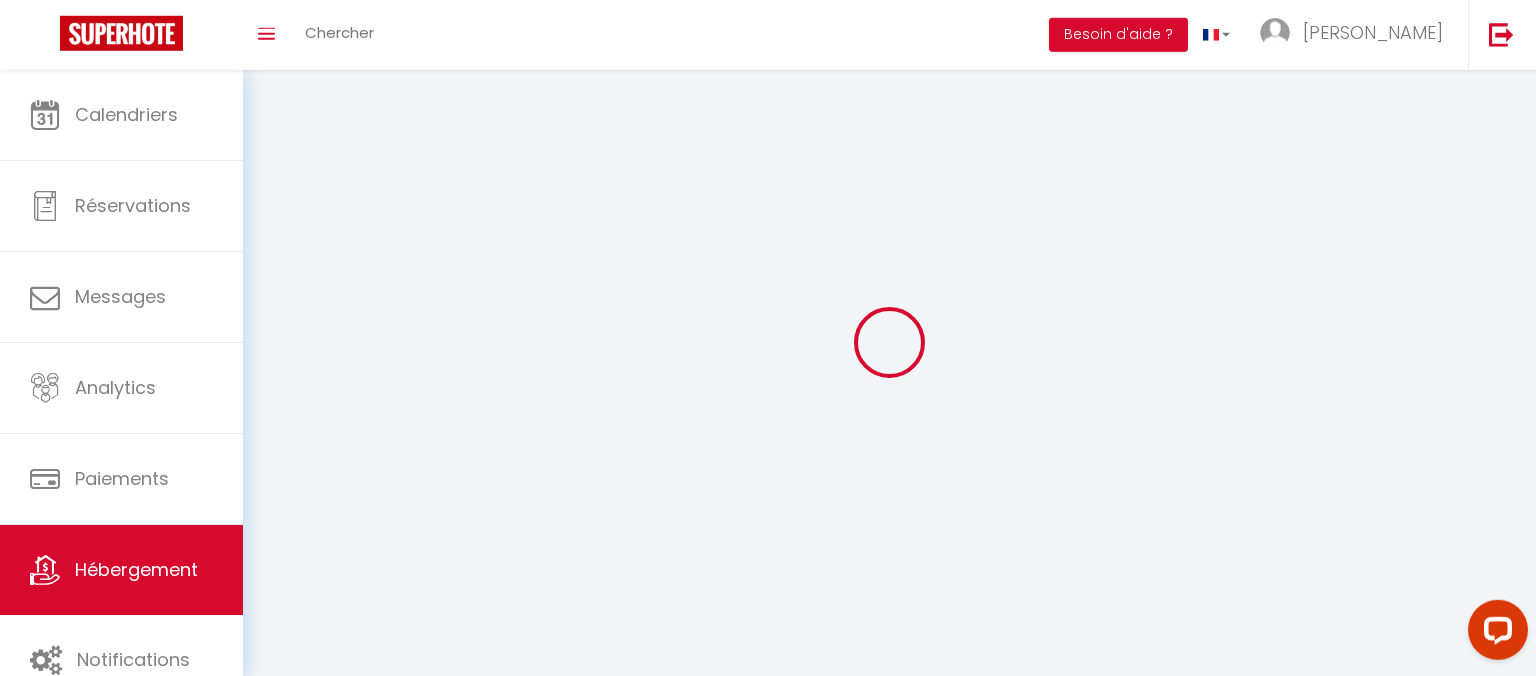 select 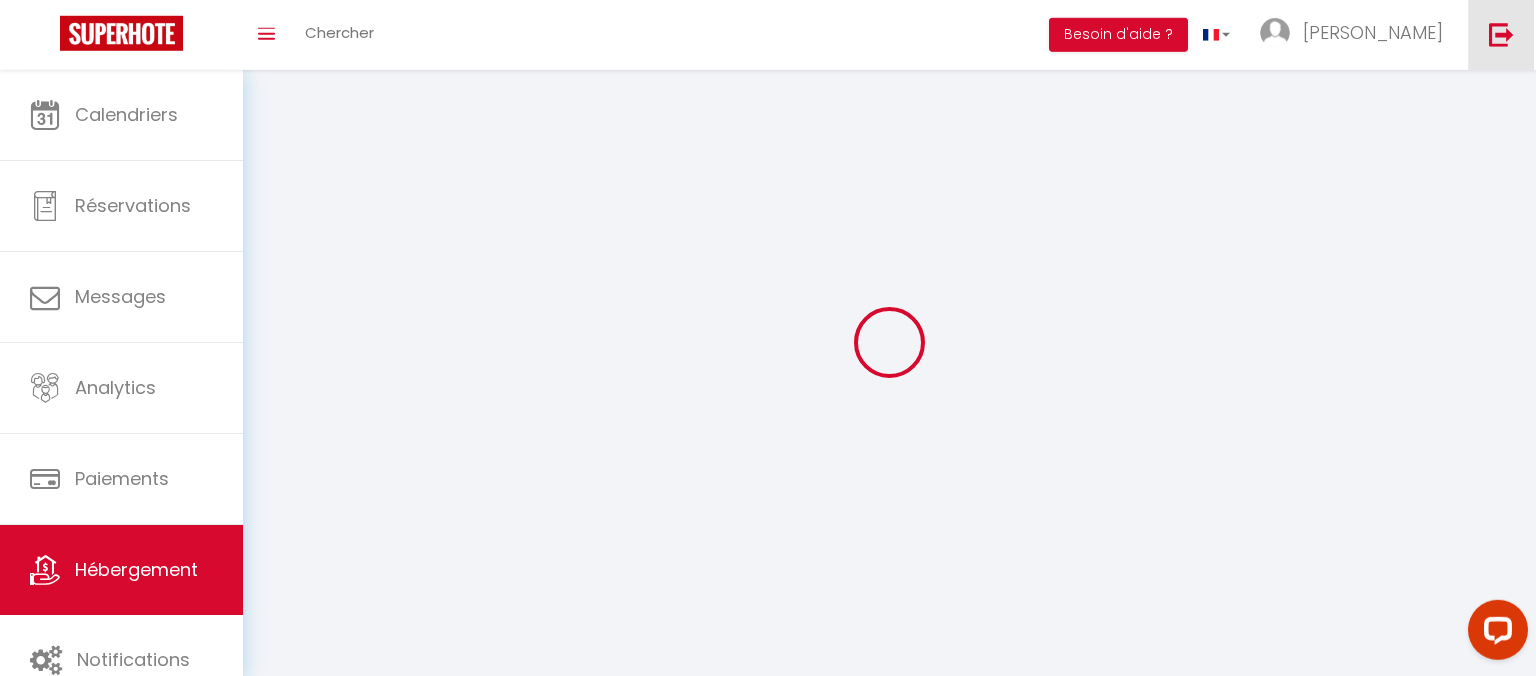 select 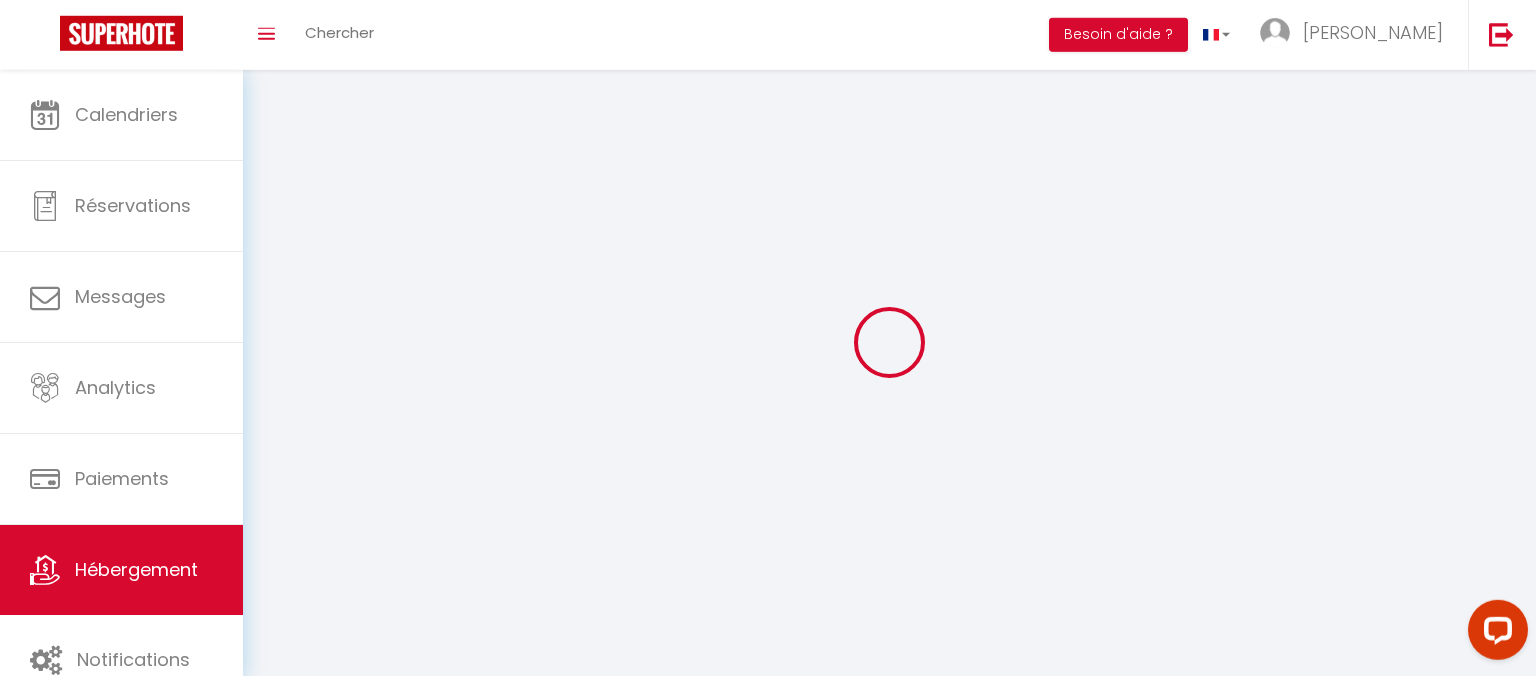type on "Le petit Olemps - Wifi, Terrasse & Jardin" 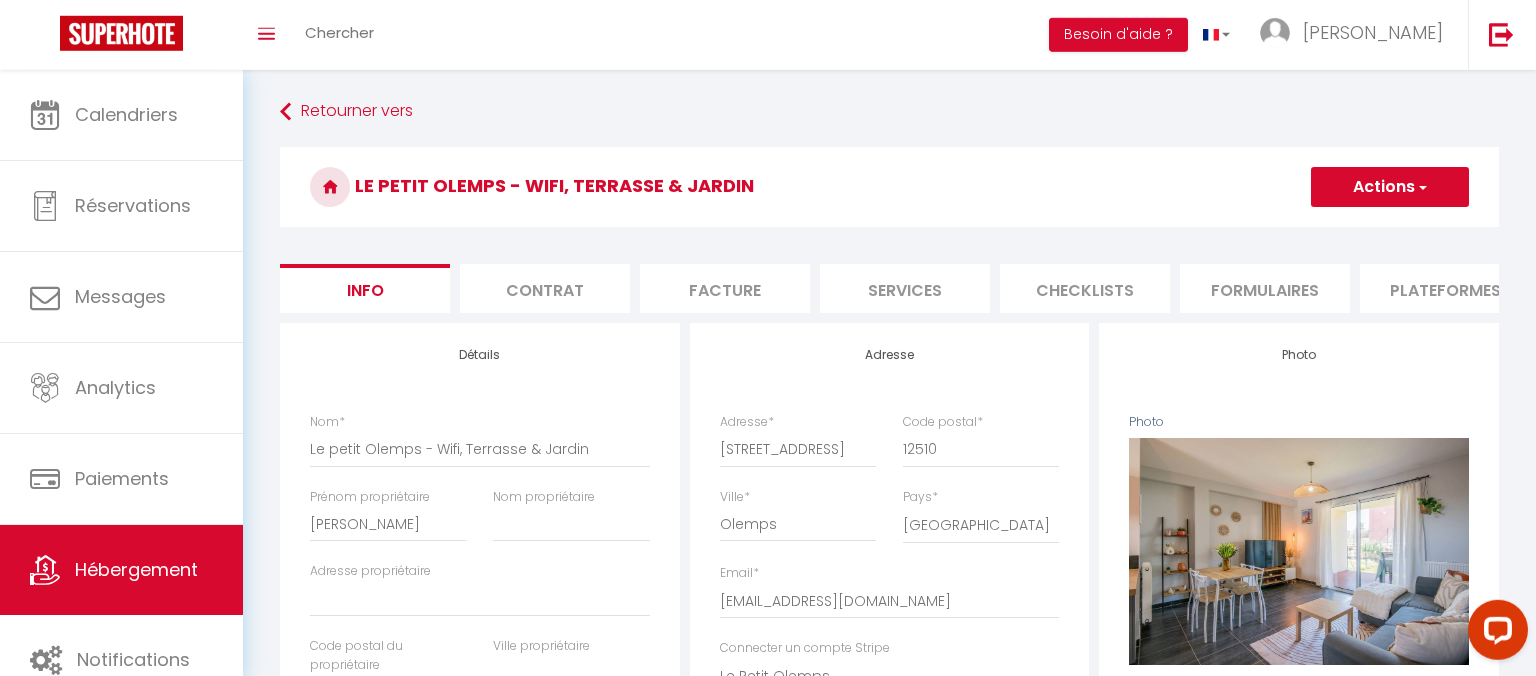 select 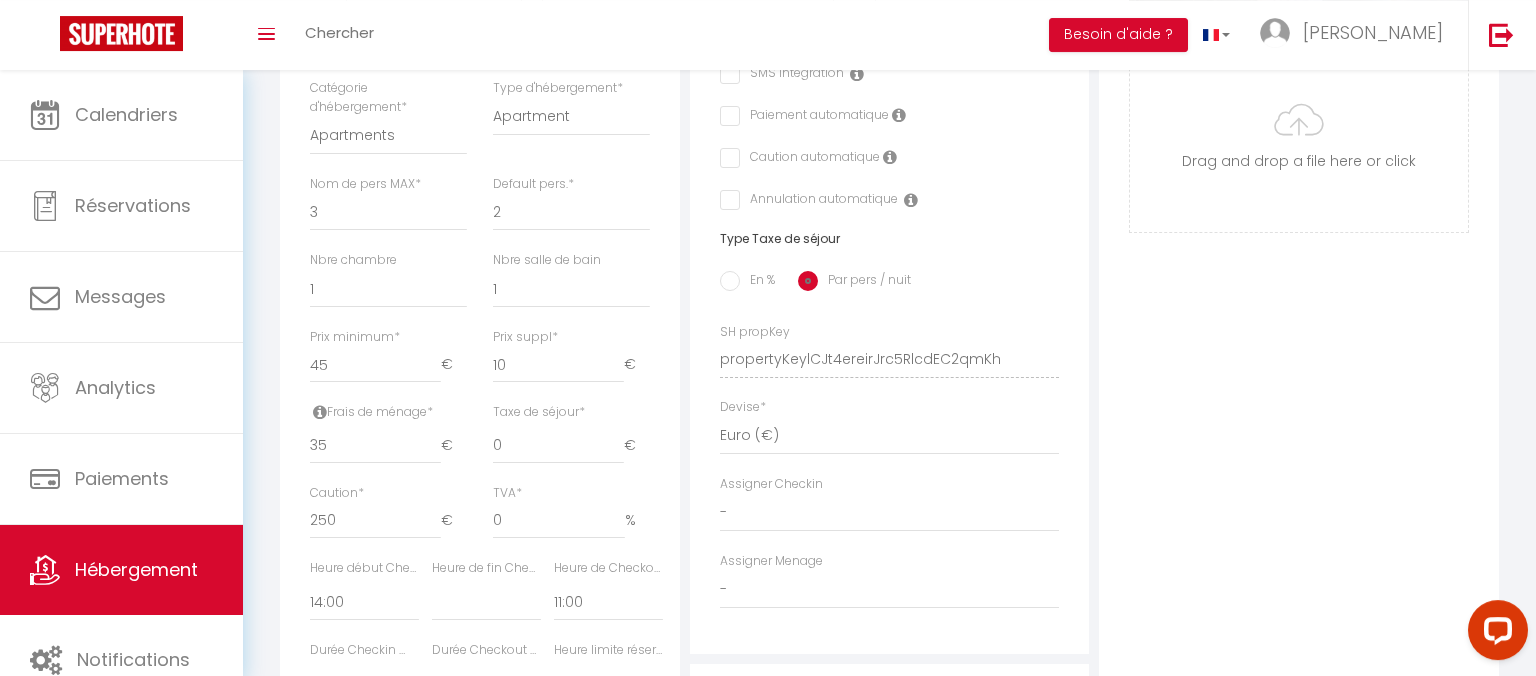 scroll, scrollTop: 689, scrollLeft: 0, axis: vertical 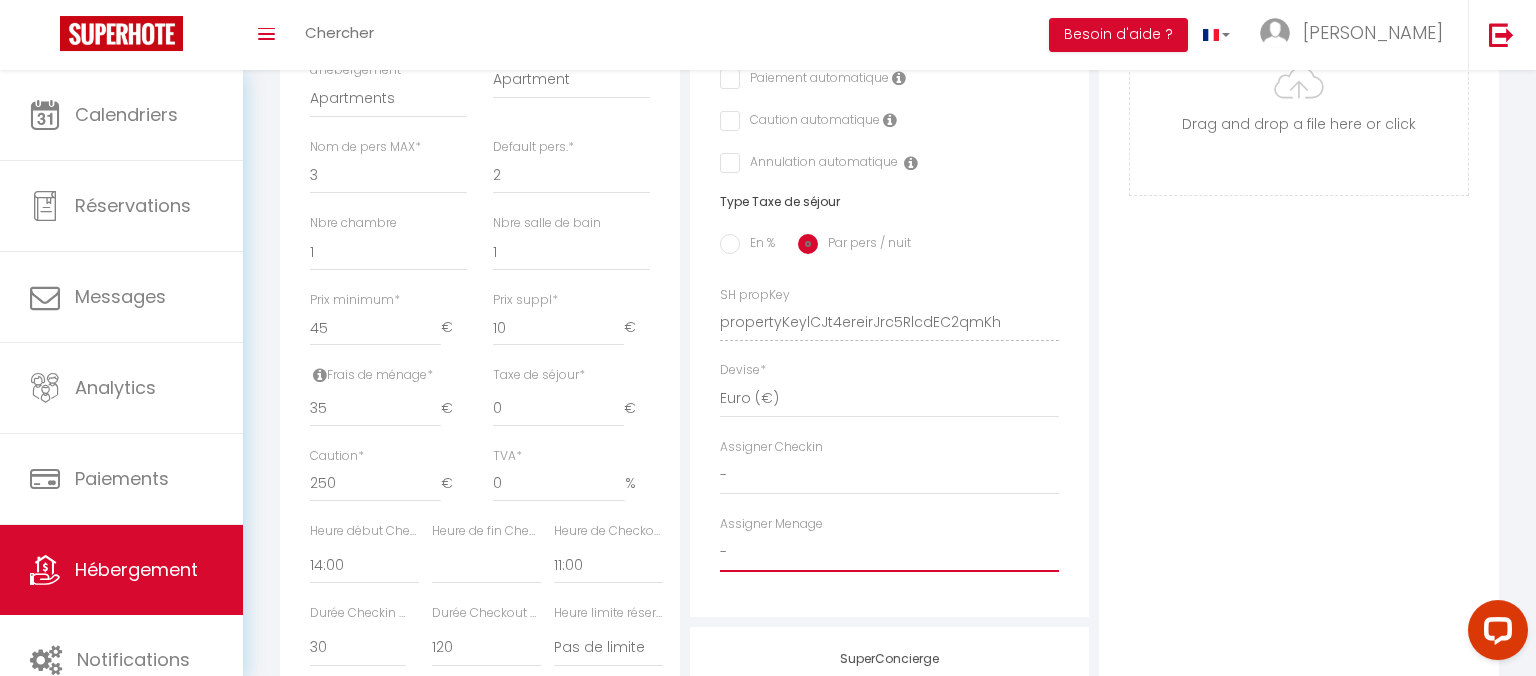 click on "-
[PERSON_NAME]
[PERSON_NAME]
Adolie [PERSON_NAME]
[PERSON_NAME]
[PERSON_NAME]
[PERSON_NAME]
[PERSON_NAME]
[PERSON_NAME]
[PERSON_NAME]
[PERSON_NAME]
[PERSON_NAME]" at bounding box center (890, 553) 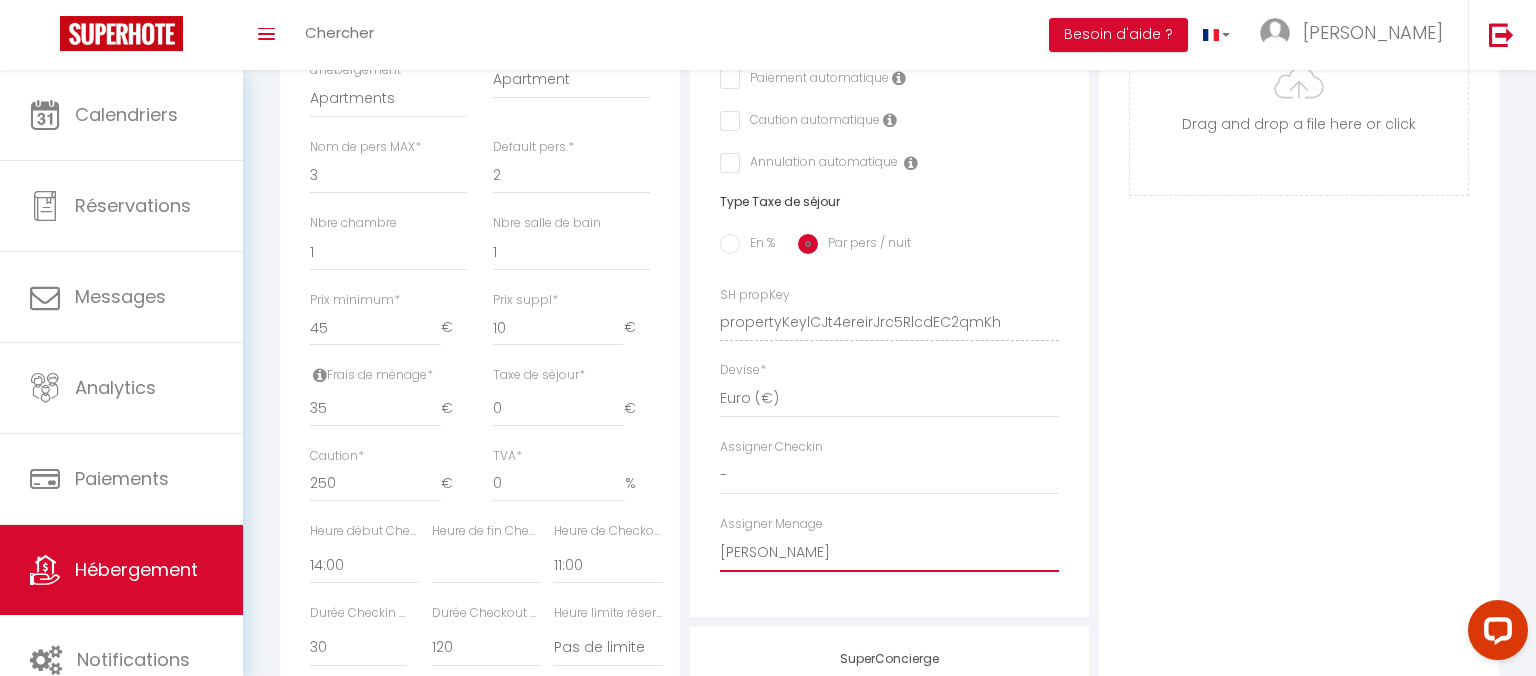 click on "[PERSON_NAME]" at bounding box center [0, 0] 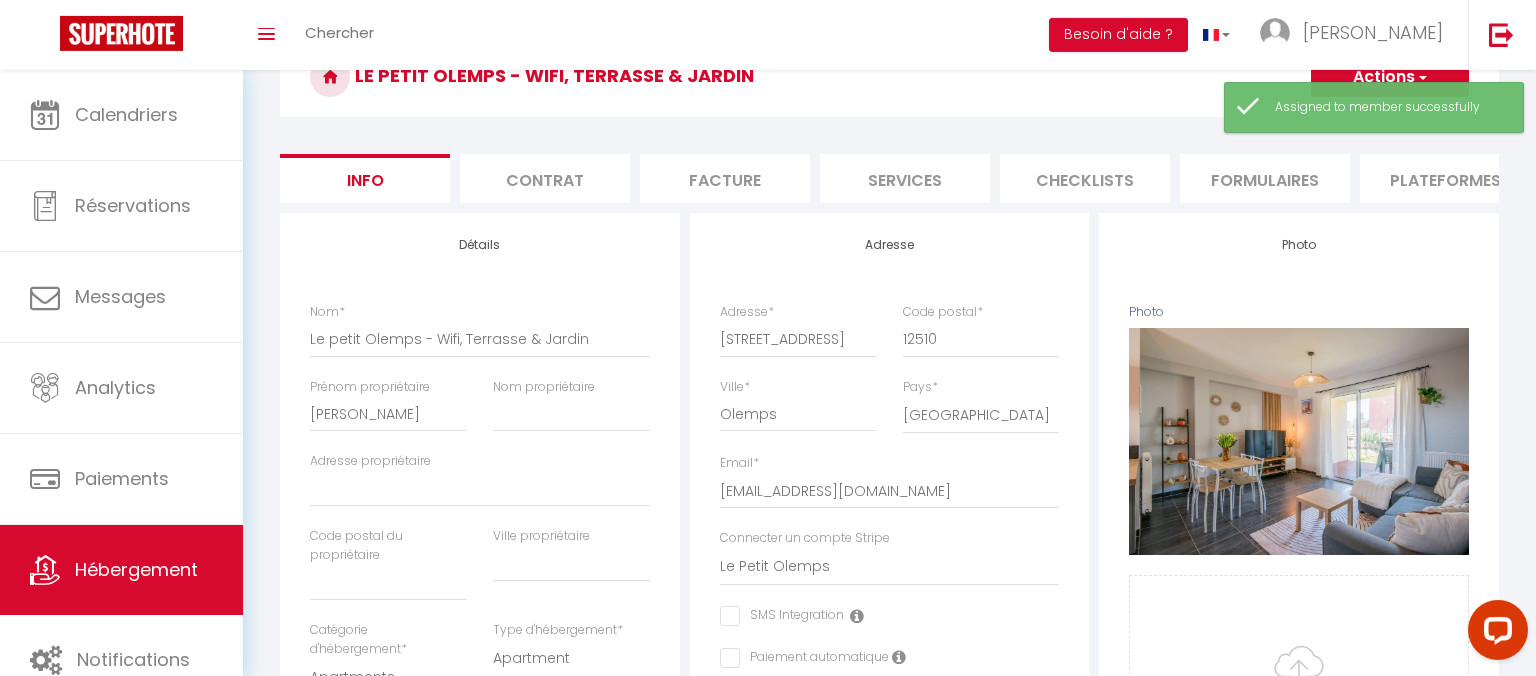 scroll, scrollTop: 0, scrollLeft: 0, axis: both 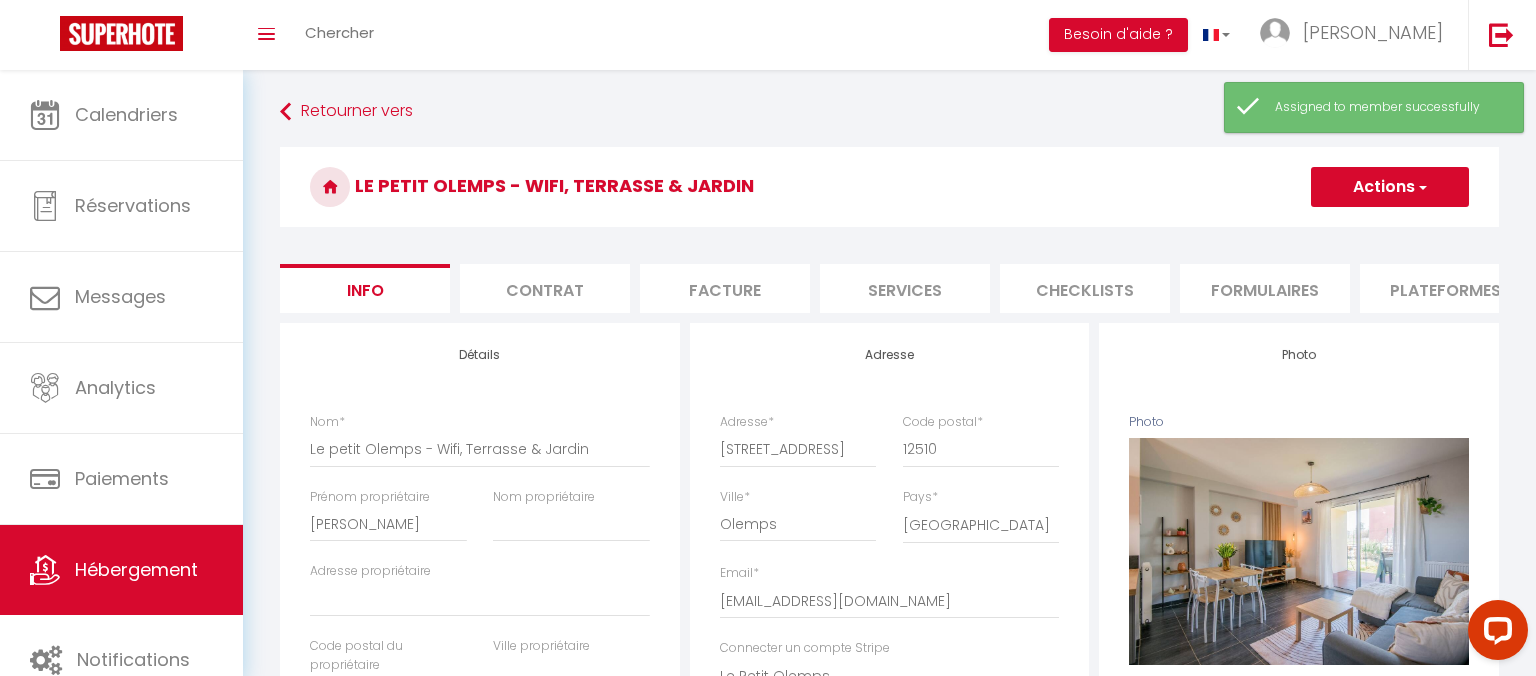click on "Actions" at bounding box center [1390, 187] 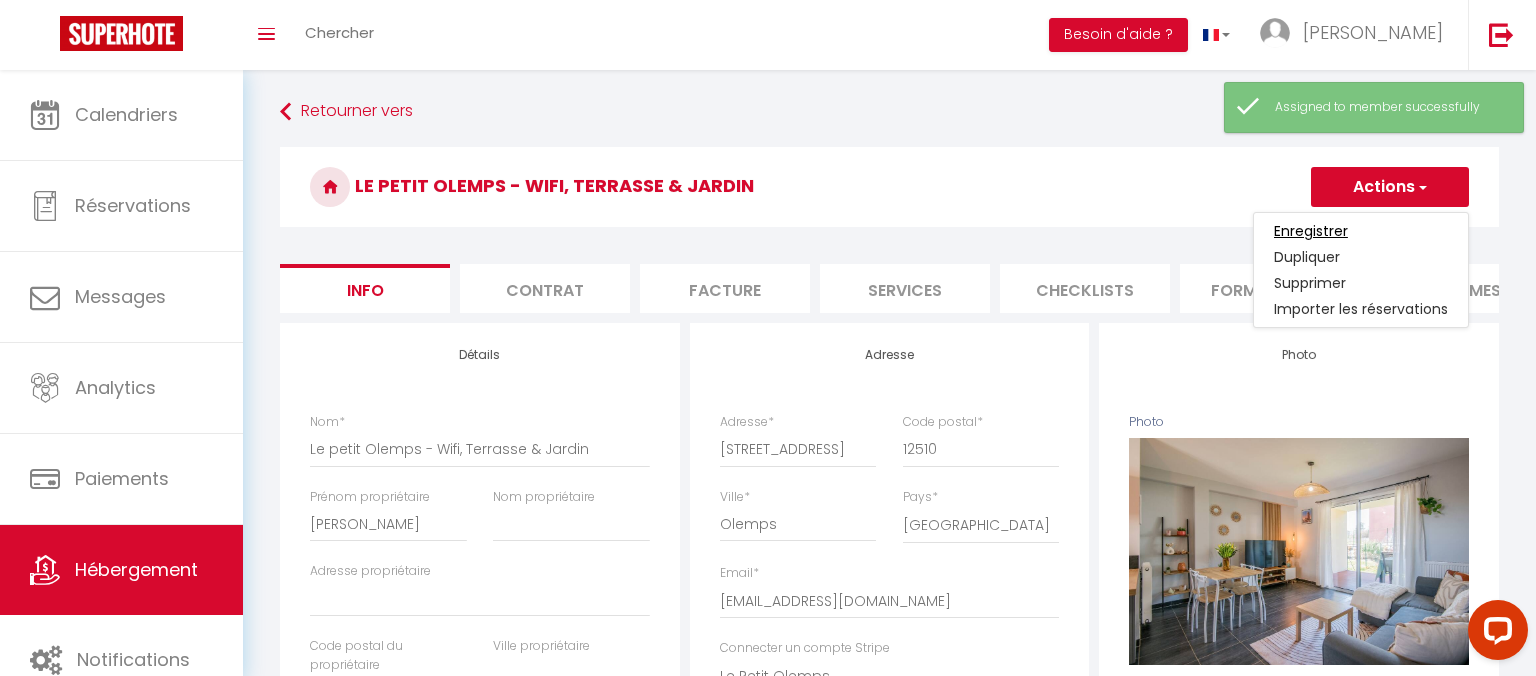 click on "Enregistrer" at bounding box center (1311, 231) 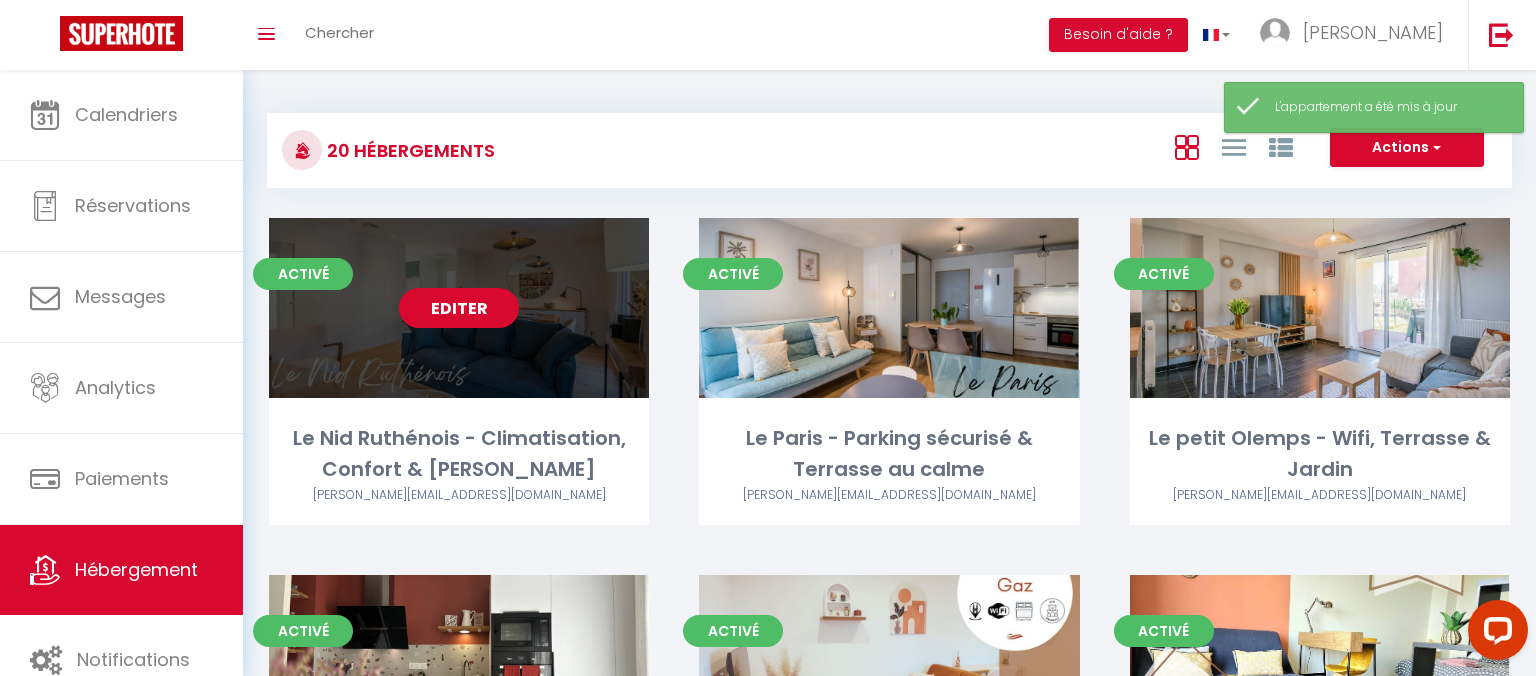 click on "Editer" at bounding box center [459, 308] 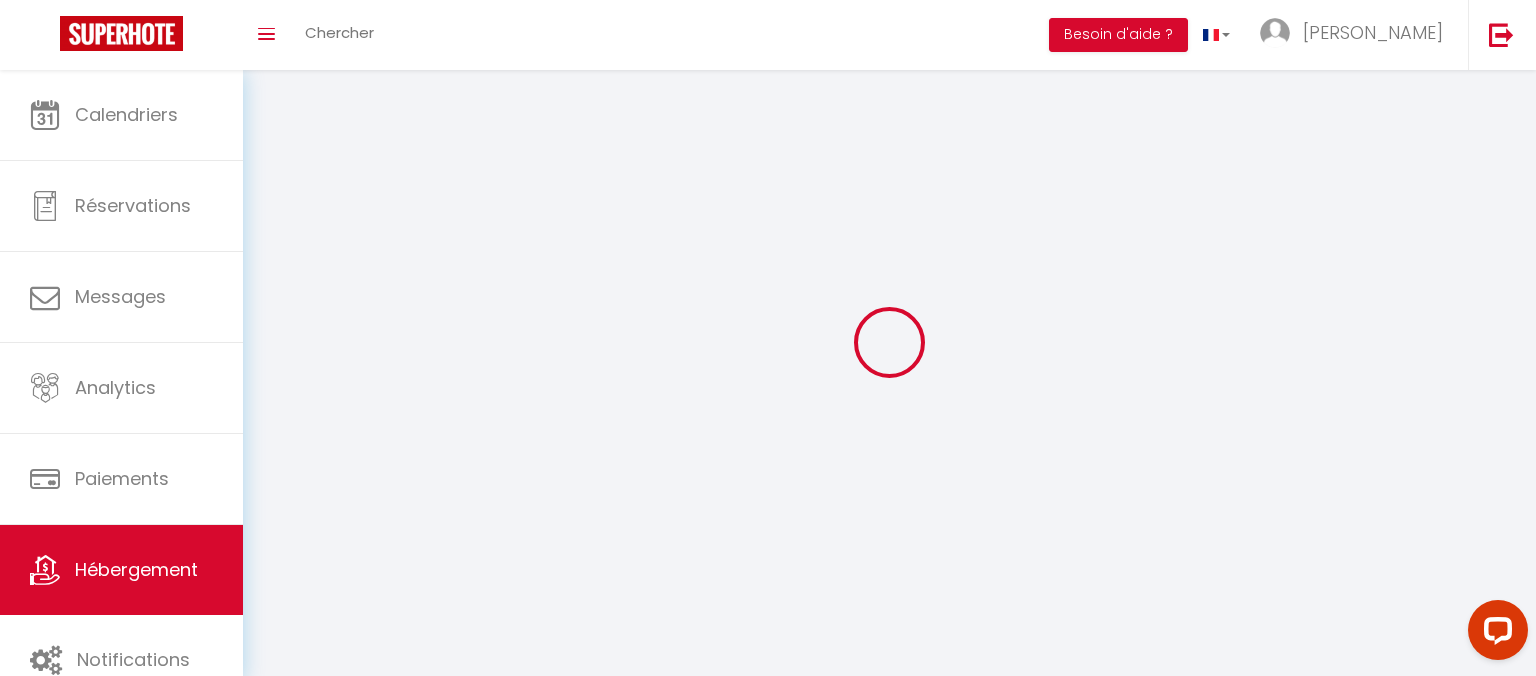 select on "35117" 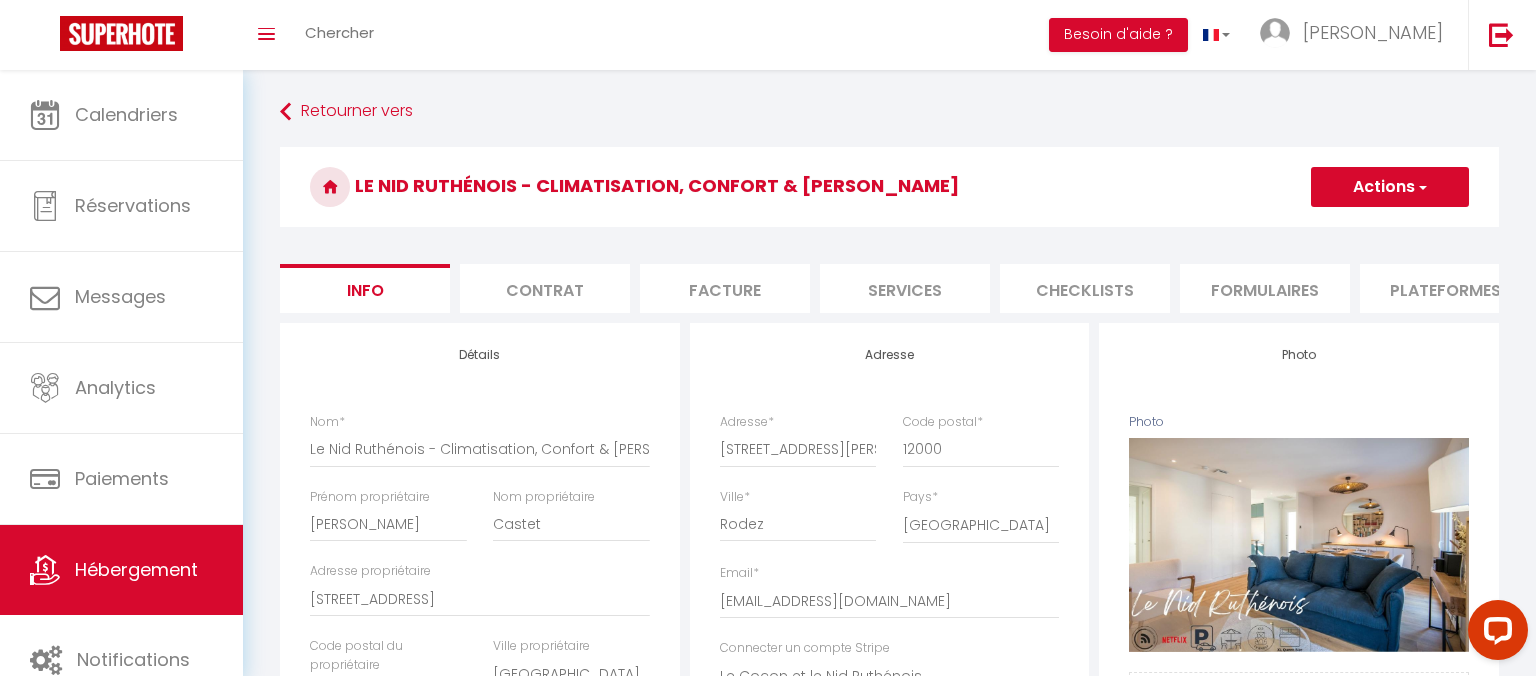 select 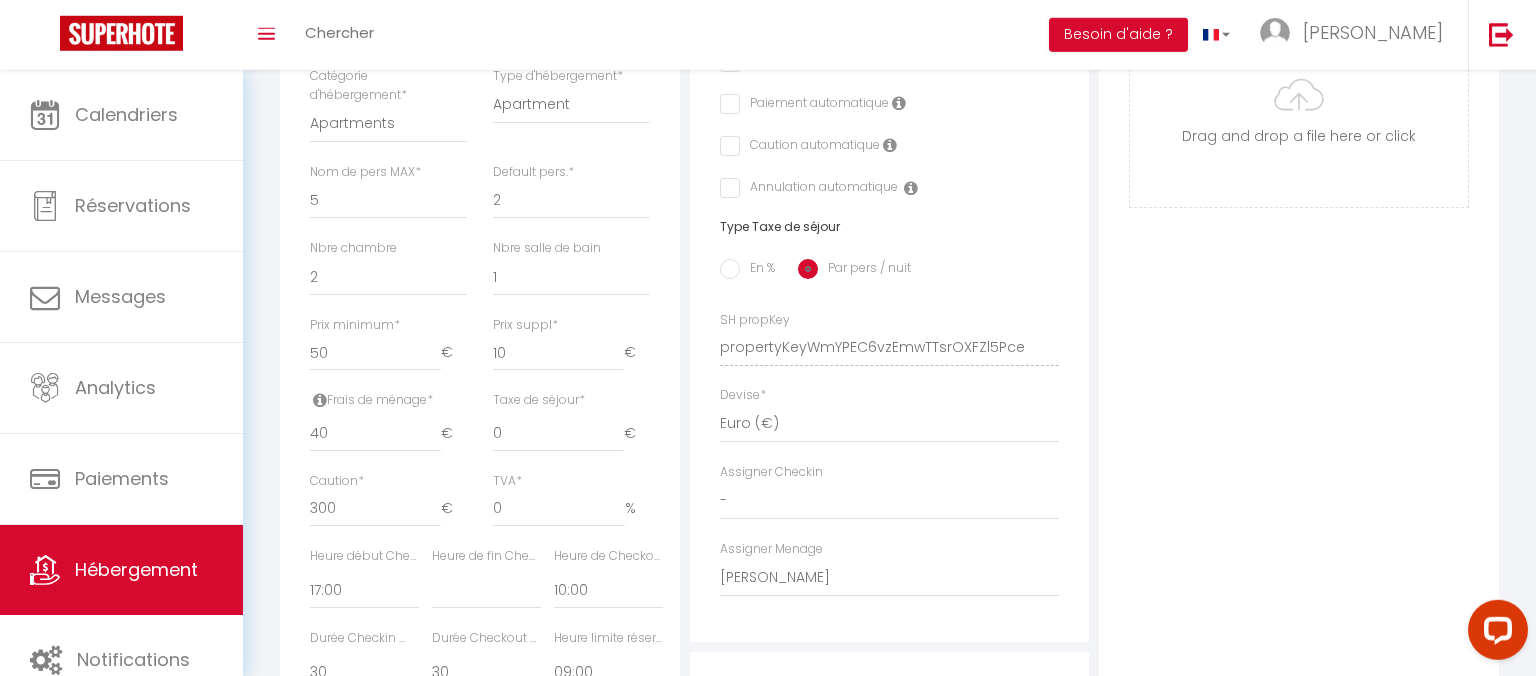 scroll, scrollTop: 0, scrollLeft: 0, axis: both 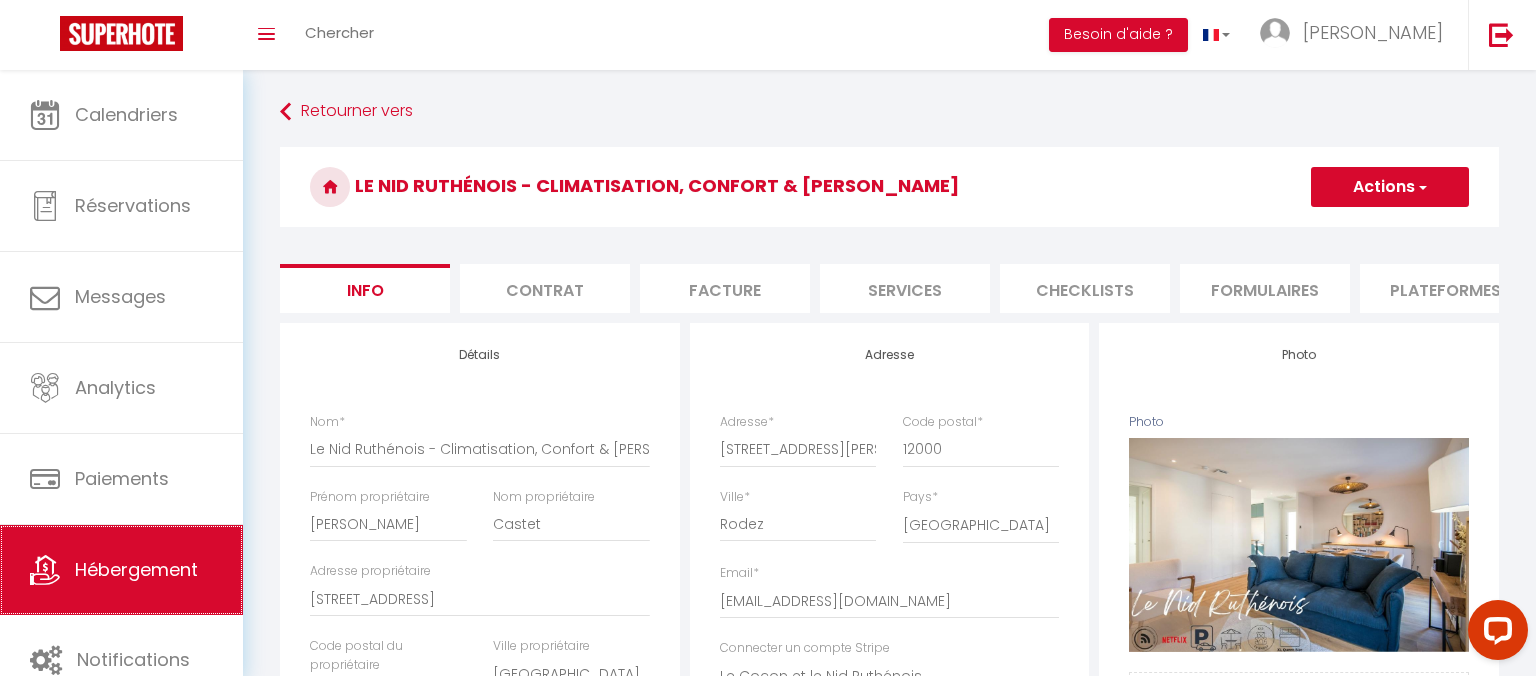 click on "Hébergement" at bounding box center (121, 570) 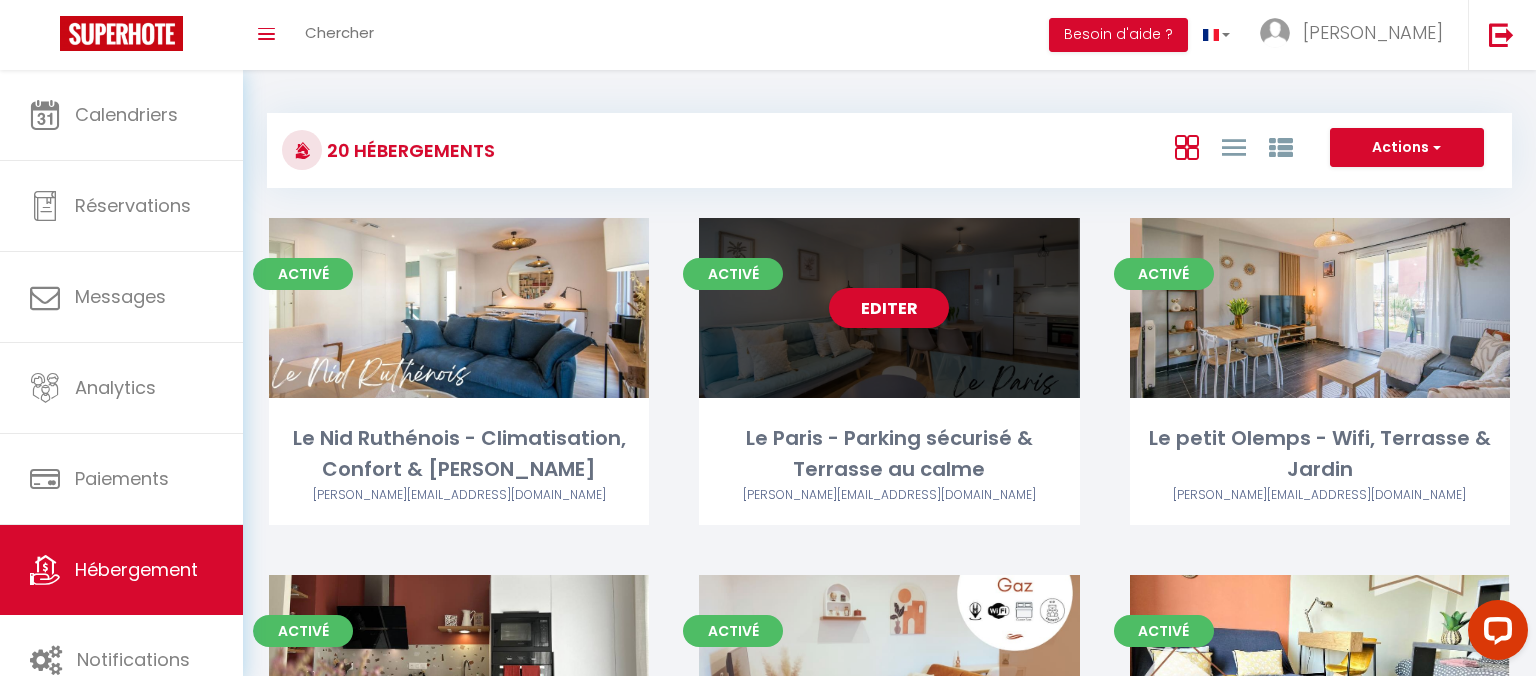 click on "Editer" at bounding box center (889, 308) 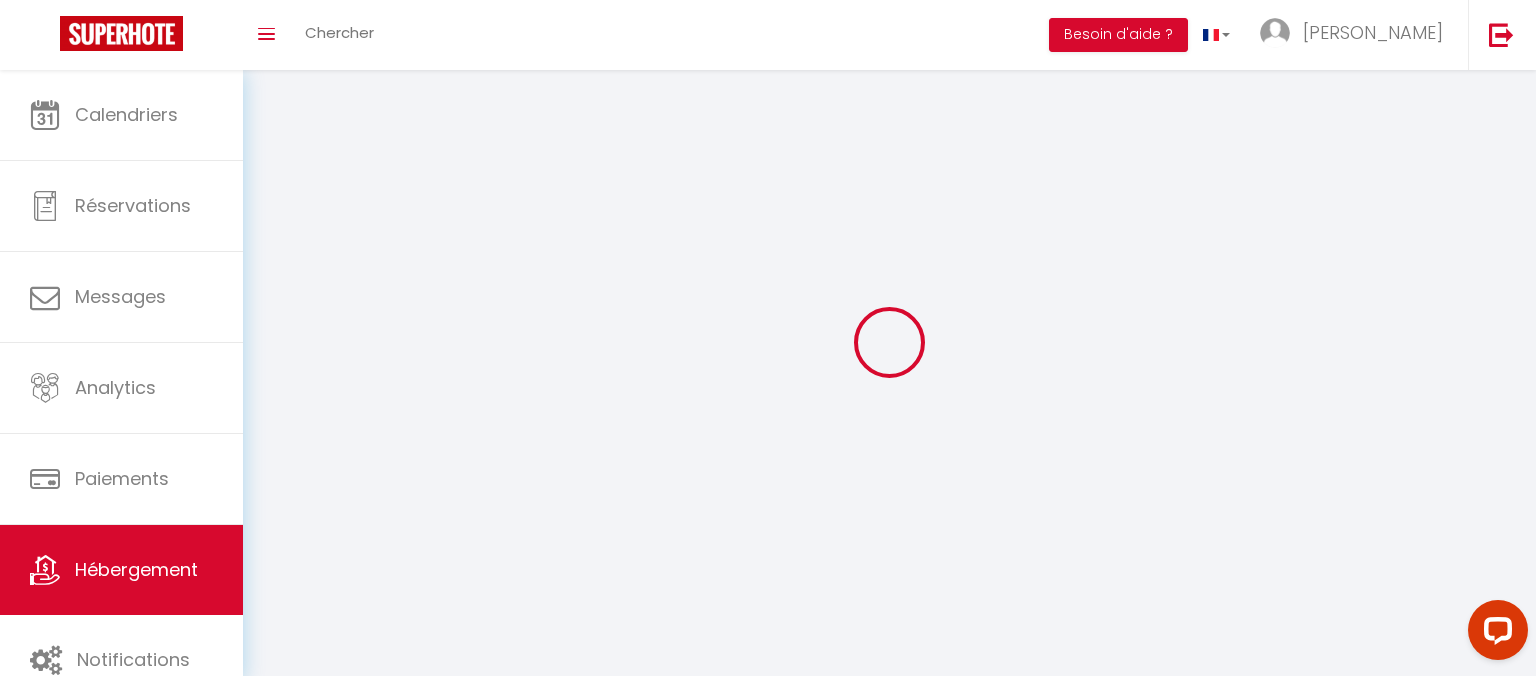 select 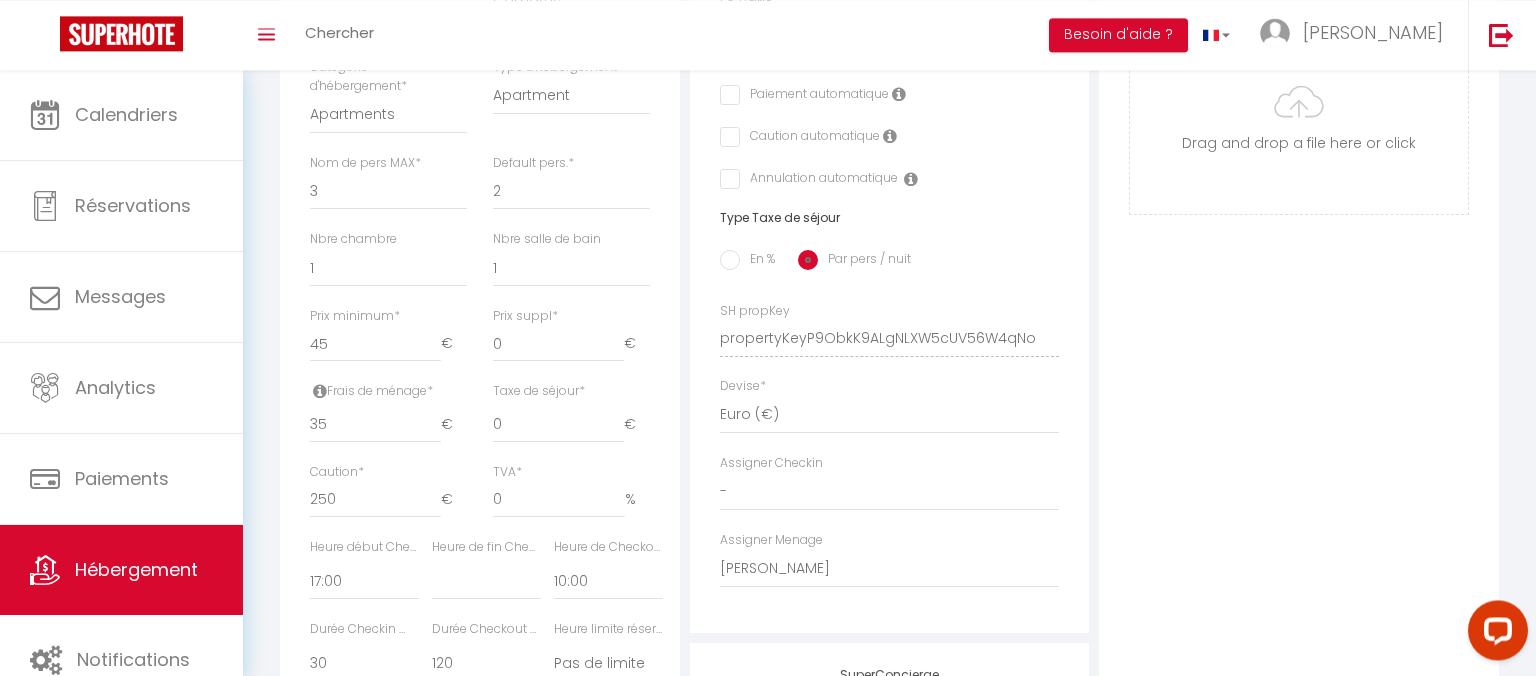 scroll, scrollTop: 0, scrollLeft: 0, axis: both 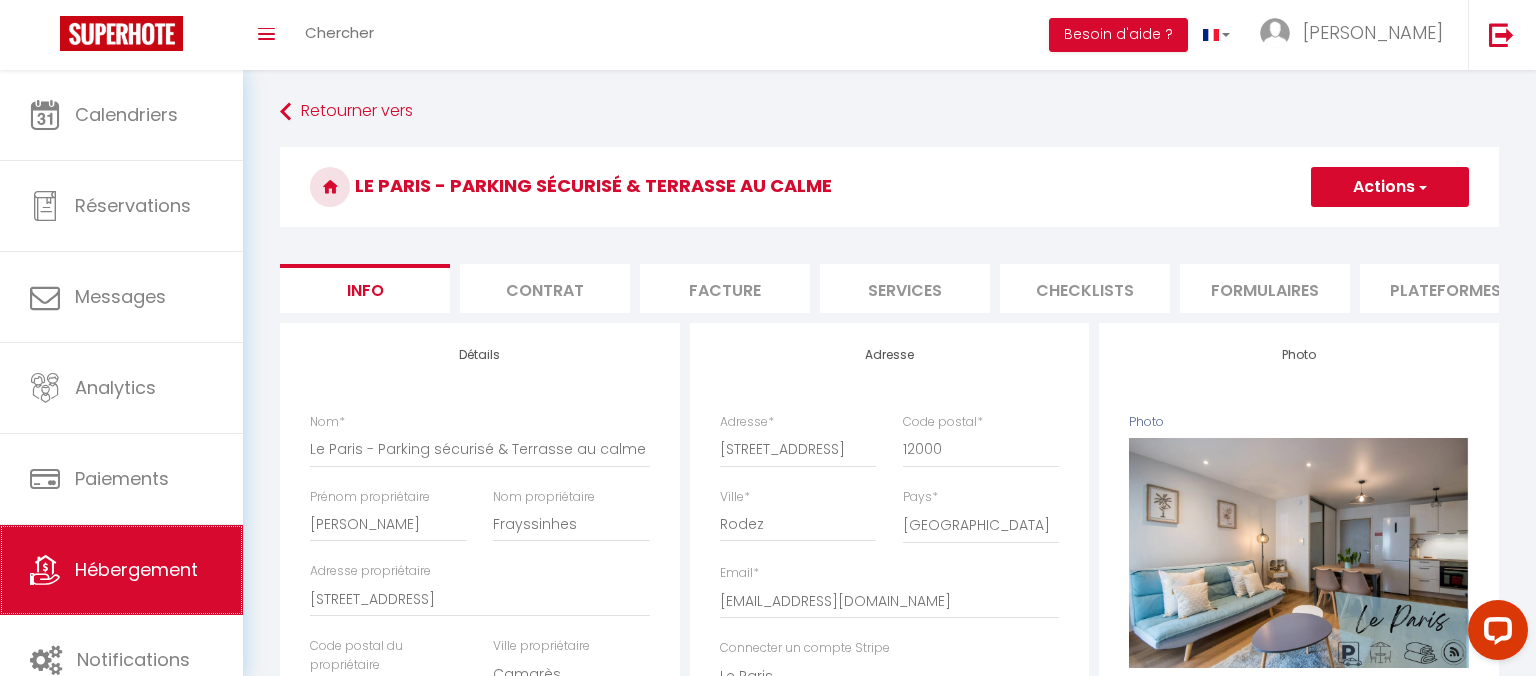 click on "Hébergement" at bounding box center (121, 570) 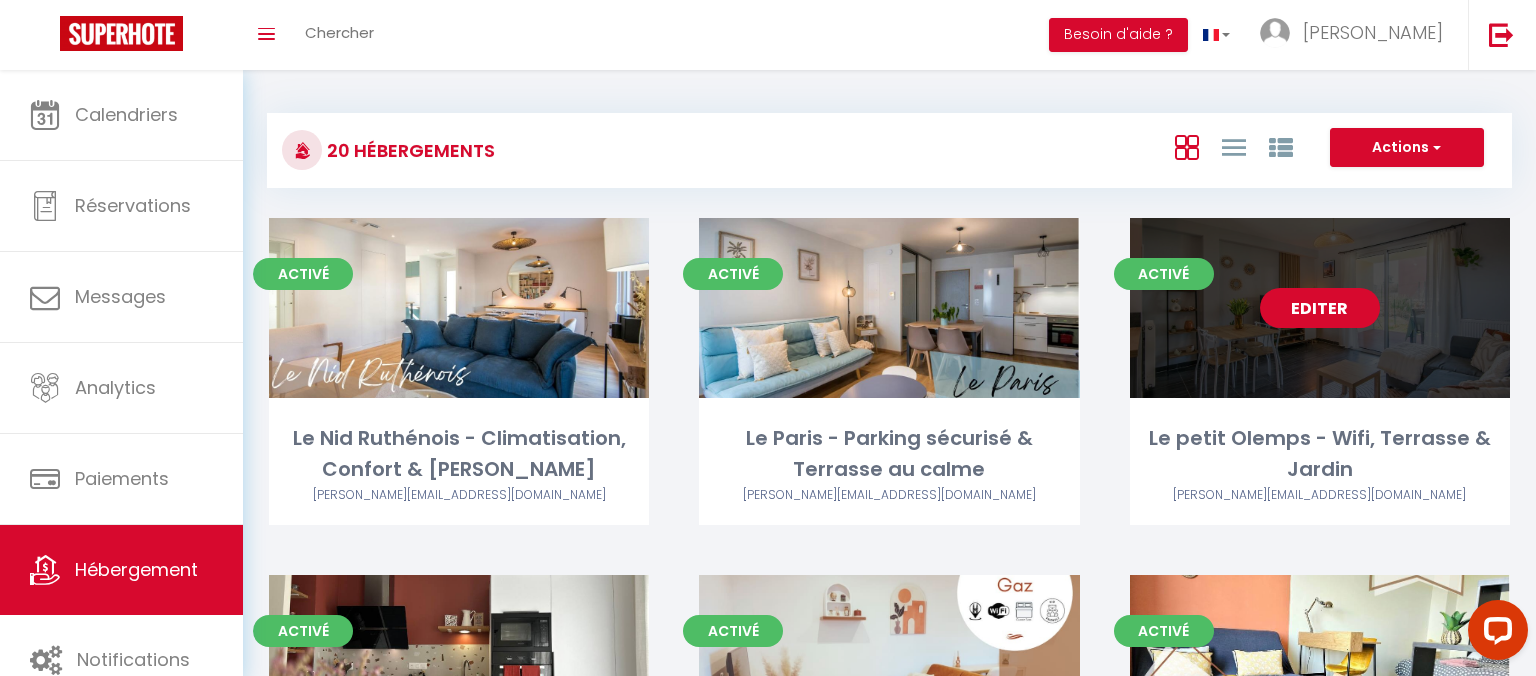 click on "Editer" at bounding box center [1320, 308] 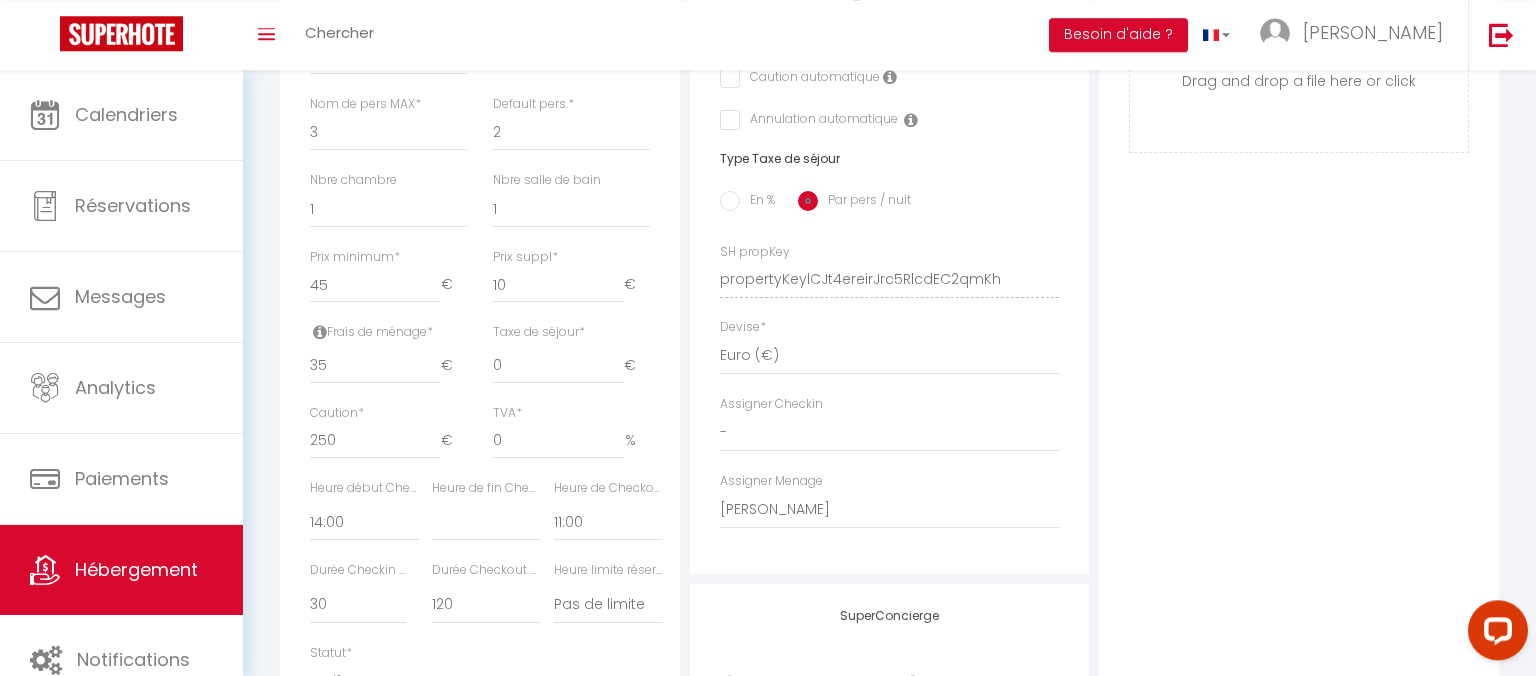 scroll, scrollTop: 0, scrollLeft: 0, axis: both 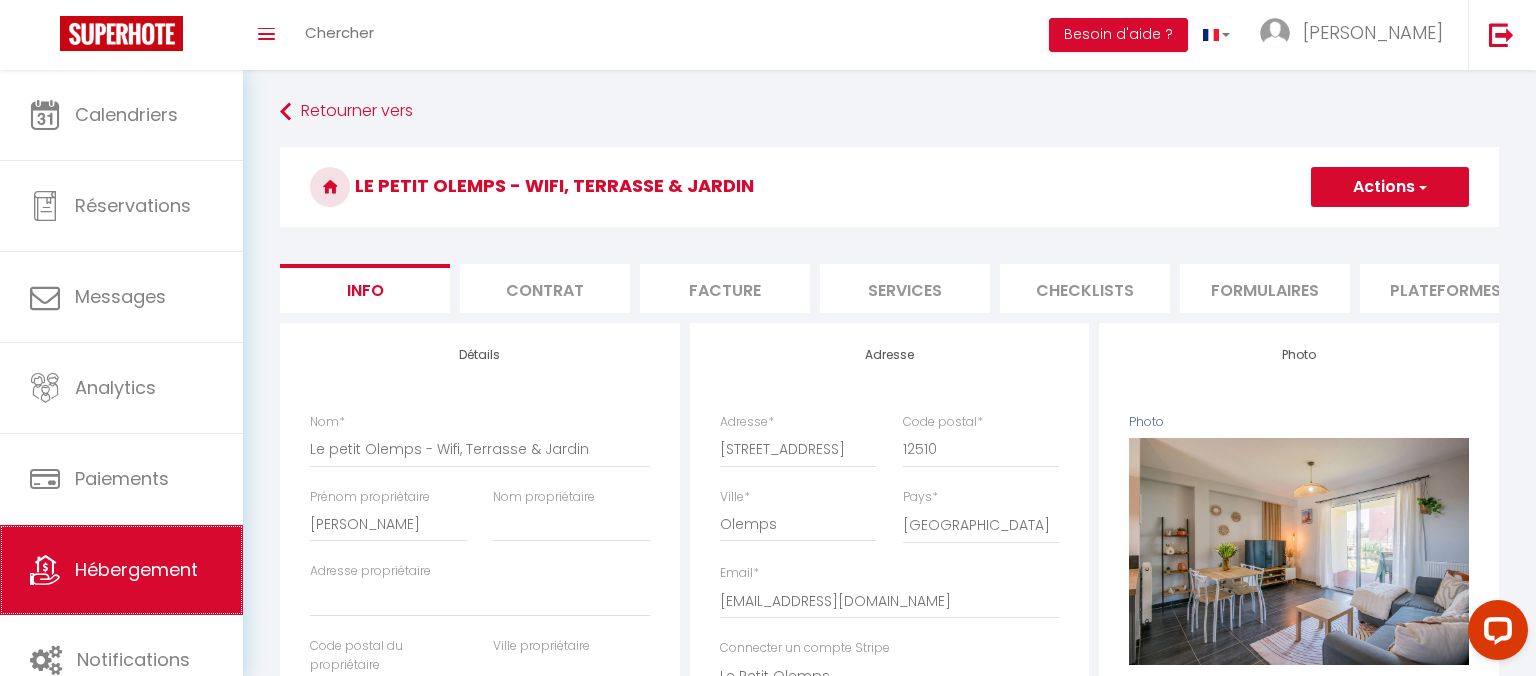 click on "Hébergement" at bounding box center (121, 570) 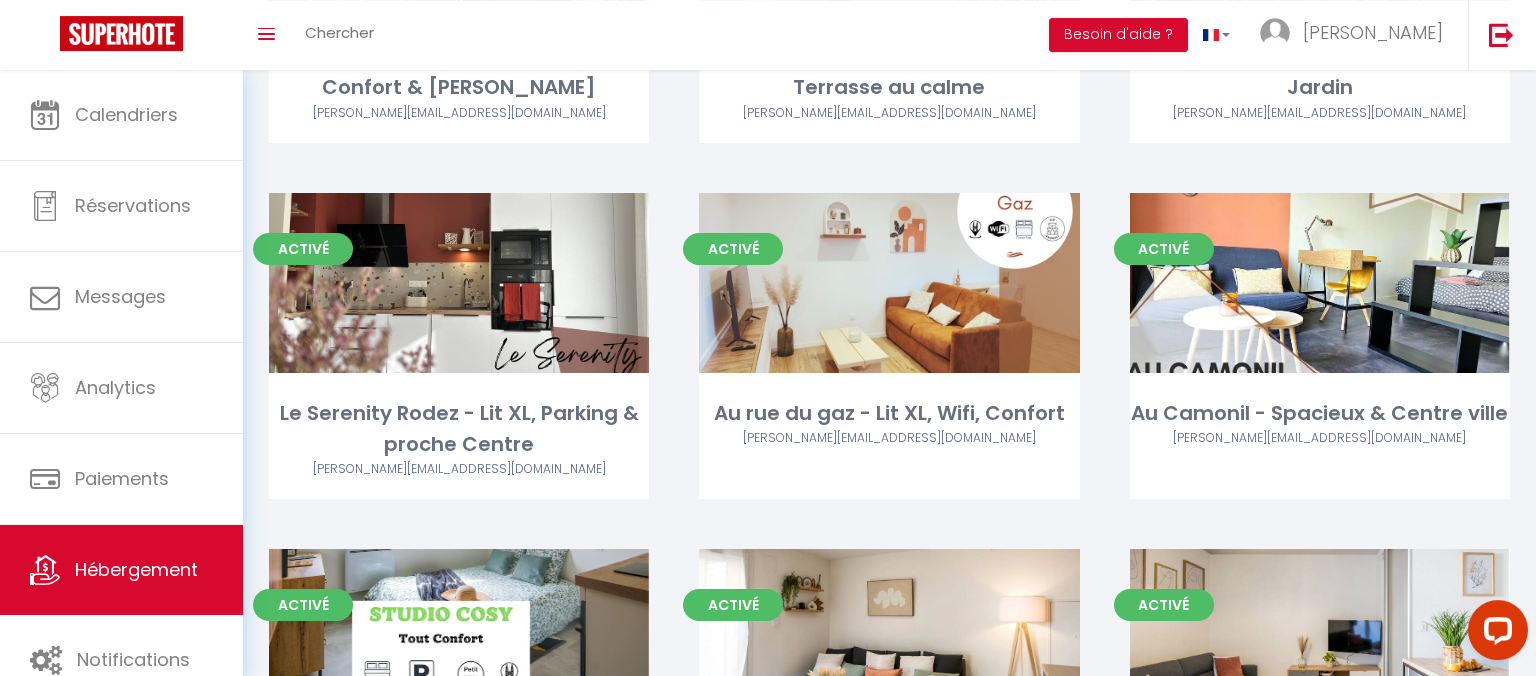 scroll, scrollTop: 395, scrollLeft: 0, axis: vertical 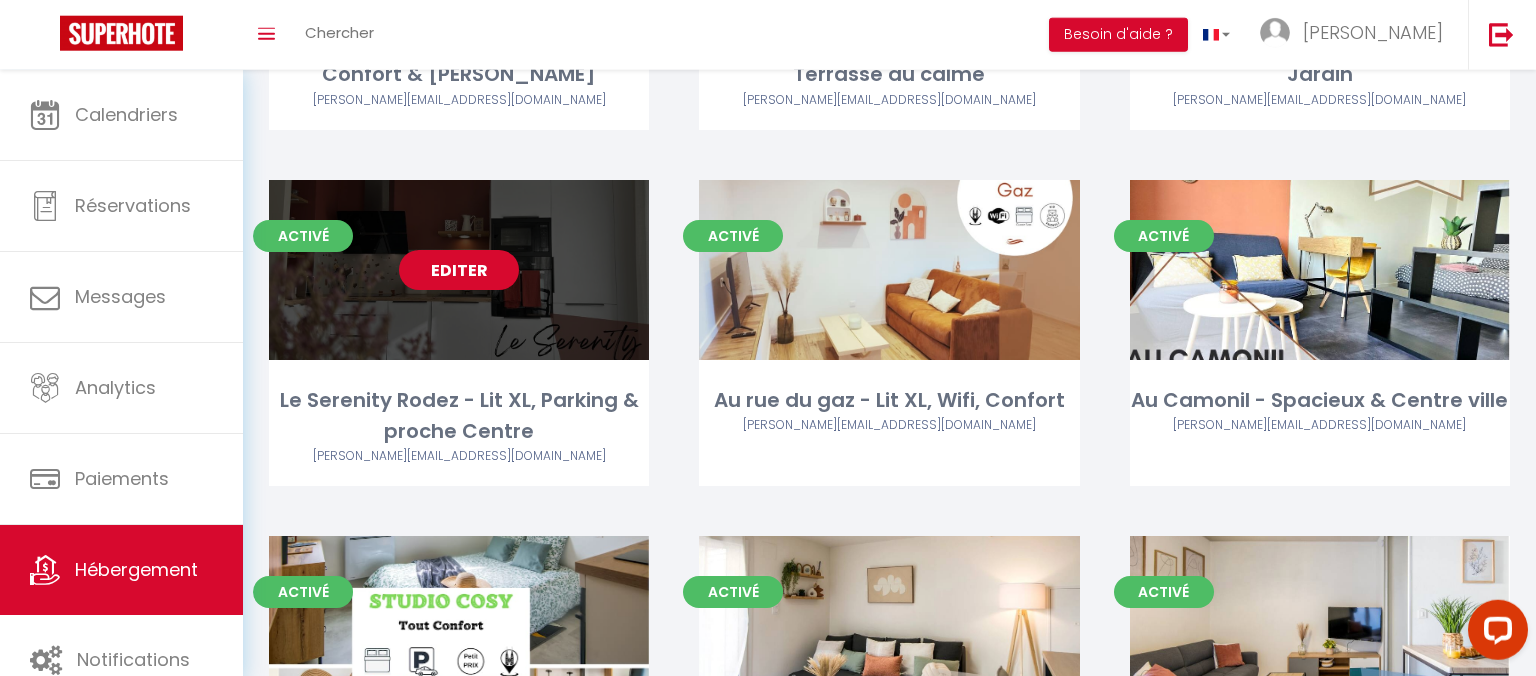 click on "Editer" at bounding box center [459, 270] 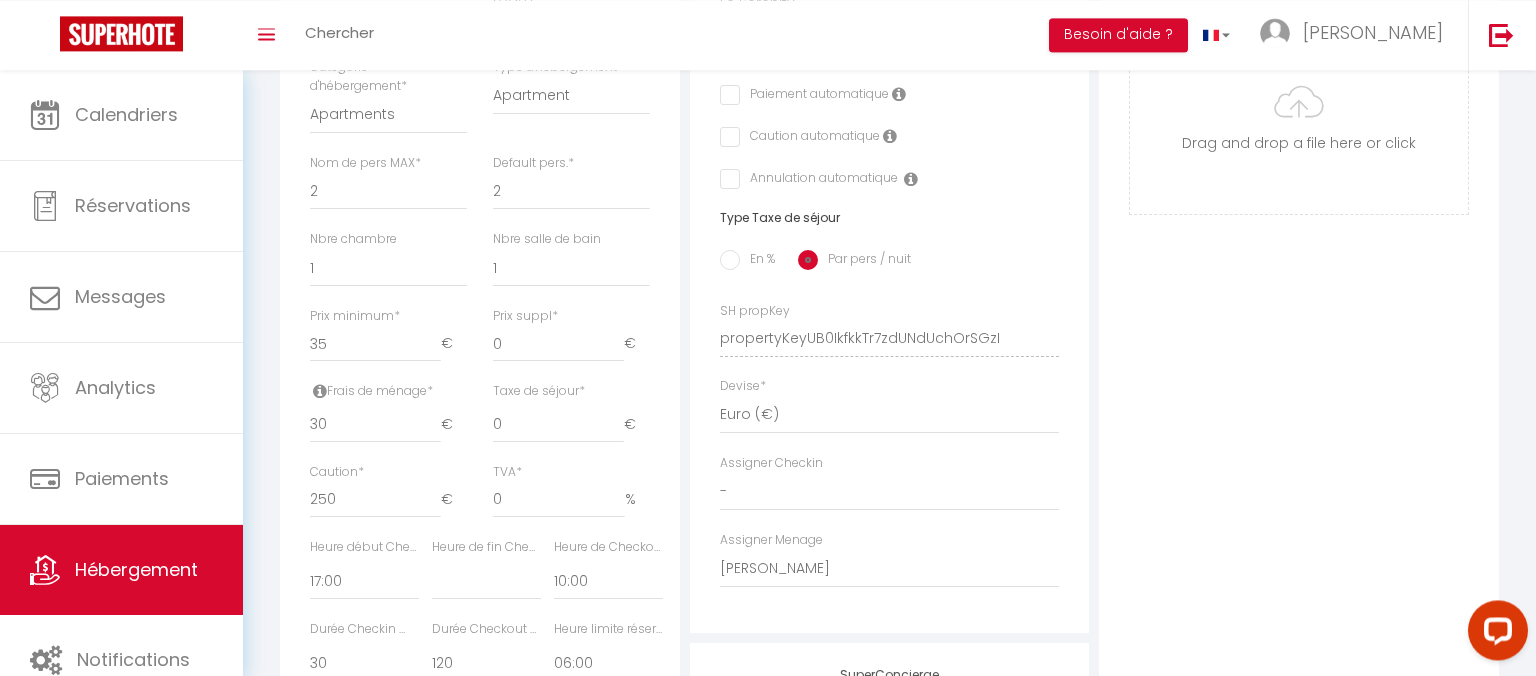 scroll, scrollTop: 675, scrollLeft: 0, axis: vertical 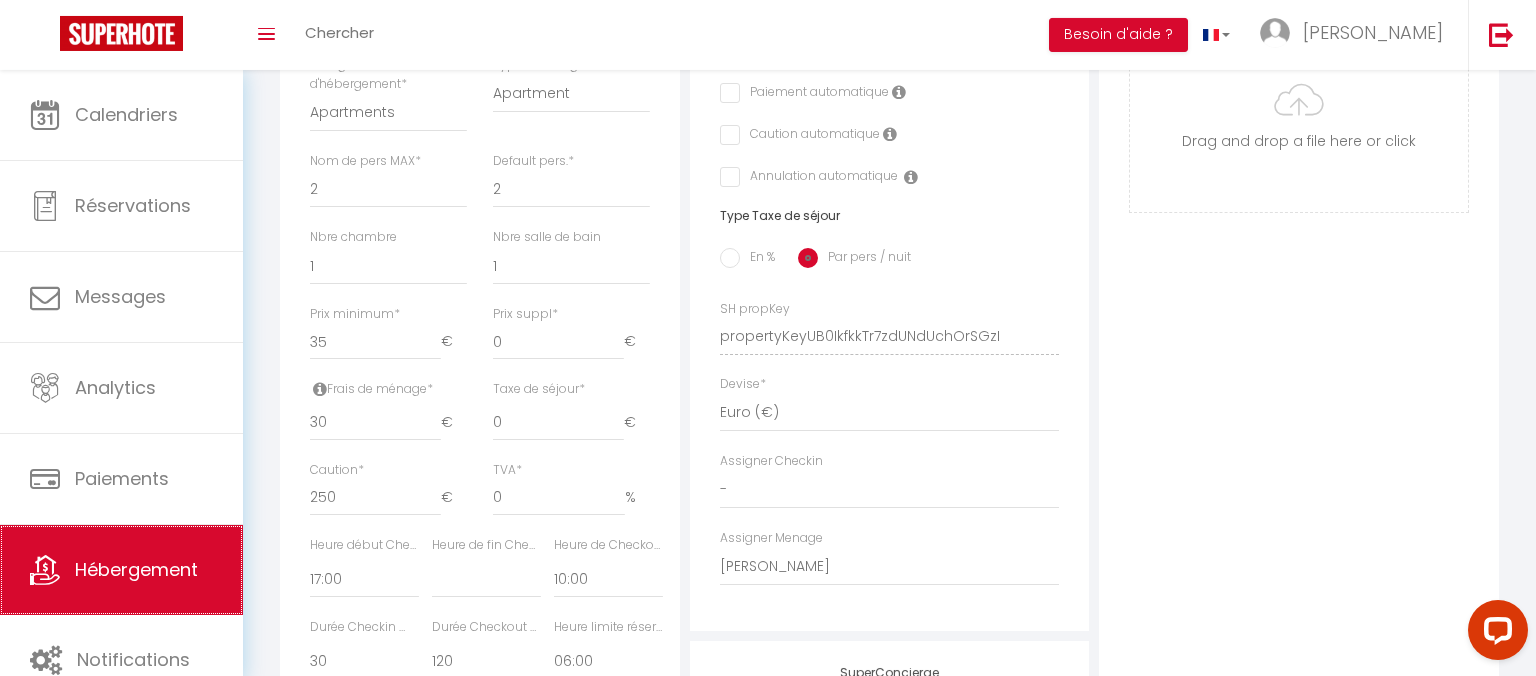 click on "Hébergement" at bounding box center (121, 570) 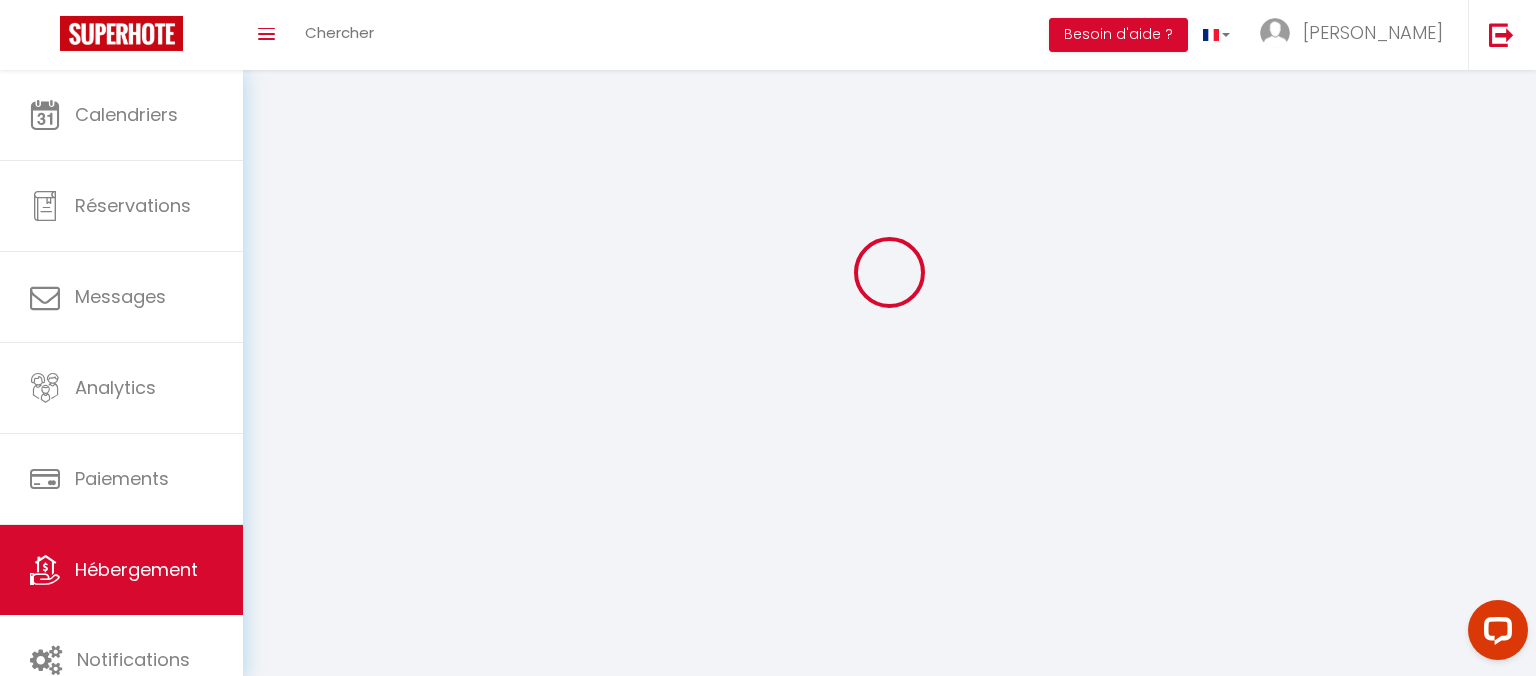 scroll, scrollTop: 0, scrollLeft: 0, axis: both 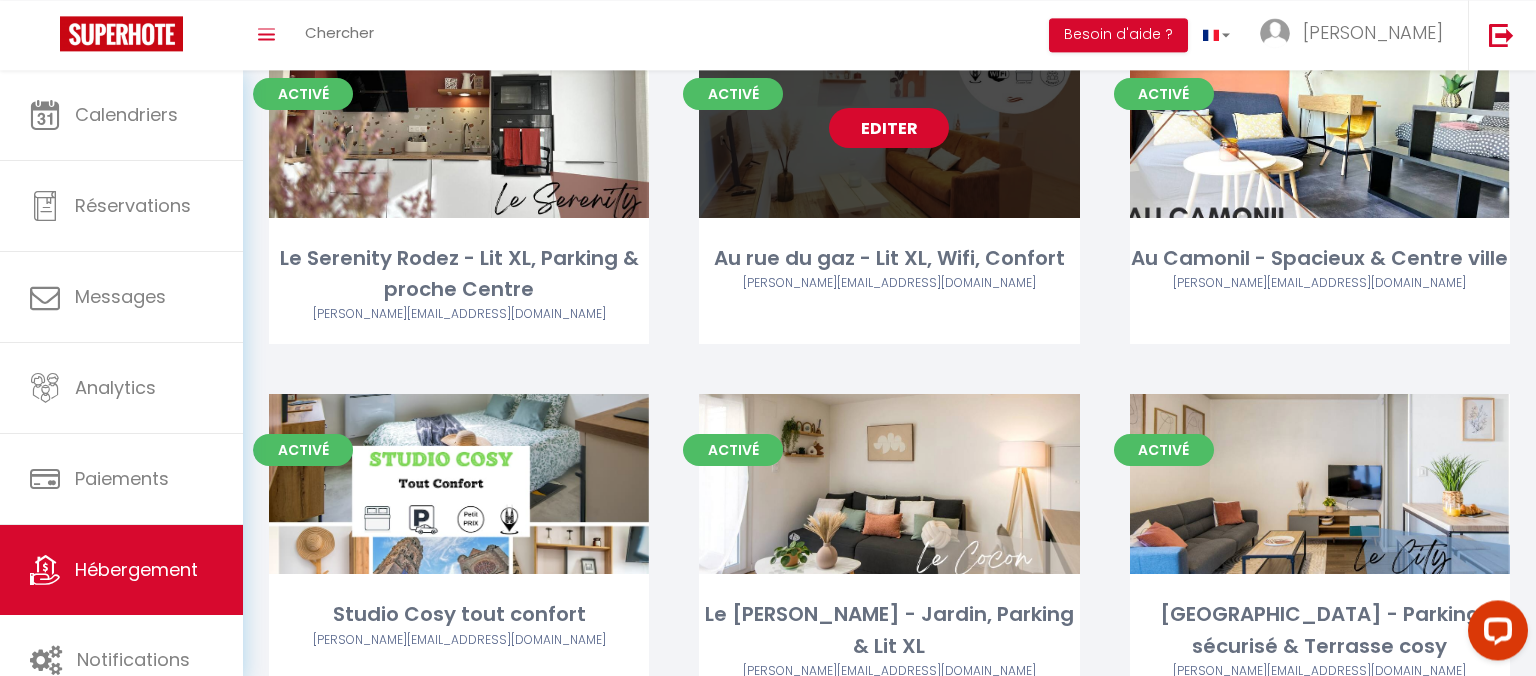 click on "Editer" at bounding box center (889, 128) 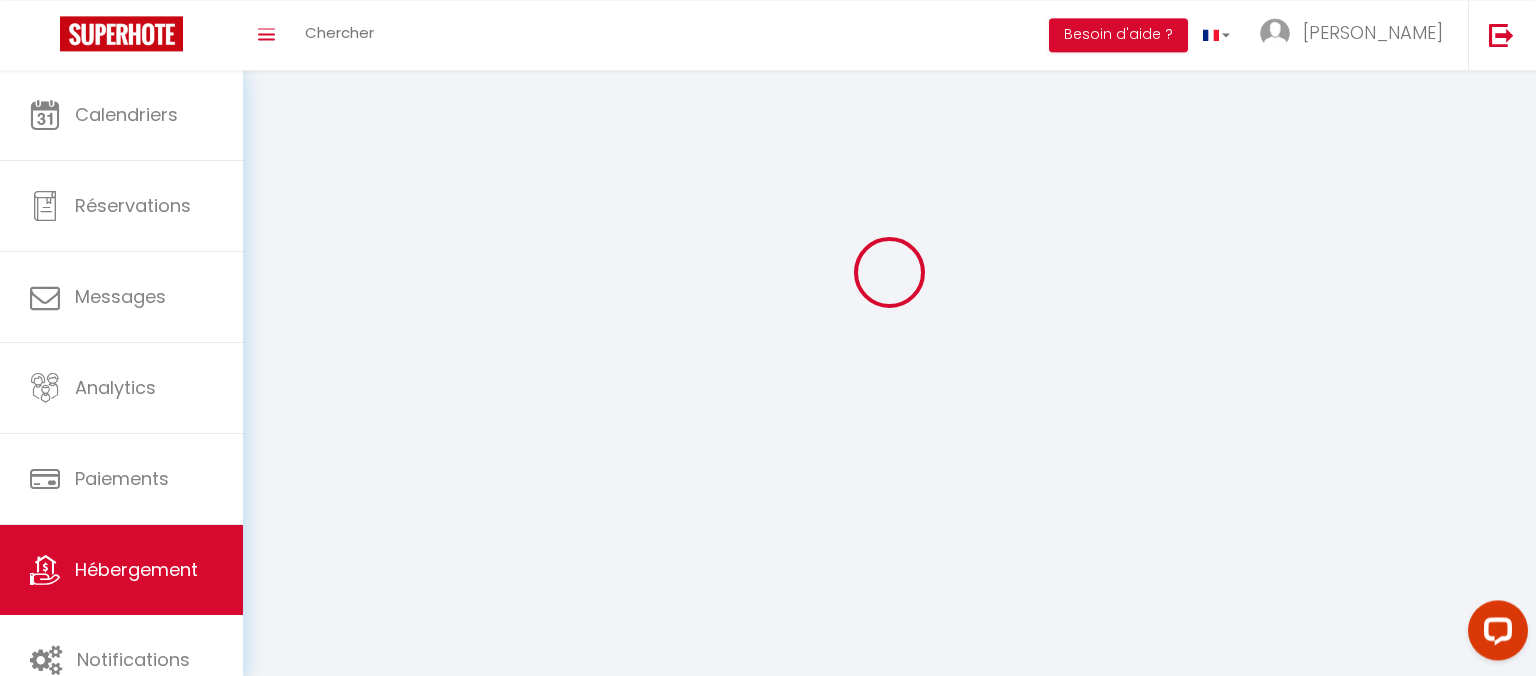 scroll, scrollTop: 0, scrollLeft: 0, axis: both 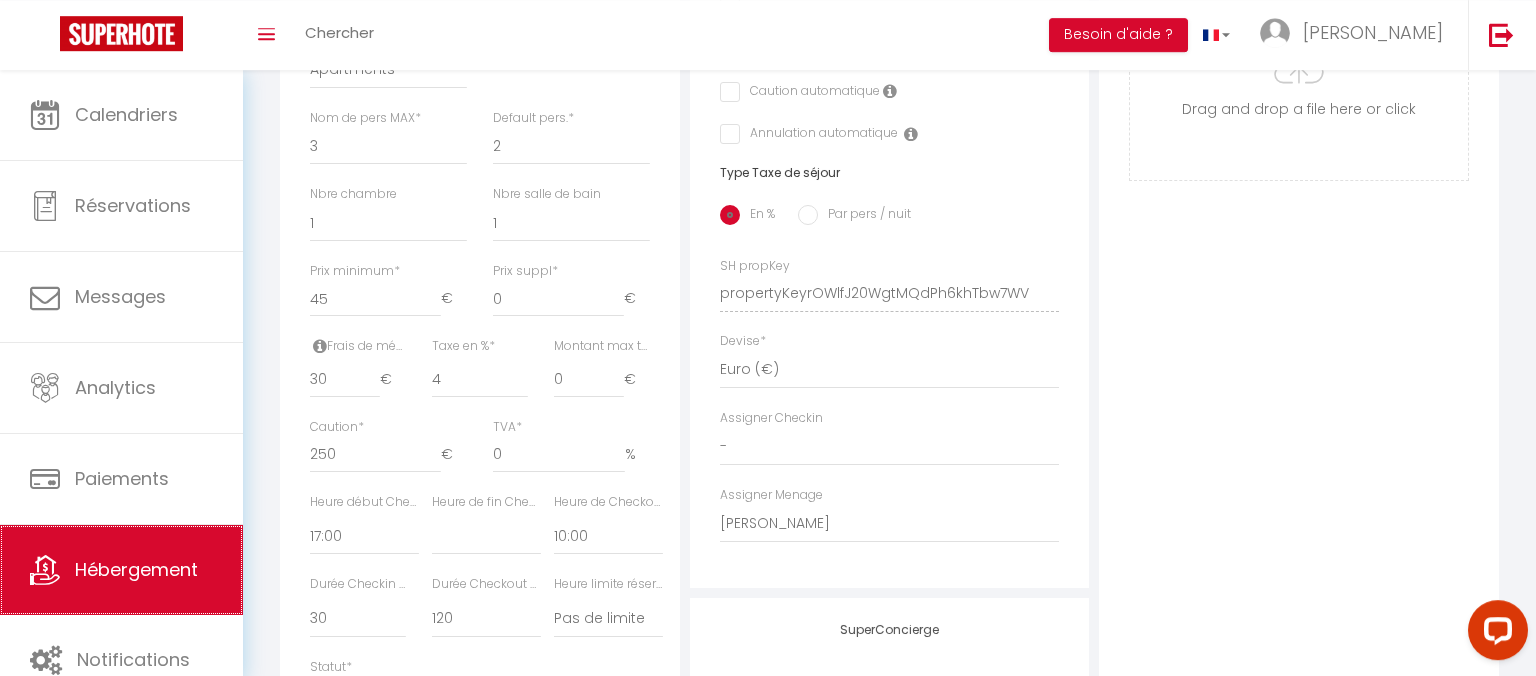 click on "Hébergement" at bounding box center [136, 569] 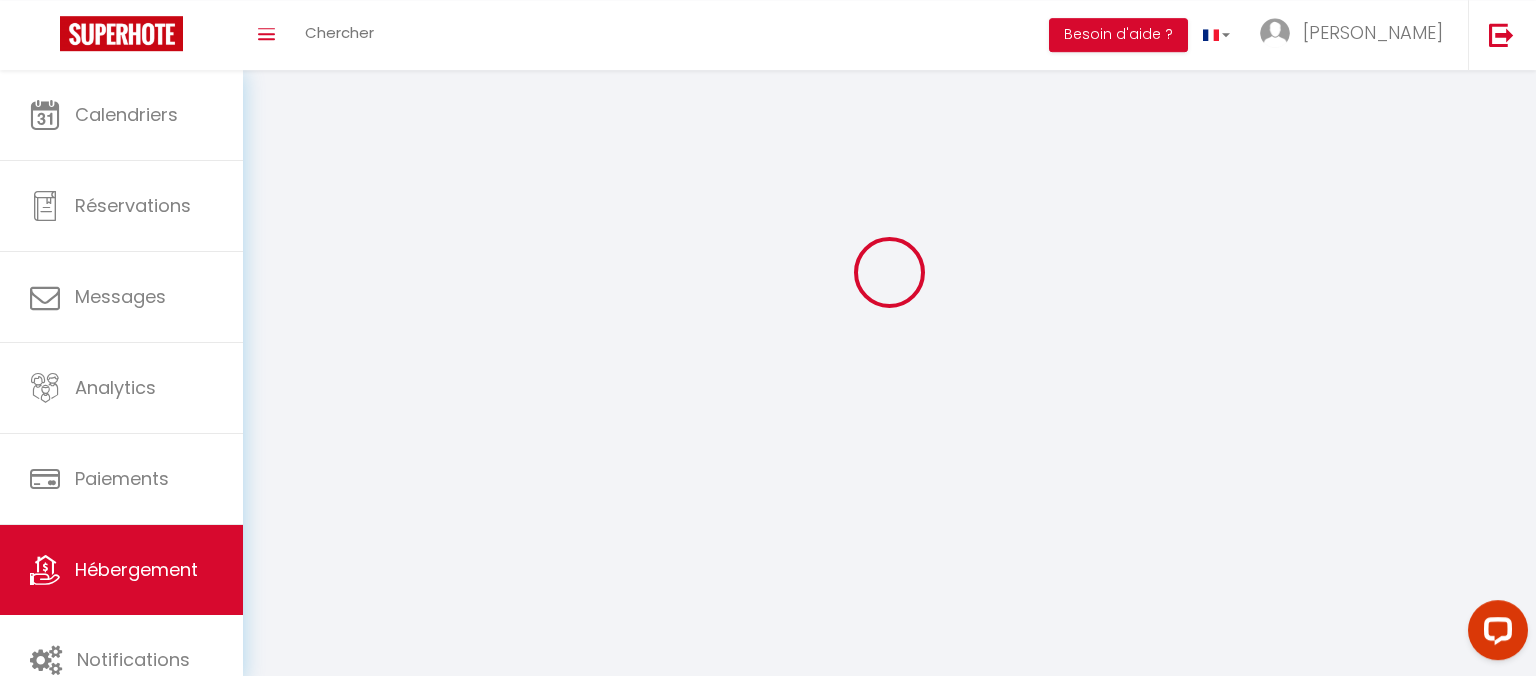 scroll, scrollTop: 0, scrollLeft: 0, axis: both 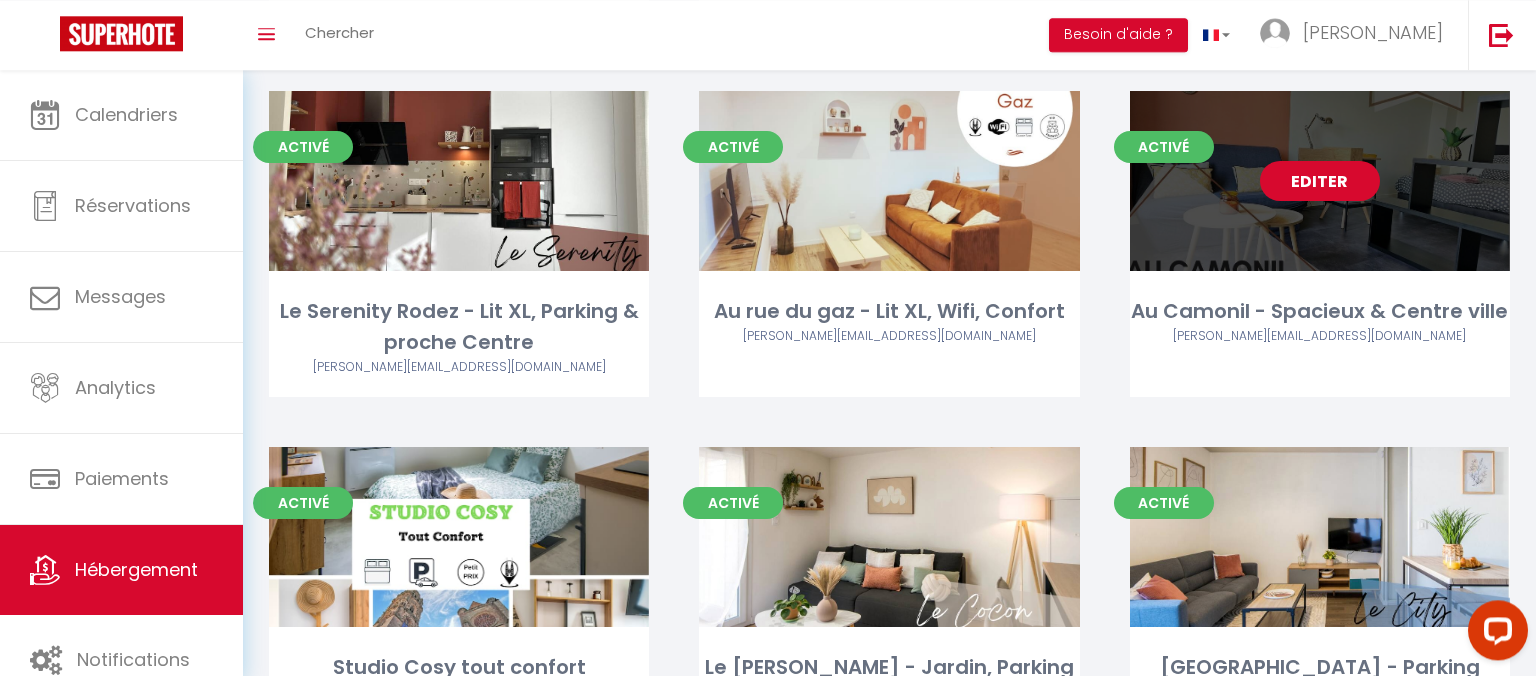 click on "Editer" at bounding box center (1320, 181) 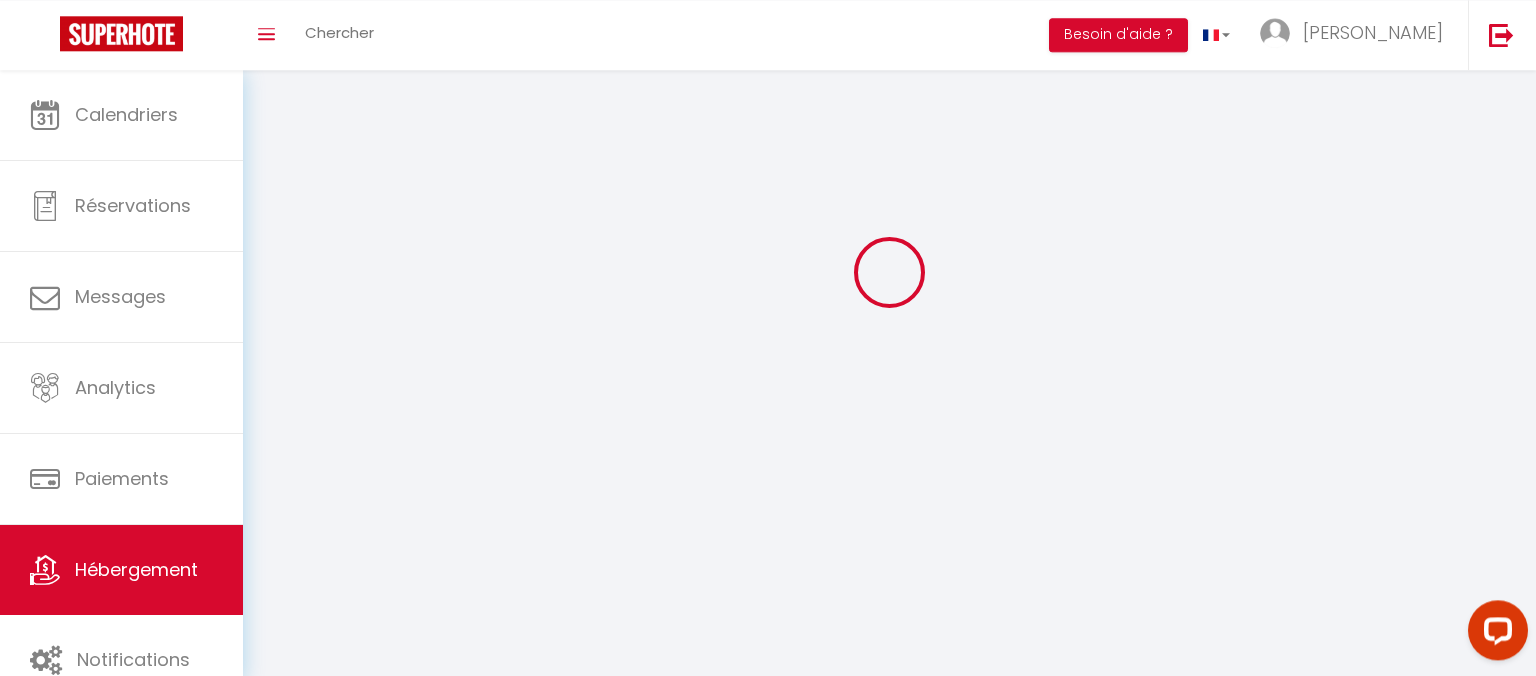 scroll, scrollTop: 0, scrollLeft: 0, axis: both 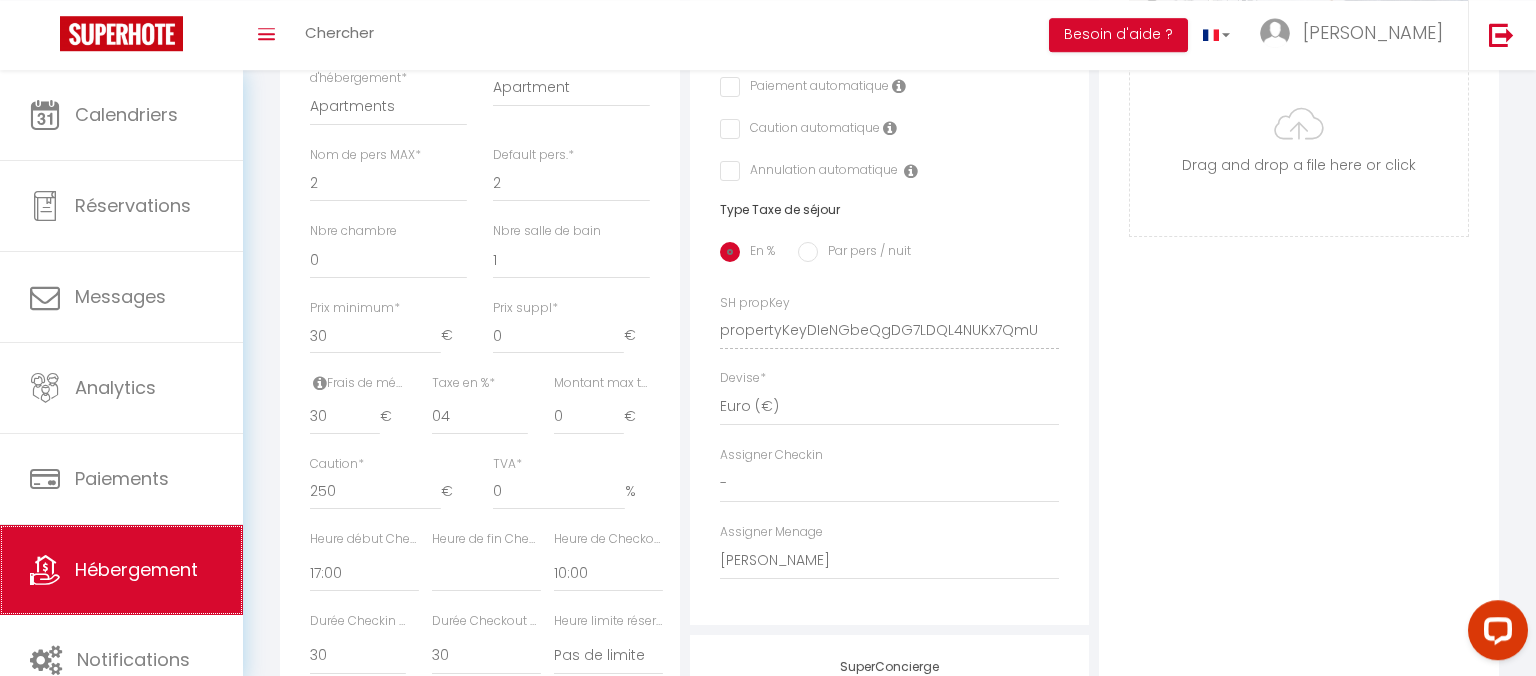 click on "Hébergement" at bounding box center (136, 569) 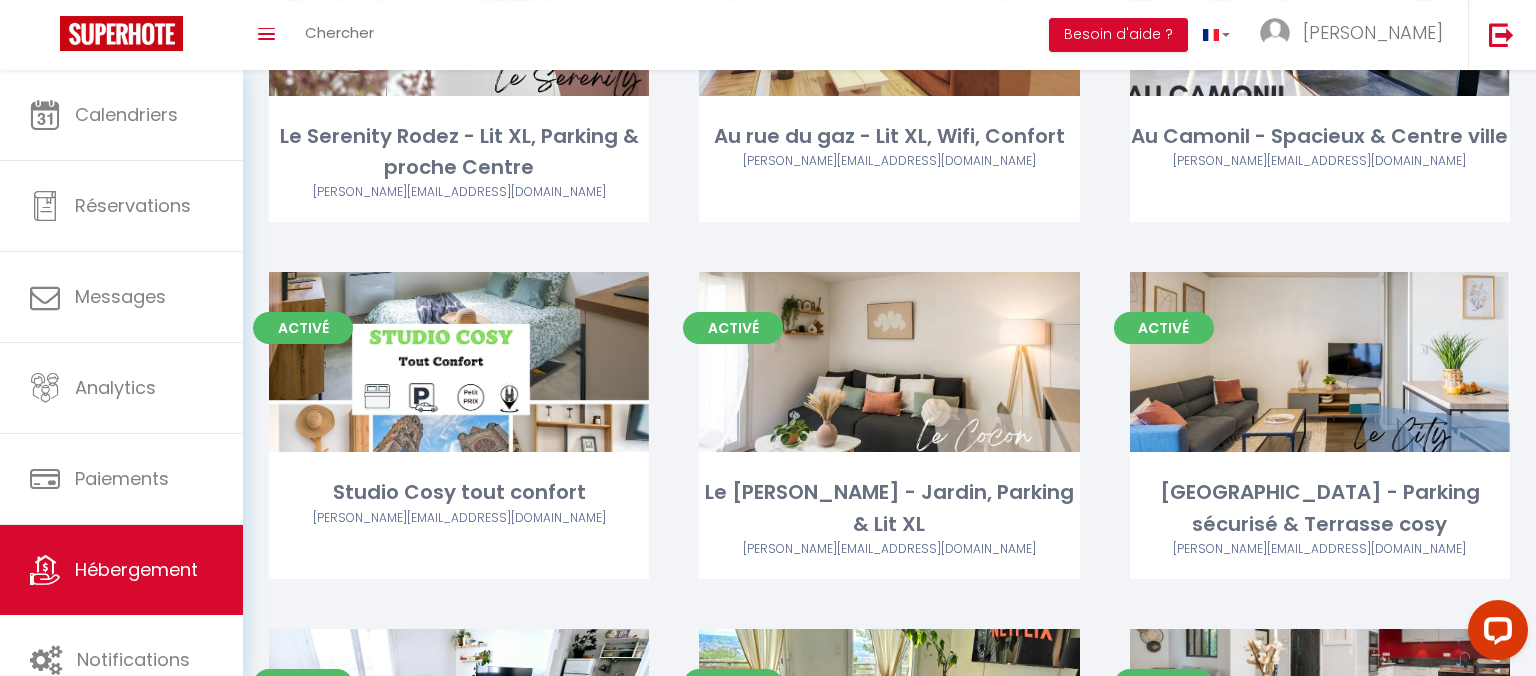 scroll, scrollTop: 708, scrollLeft: 0, axis: vertical 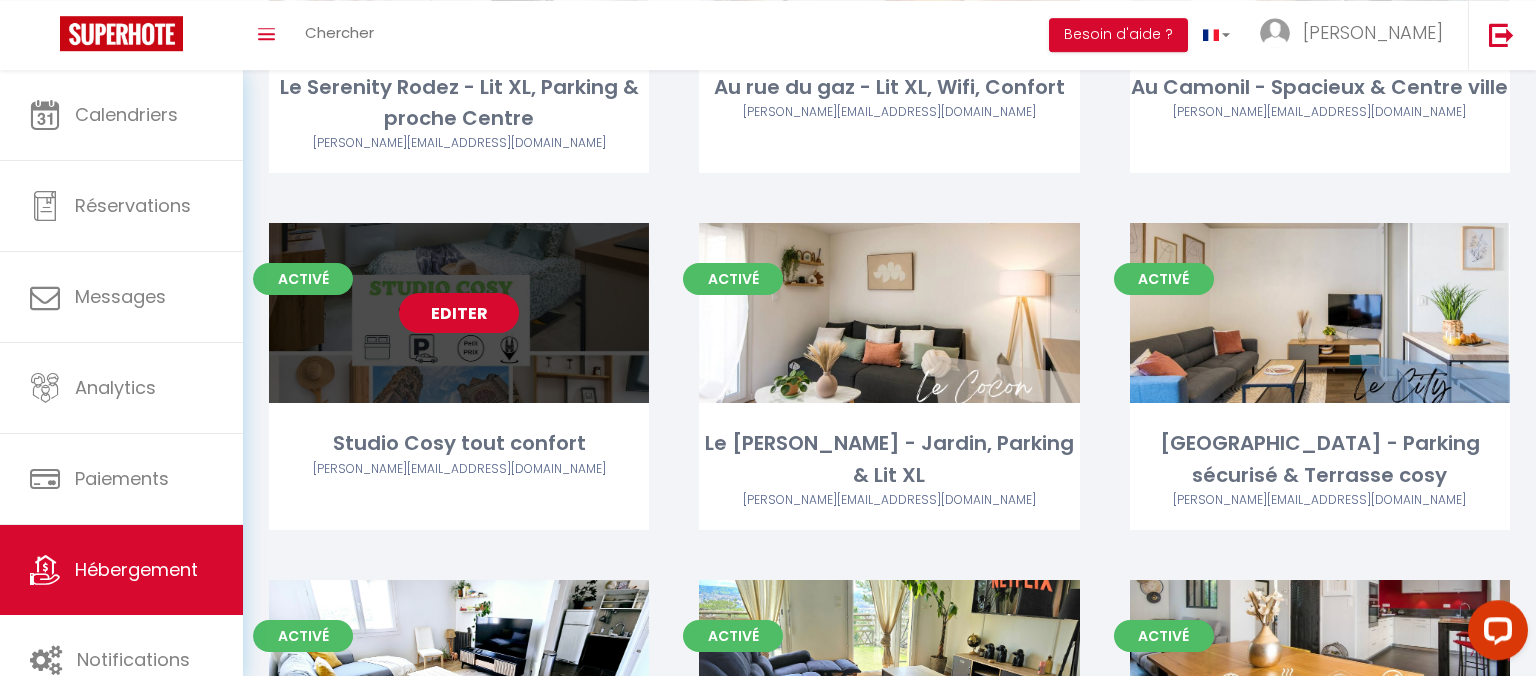 click on "Editer" at bounding box center [459, 313] 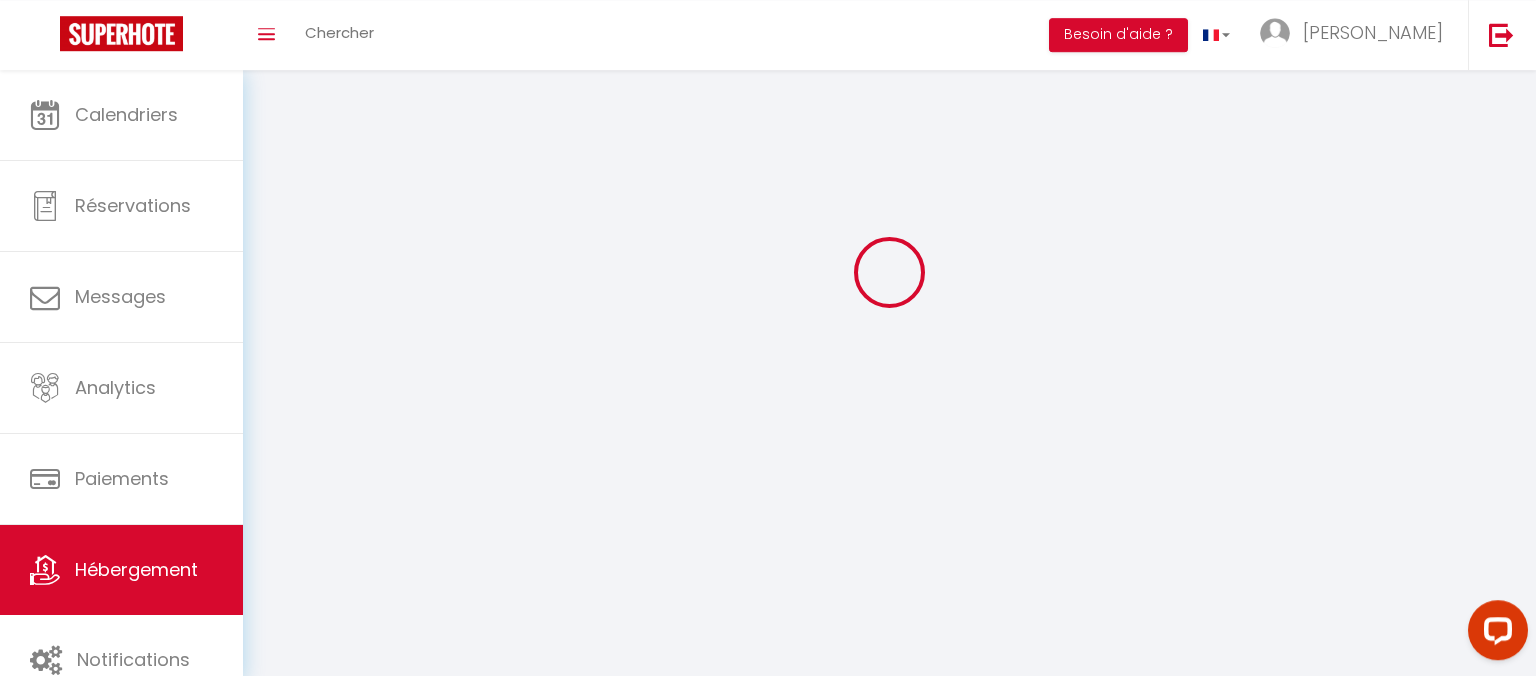 scroll, scrollTop: 0, scrollLeft: 0, axis: both 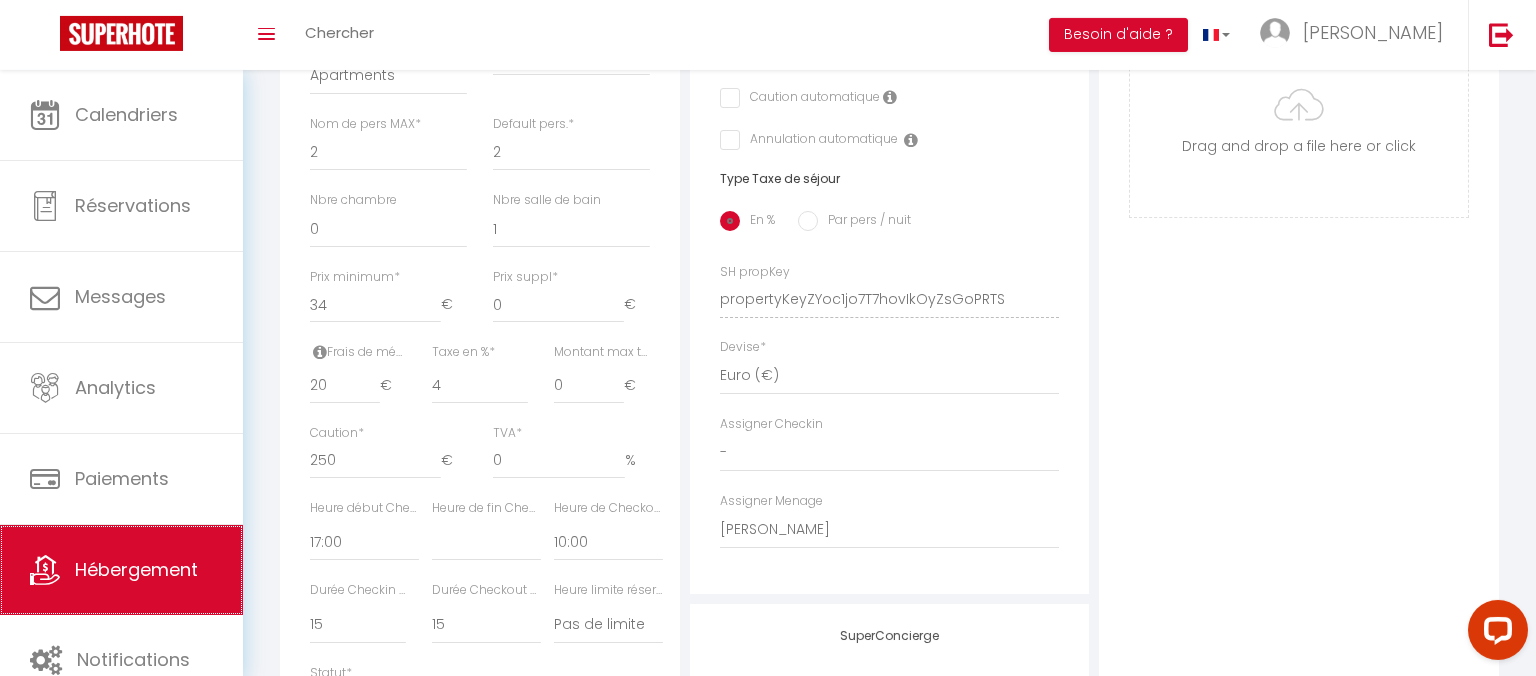 click on "Hébergement" at bounding box center [121, 570] 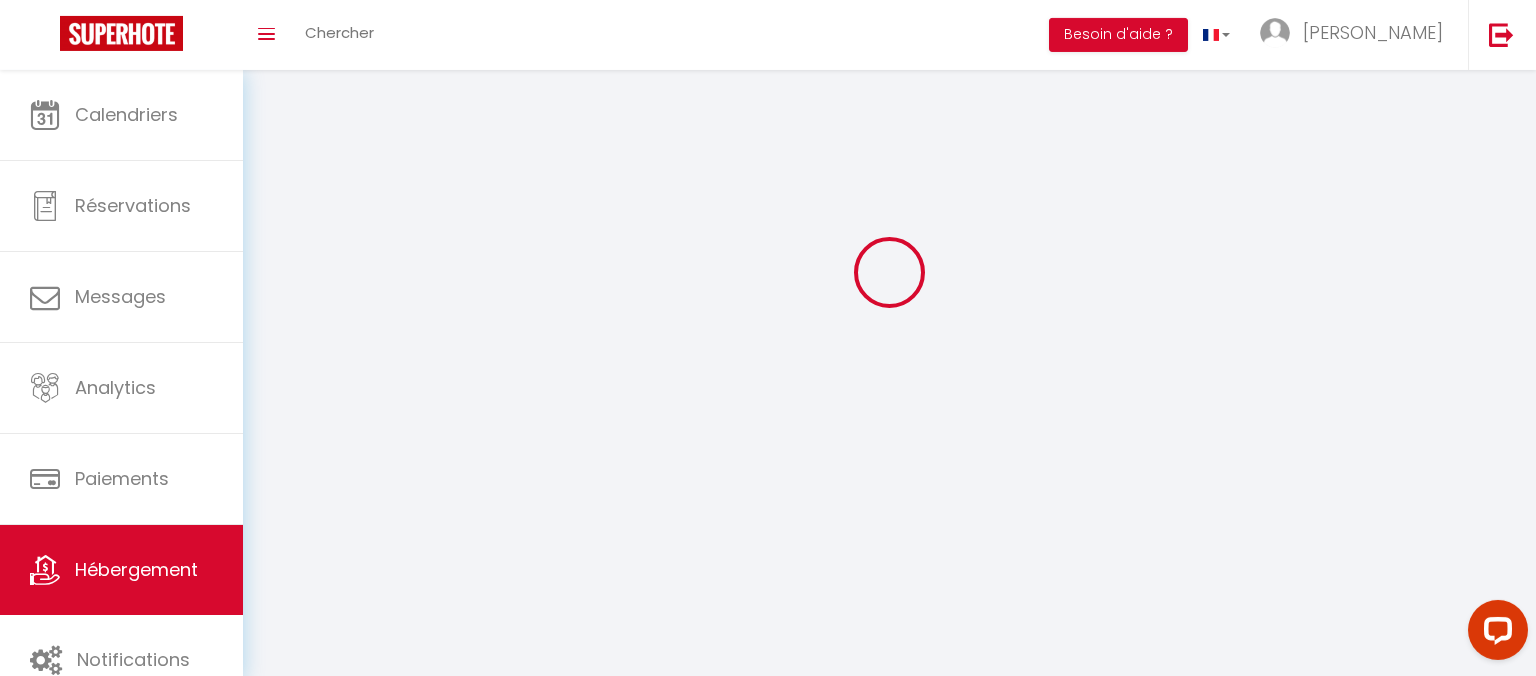 scroll, scrollTop: 0, scrollLeft: 0, axis: both 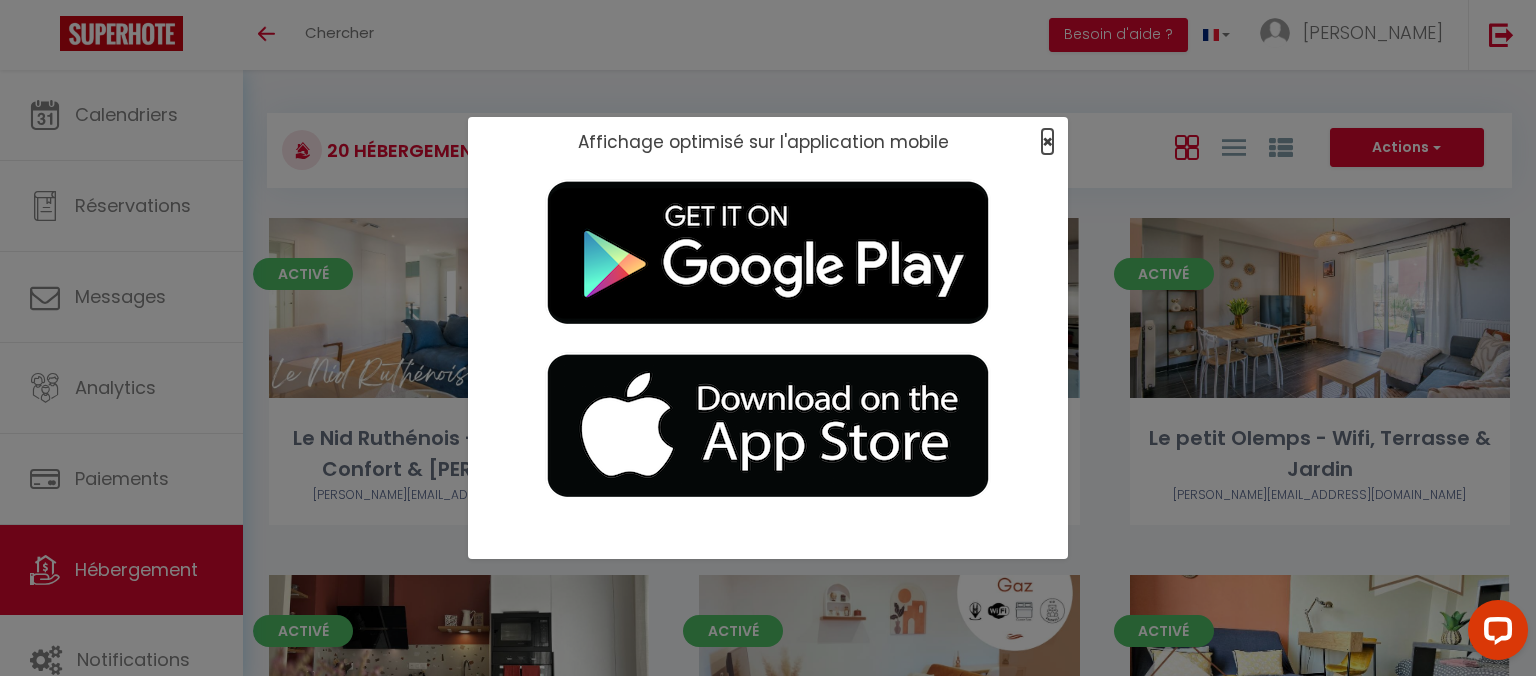 click on "×" at bounding box center (1047, 141) 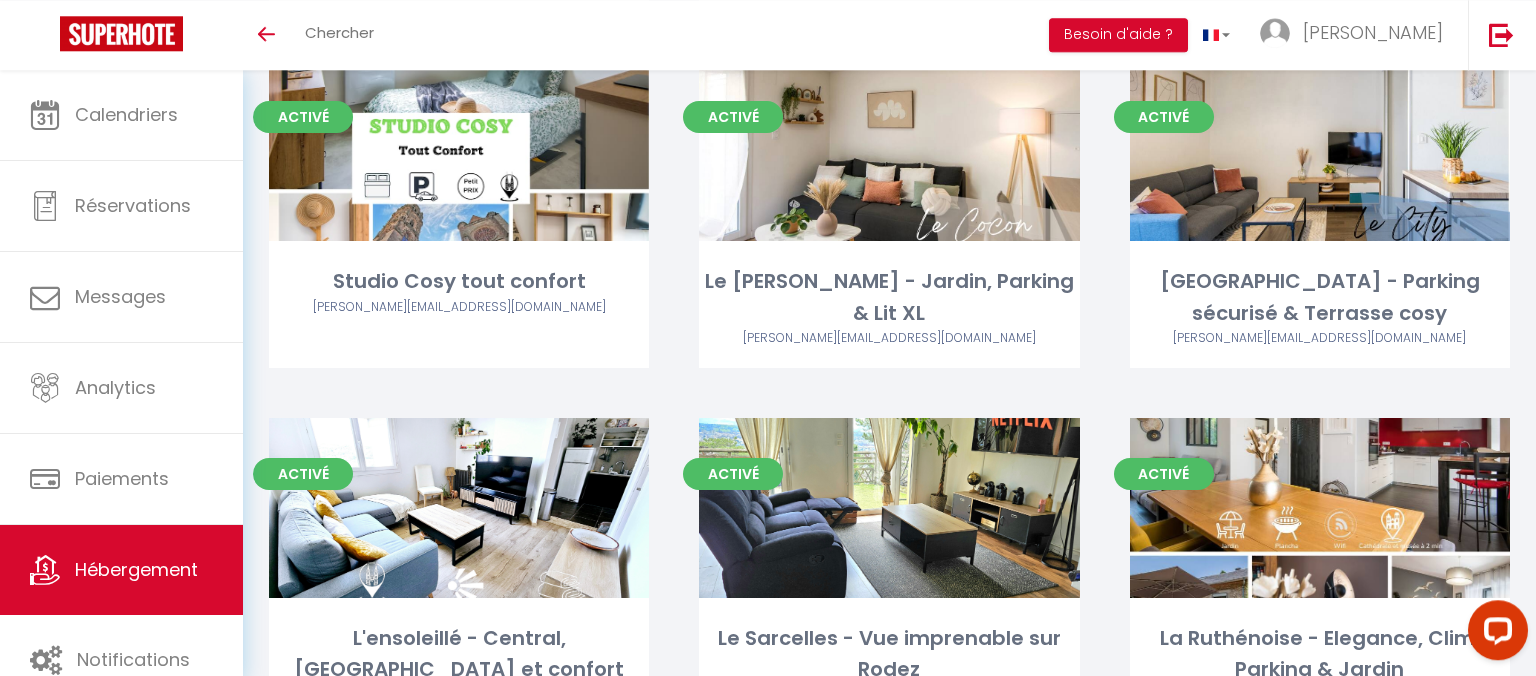 scroll, scrollTop: 892, scrollLeft: 0, axis: vertical 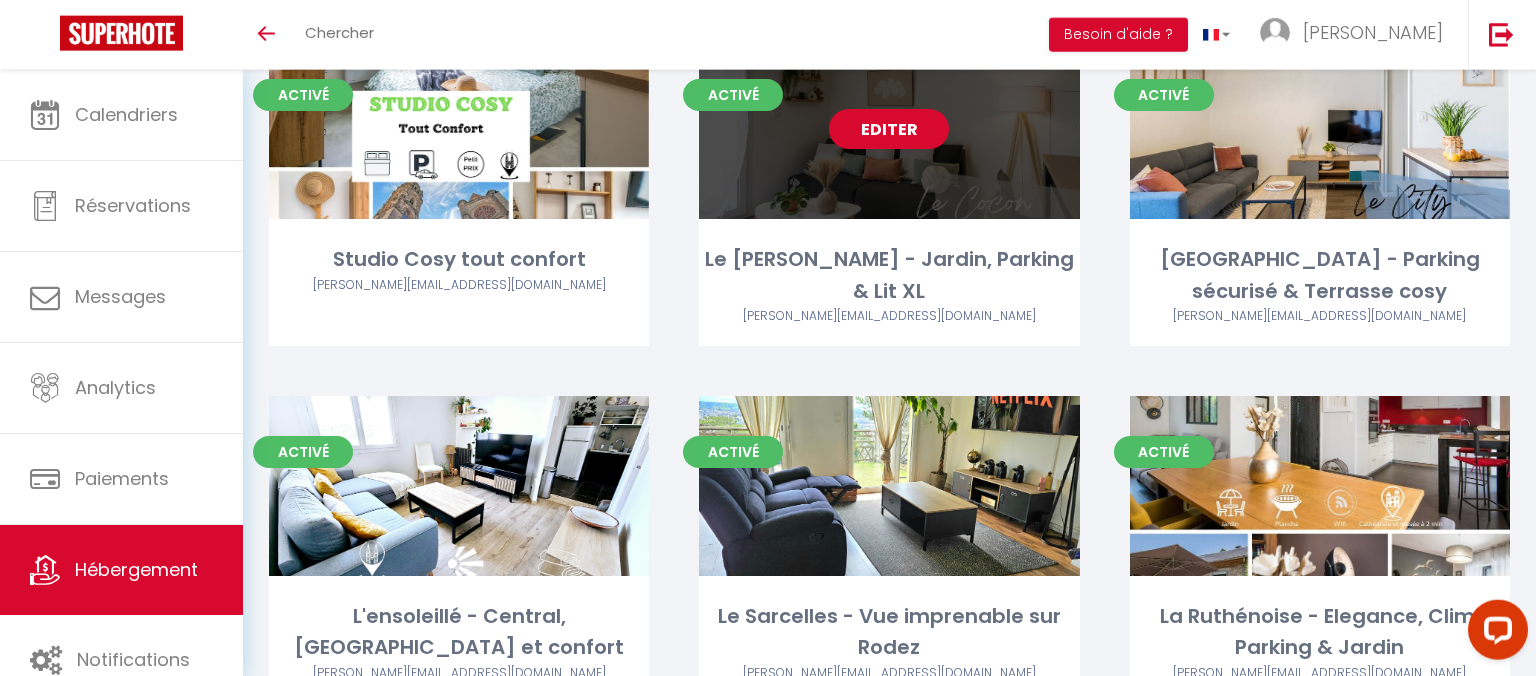 click on "Editer" at bounding box center (889, 129) 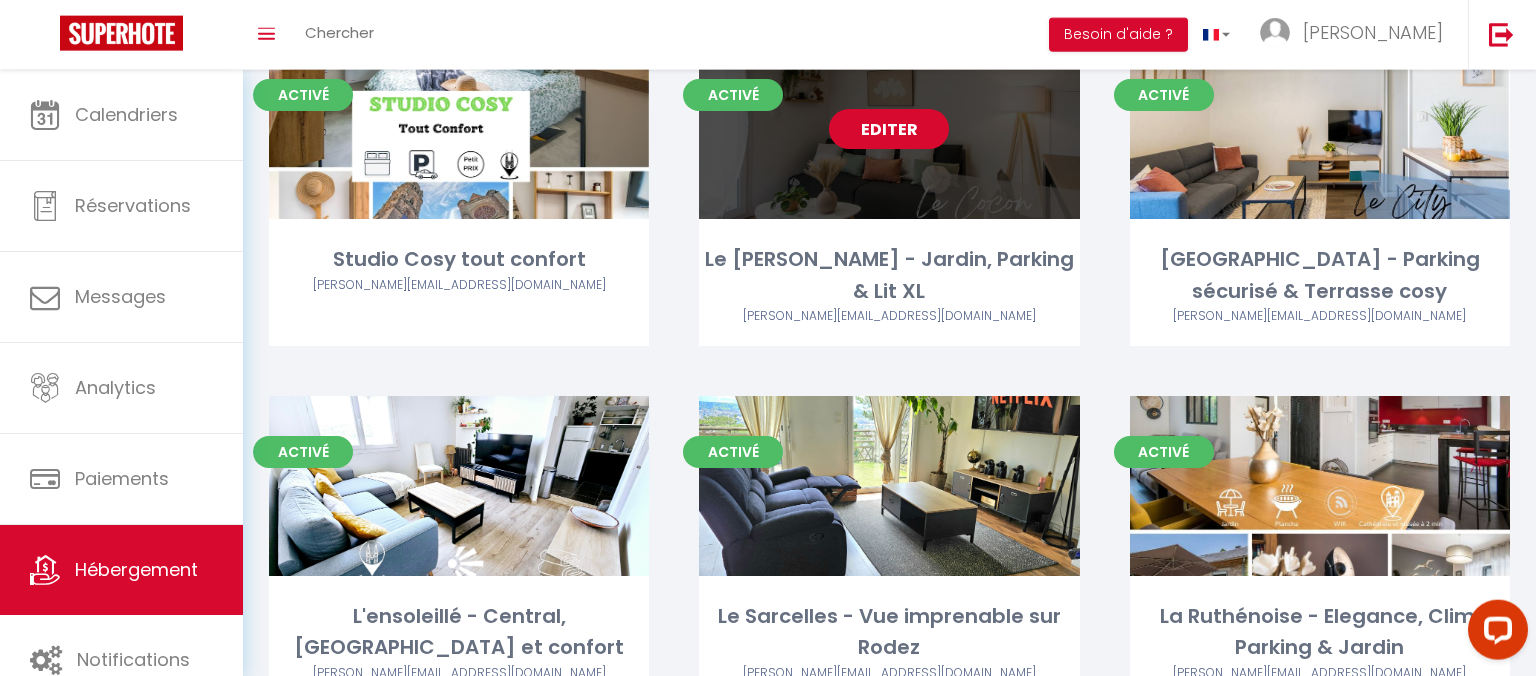 scroll, scrollTop: 0, scrollLeft: 0, axis: both 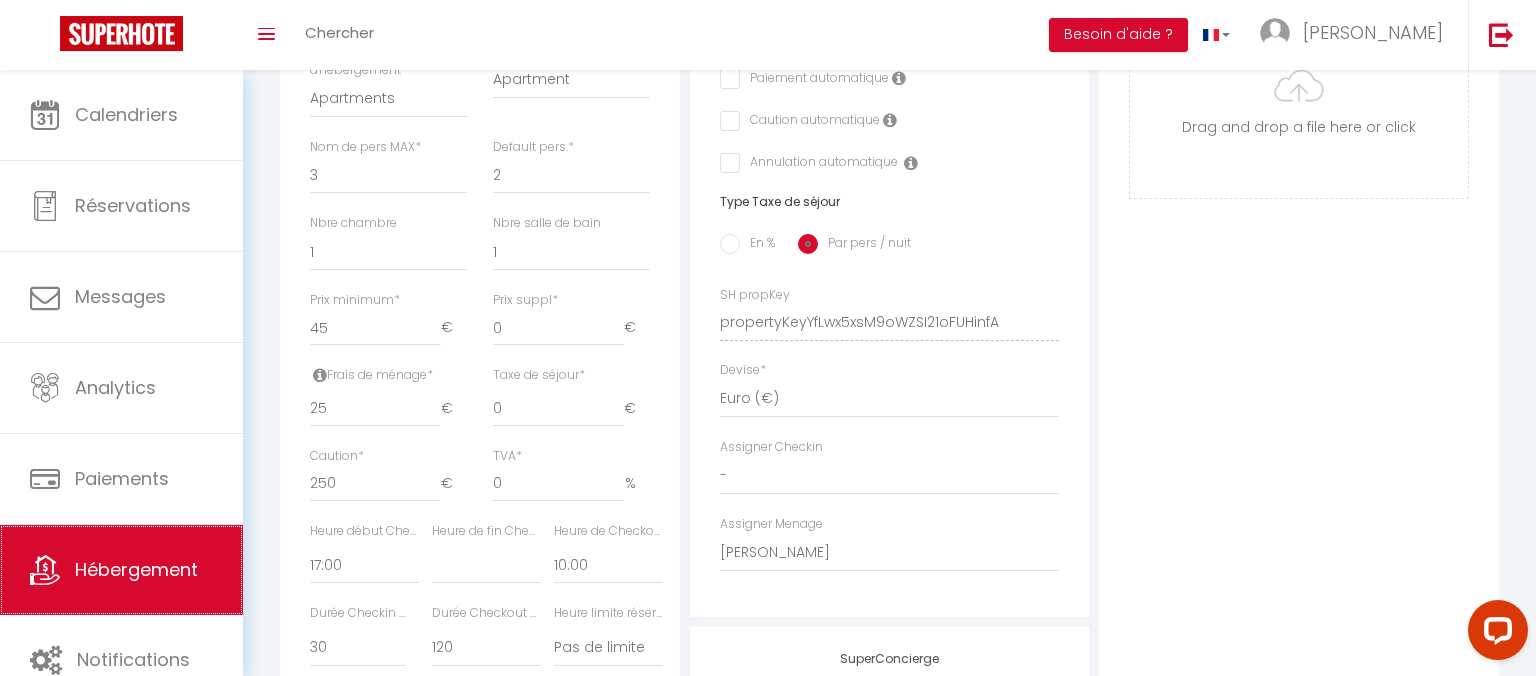 click on "Hébergement" at bounding box center (136, 569) 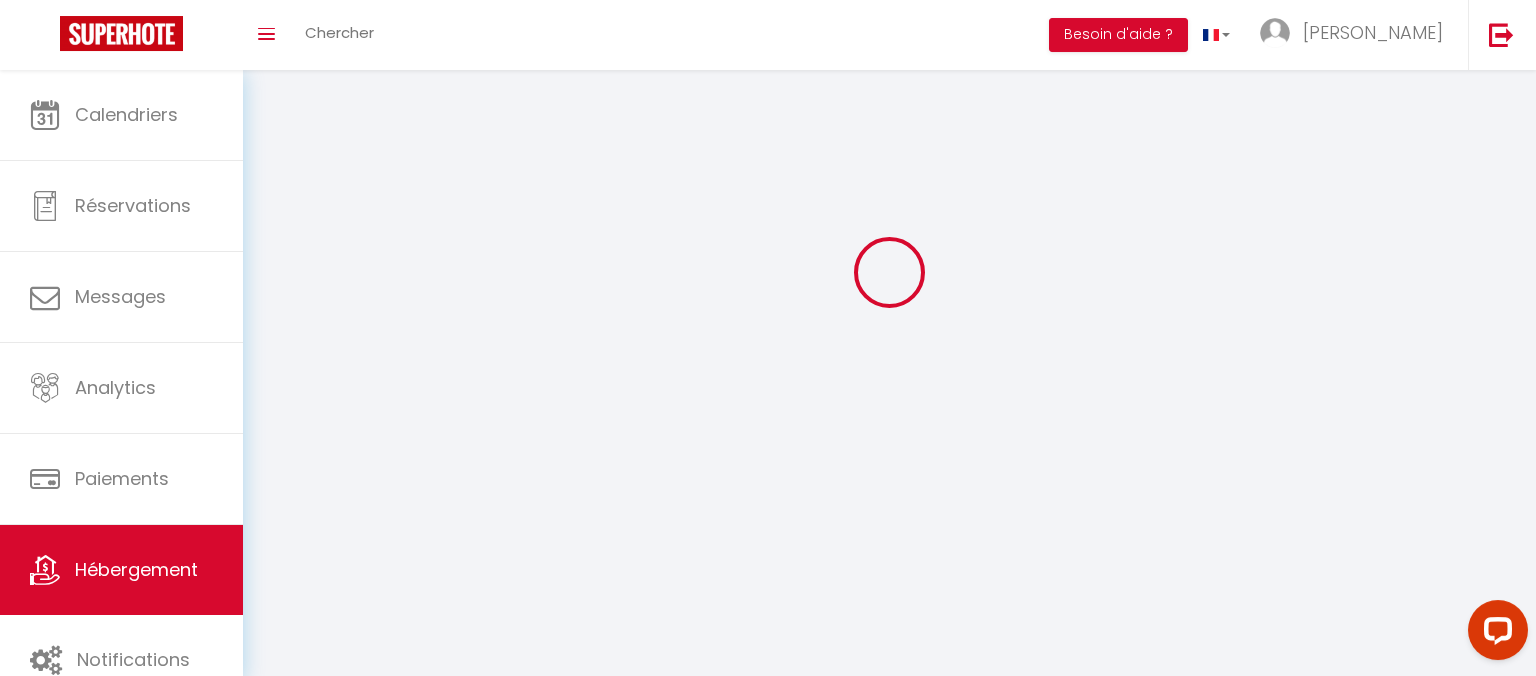 scroll, scrollTop: 0, scrollLeft: 0, axis: both 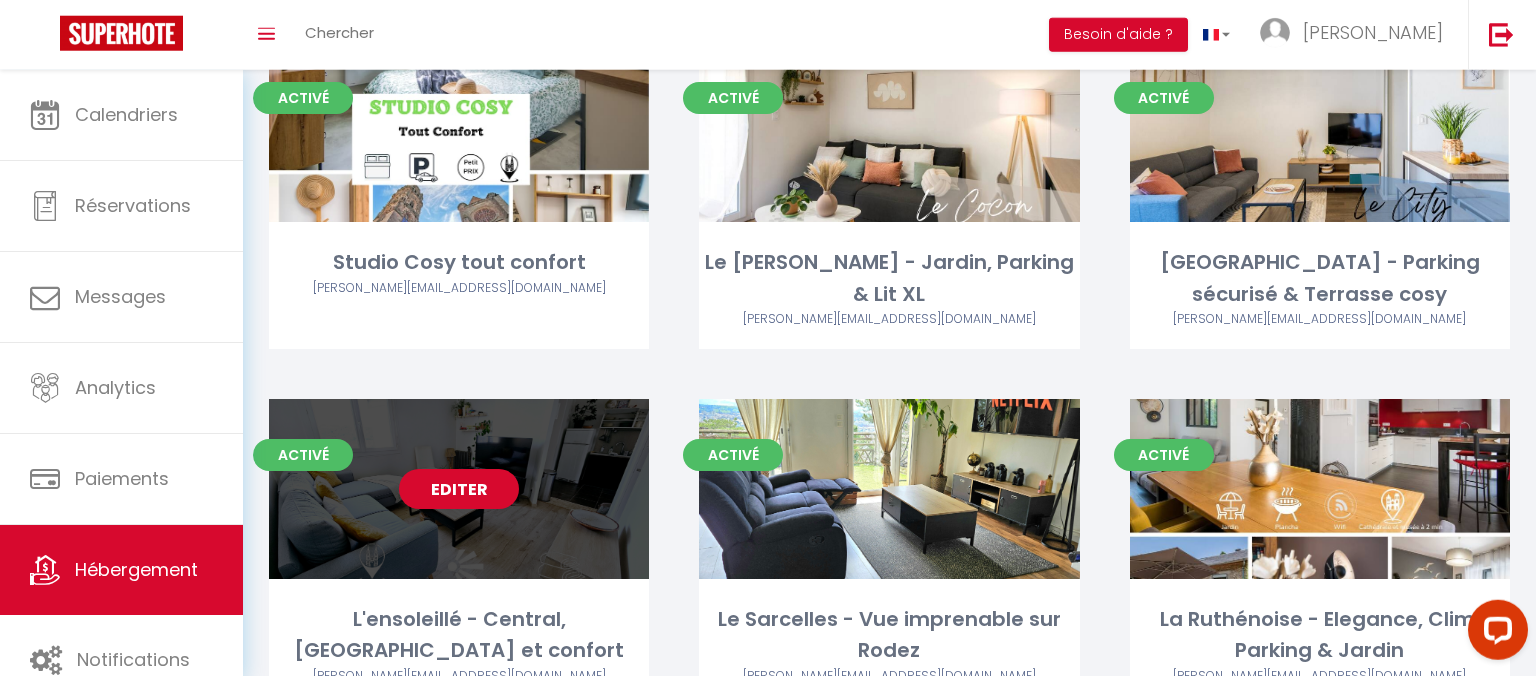 click on "Editer" at bounding box center [459, 489] 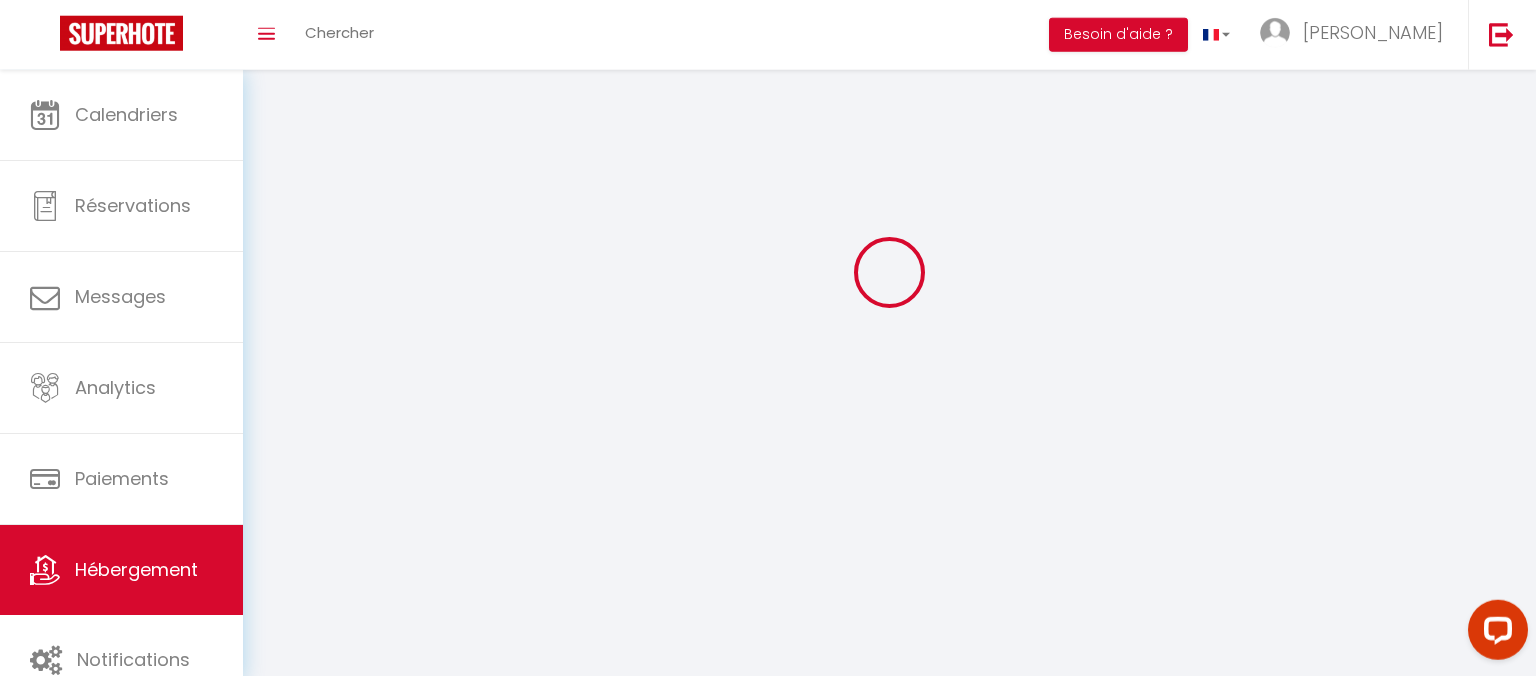 scroll, scrollTop: 0, scrollLeft: 0, axis: both 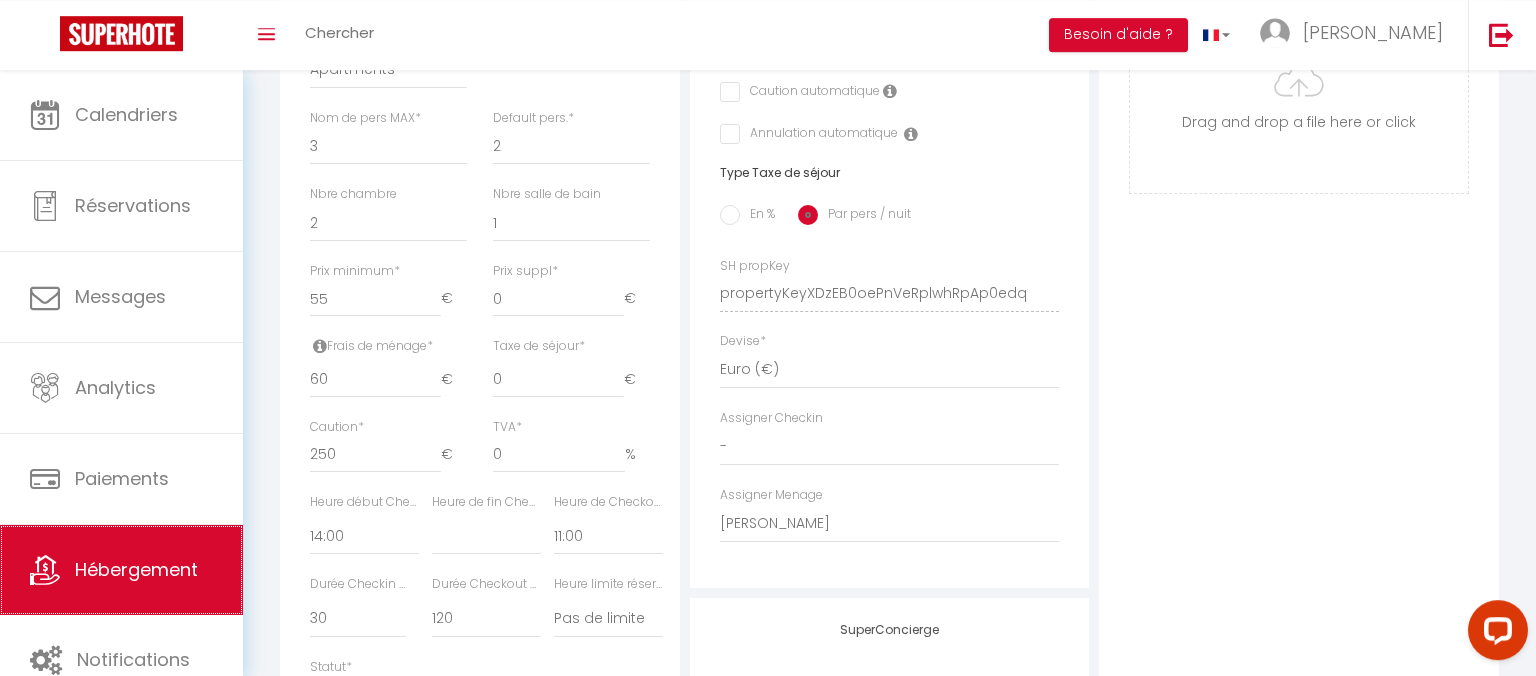 click on "Hébergement" at bounding box center [136, 569] 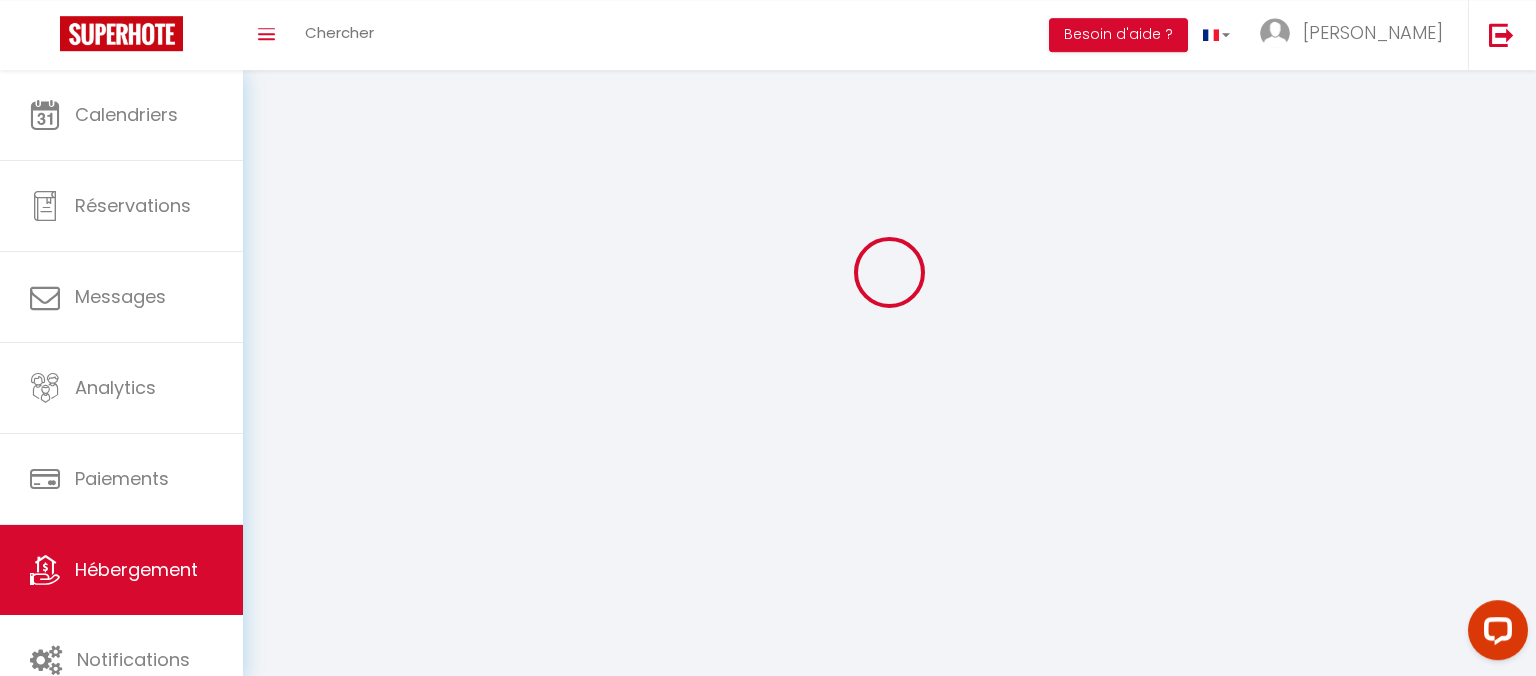 scroll, scrollTop: 0, scrollLeft: 0, axis: both 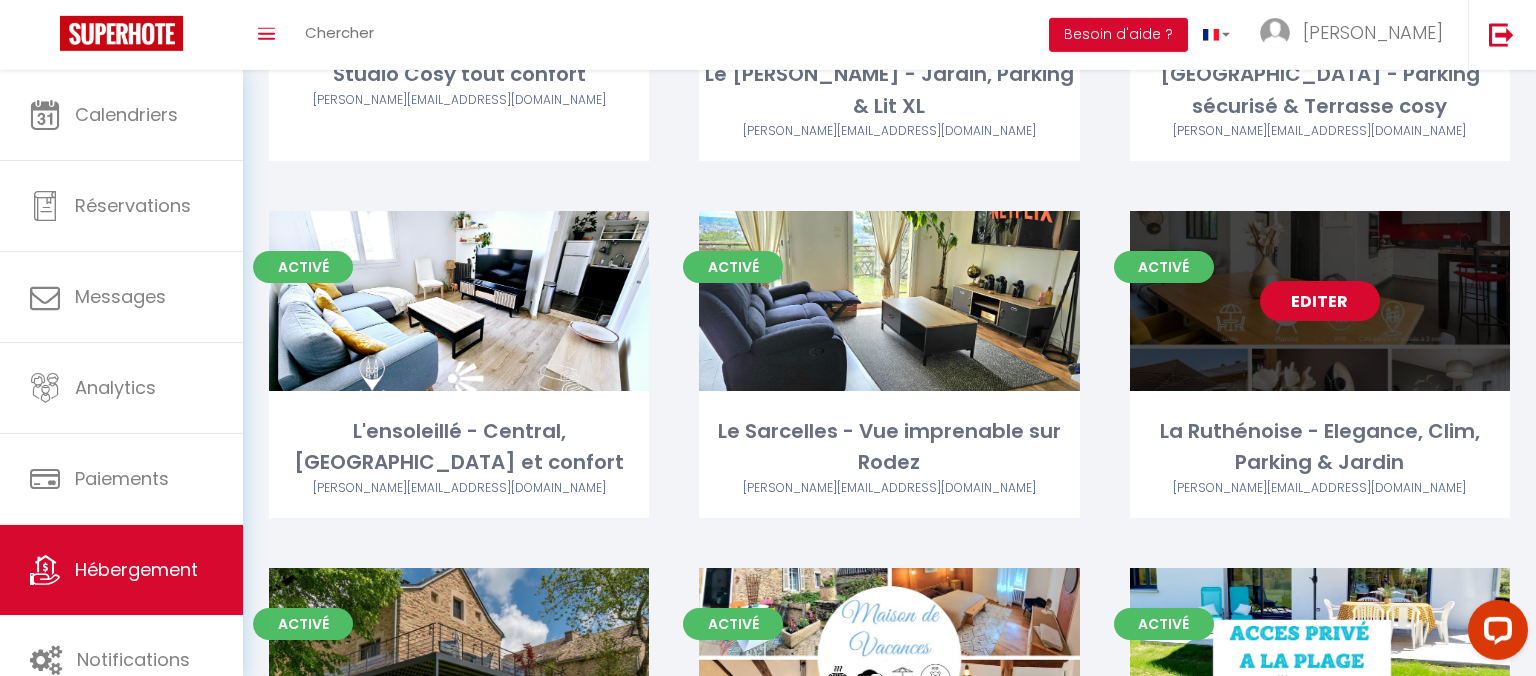 click on "Editer" at bounding box center (1320, 301) 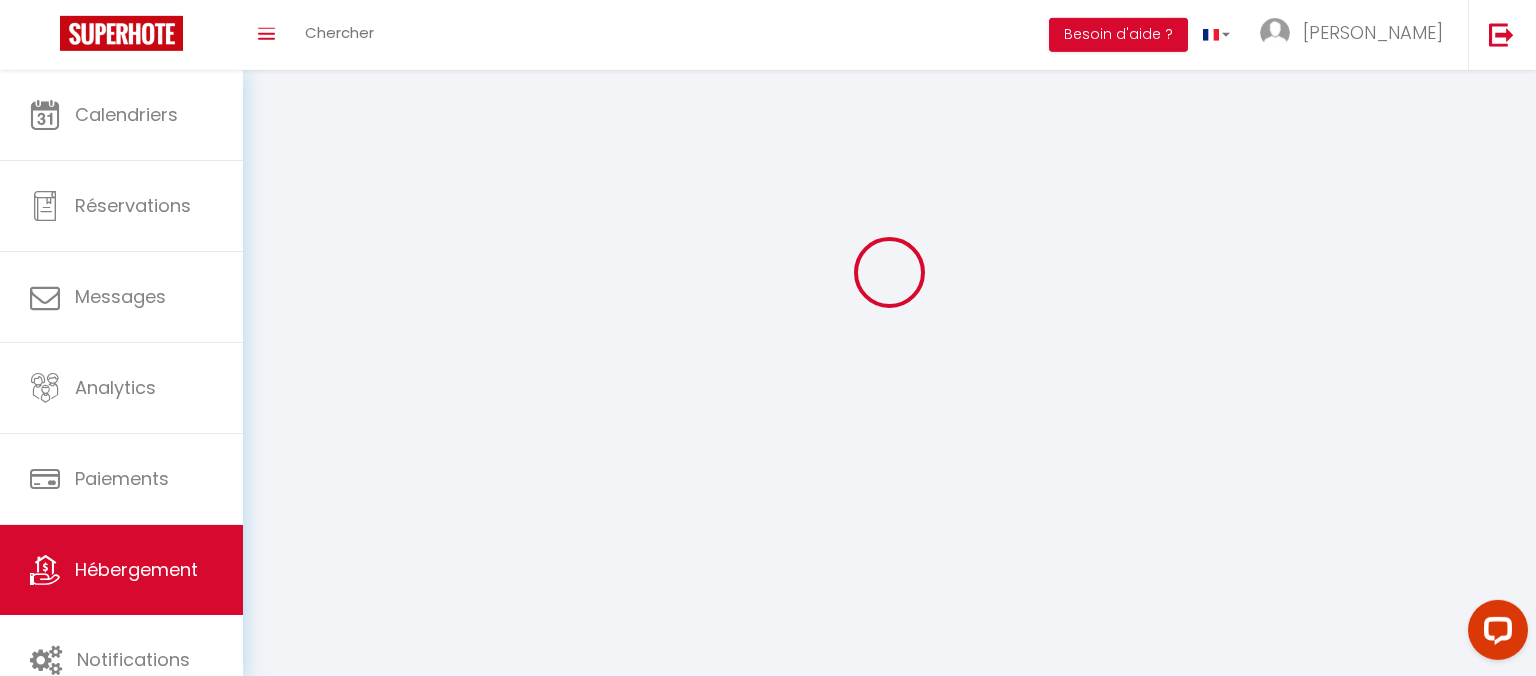 scroll, scrollTop: 0, scrollLeft: 0, axis: both 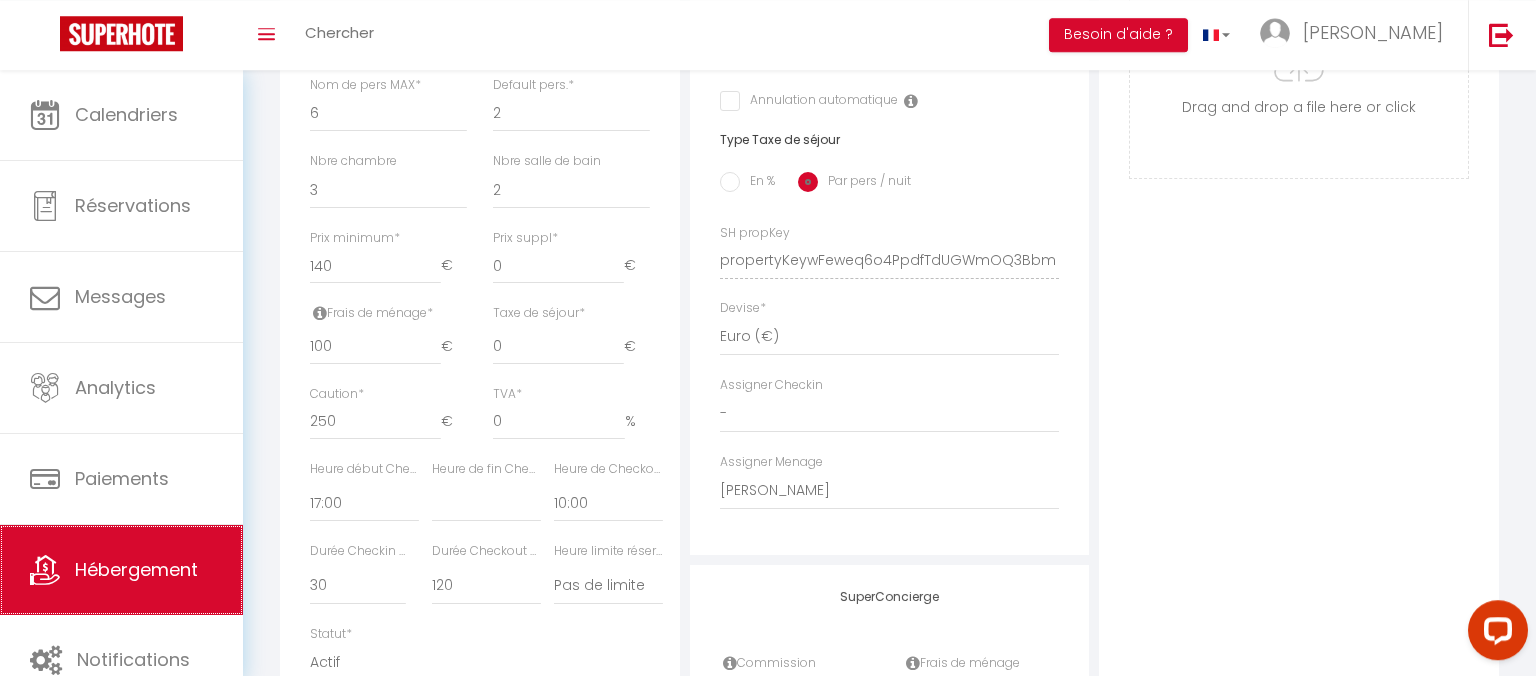 click on "Hébergement" at bounding box center [121, 570] 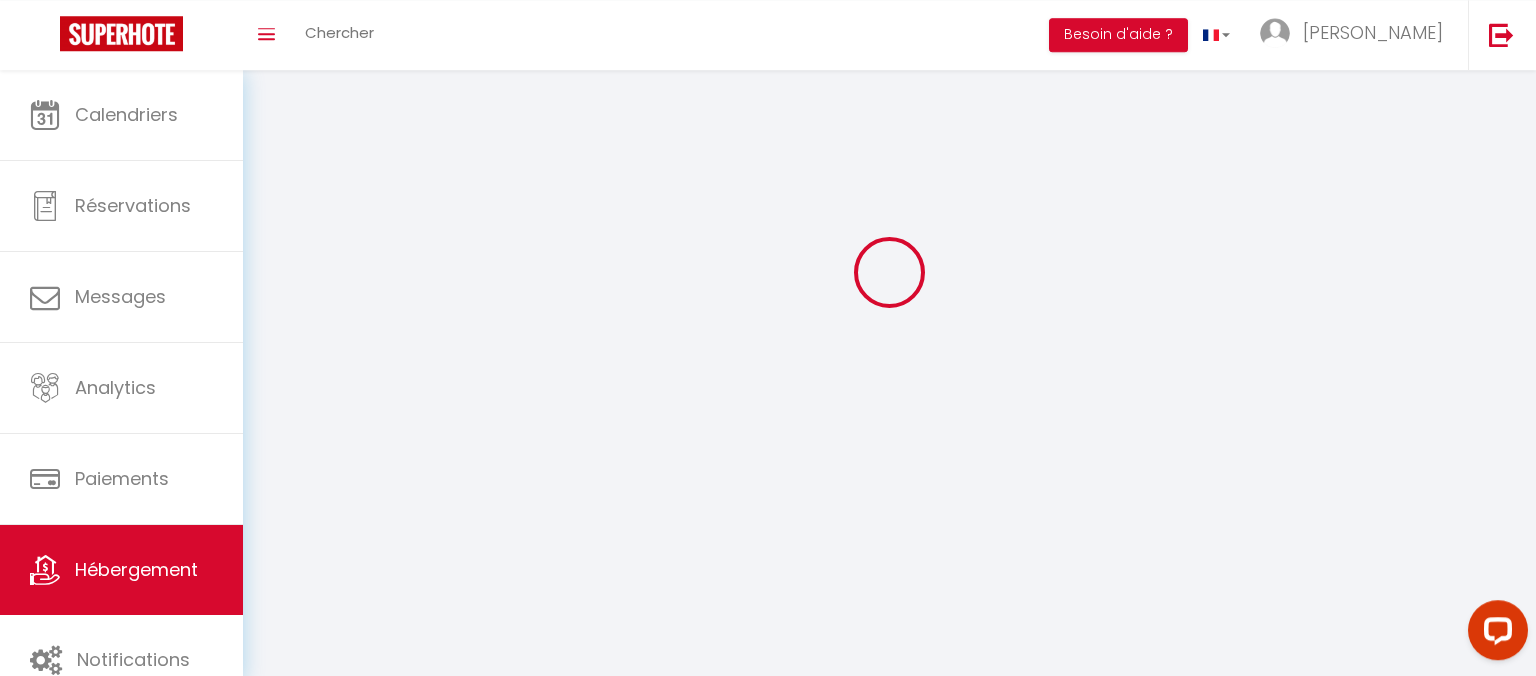 scroll, scrollTop: 0, scrollLeft: 0, axis: both 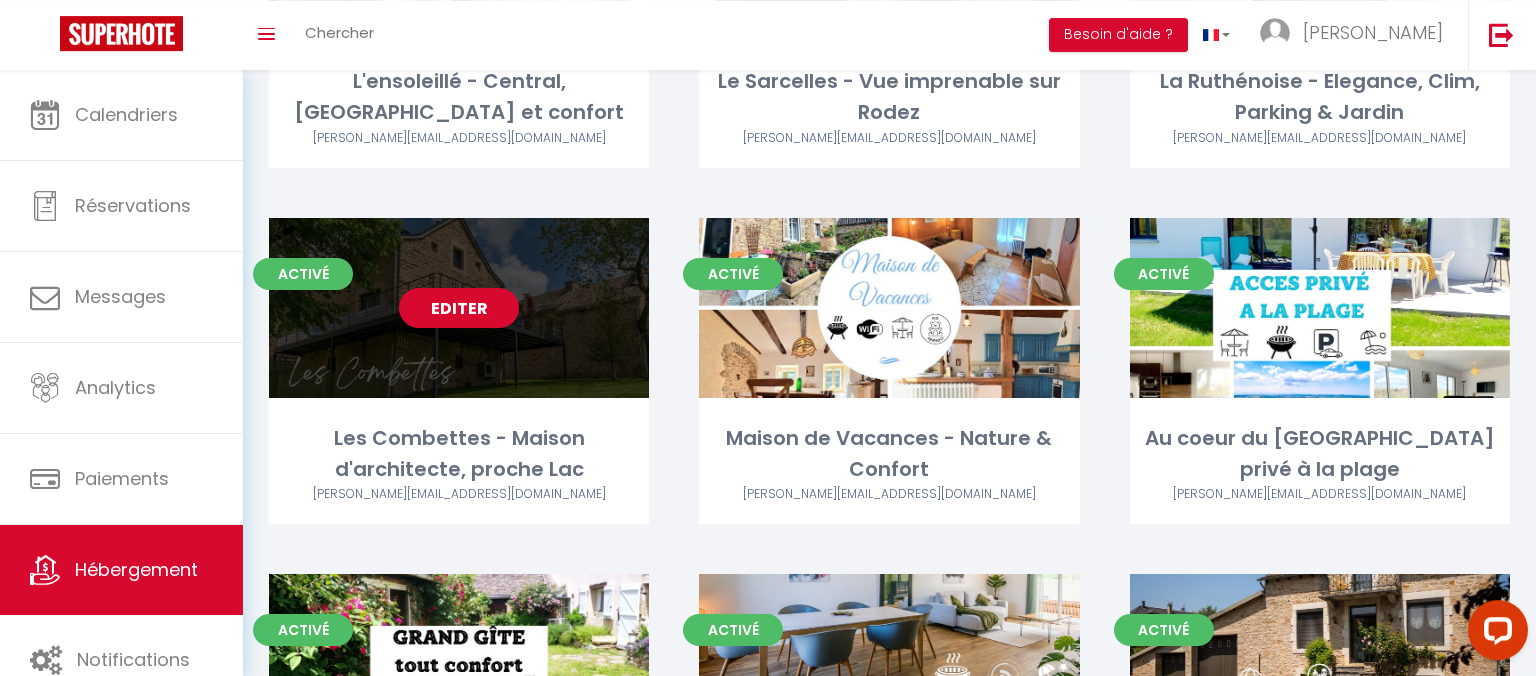 click on "Editer" at bounding box center [459, 308] 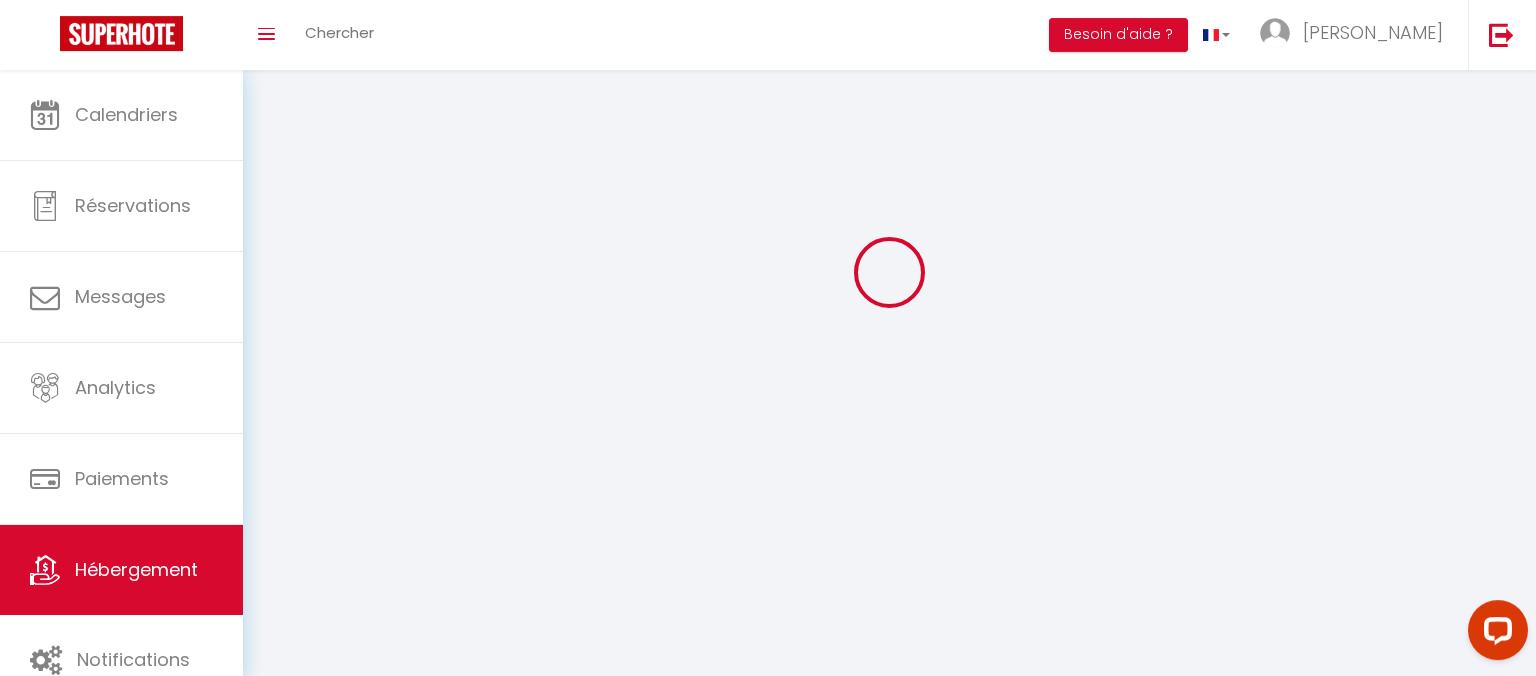 scroll, scrollTop: 0, scrollLeft: 0, axis: both 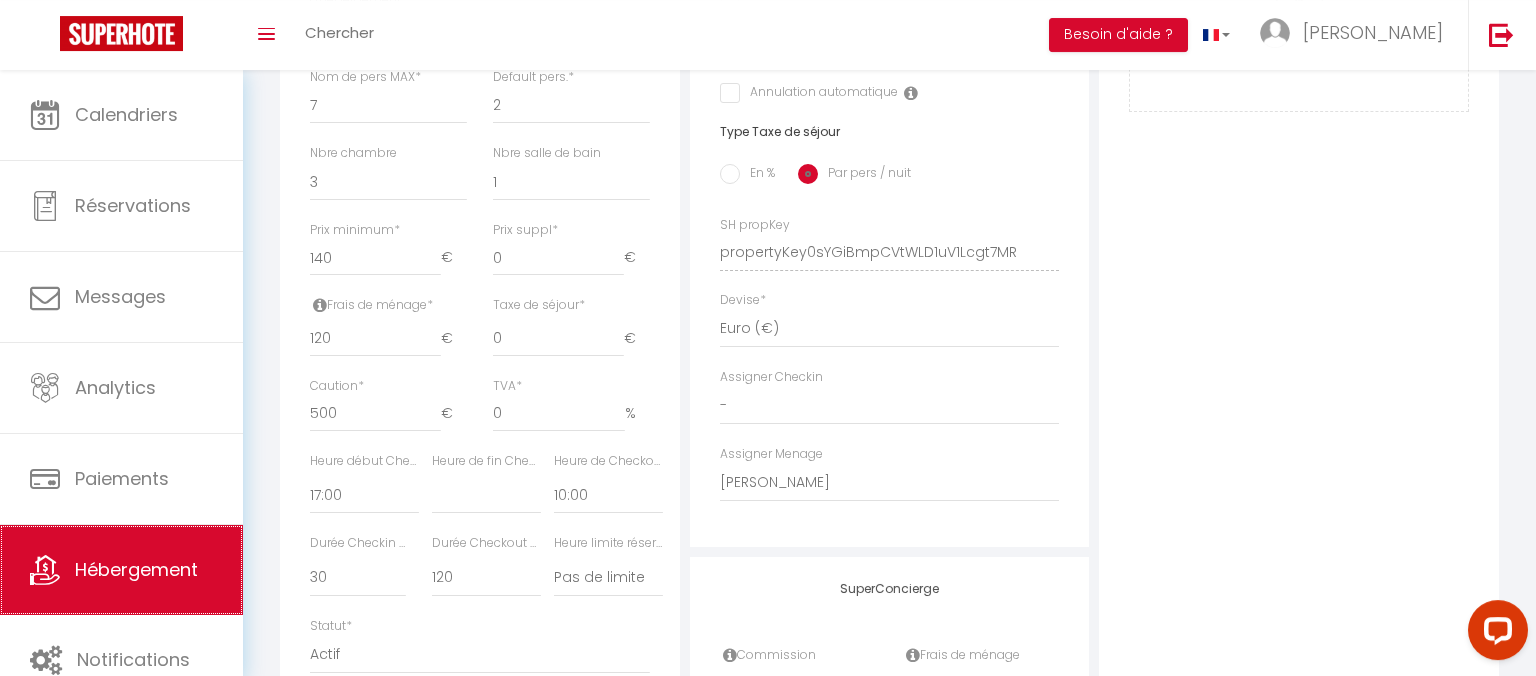 click on "Hébergement" at bounding box center [136, 569] 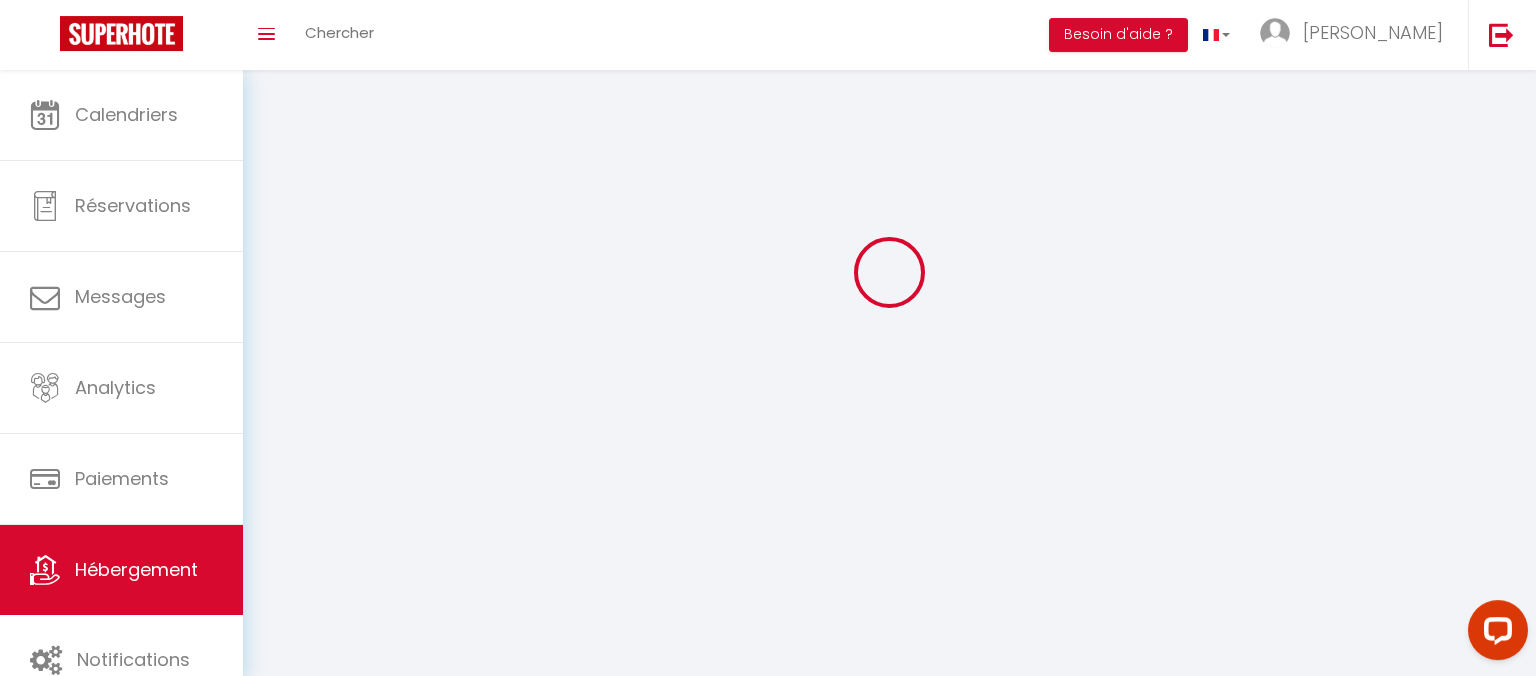 scroll, scrollTop: 0, scrollLeft: 0, axis: both 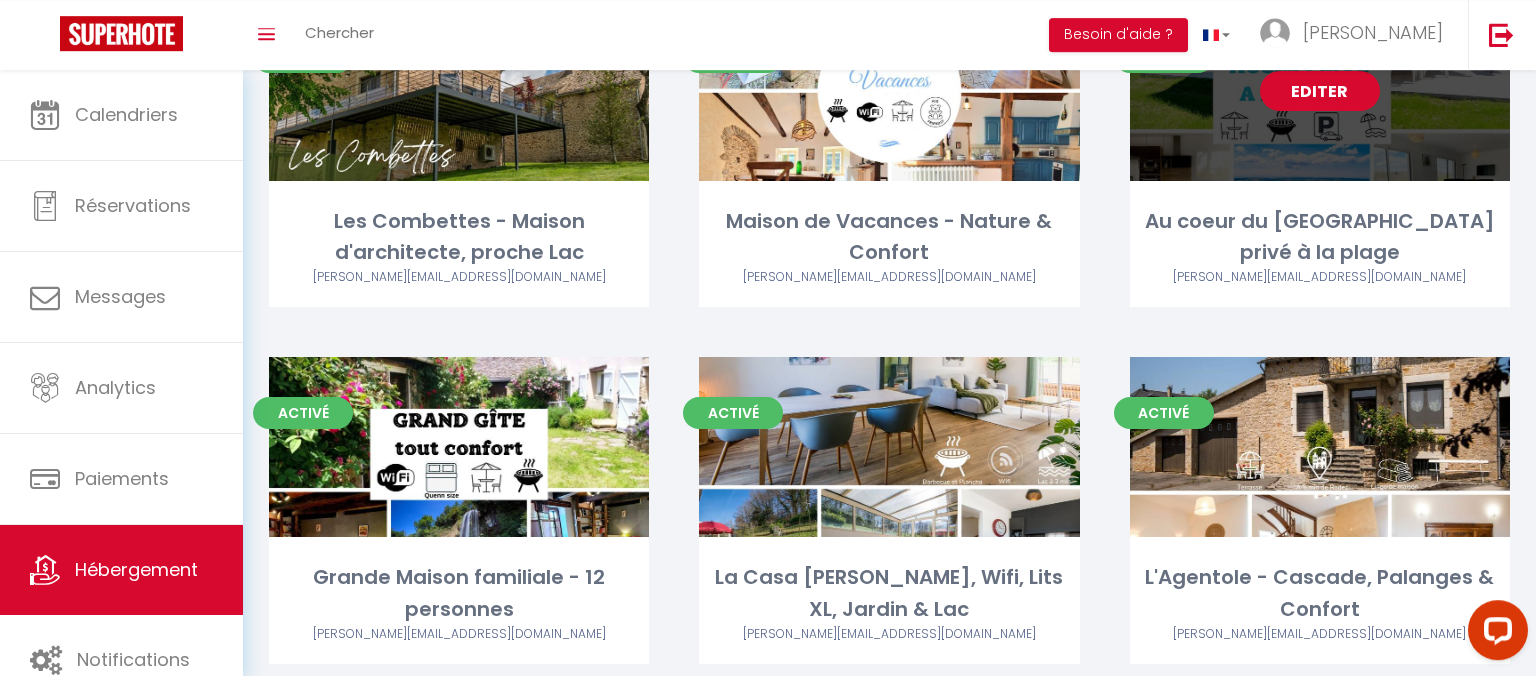 click on "Editer" at bounding box center (1320, 91) 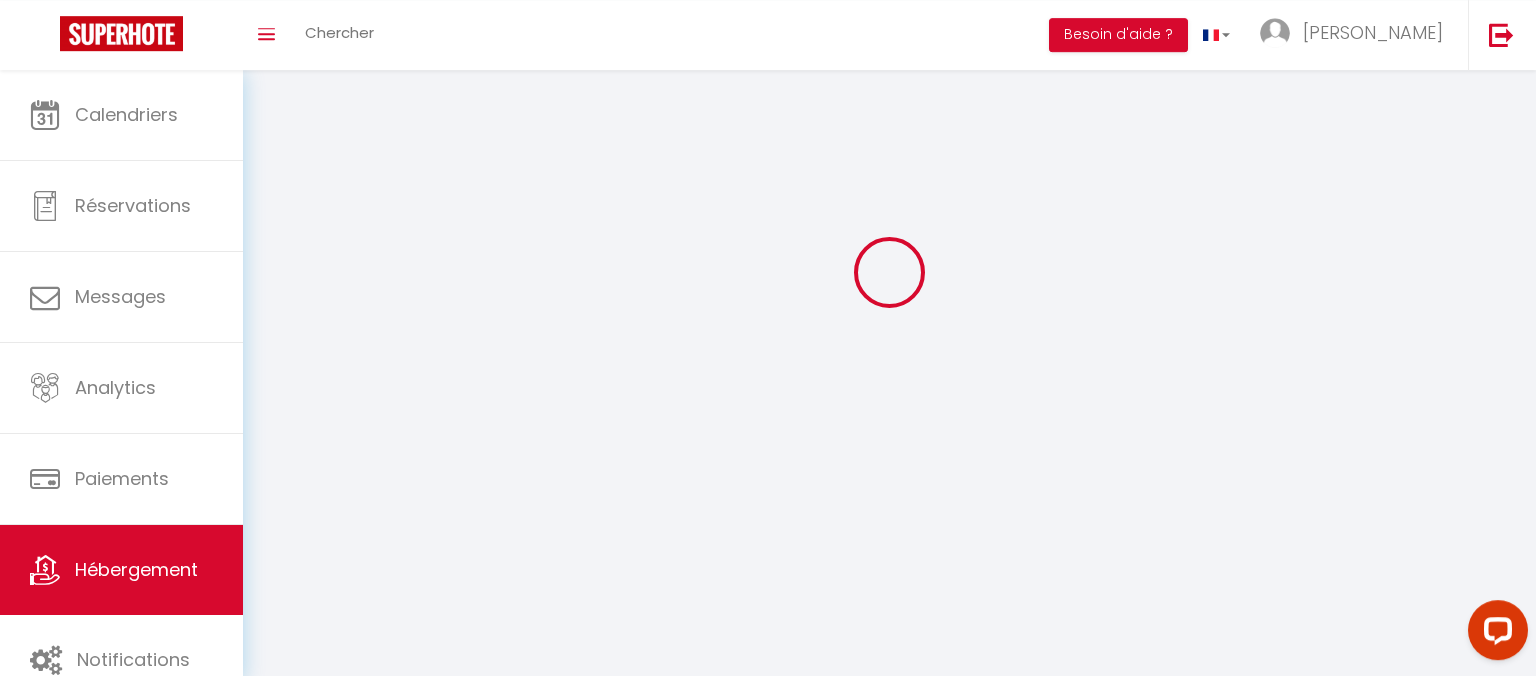 scroll, scrollTop: 0, scrollLeft: 0, axis: both 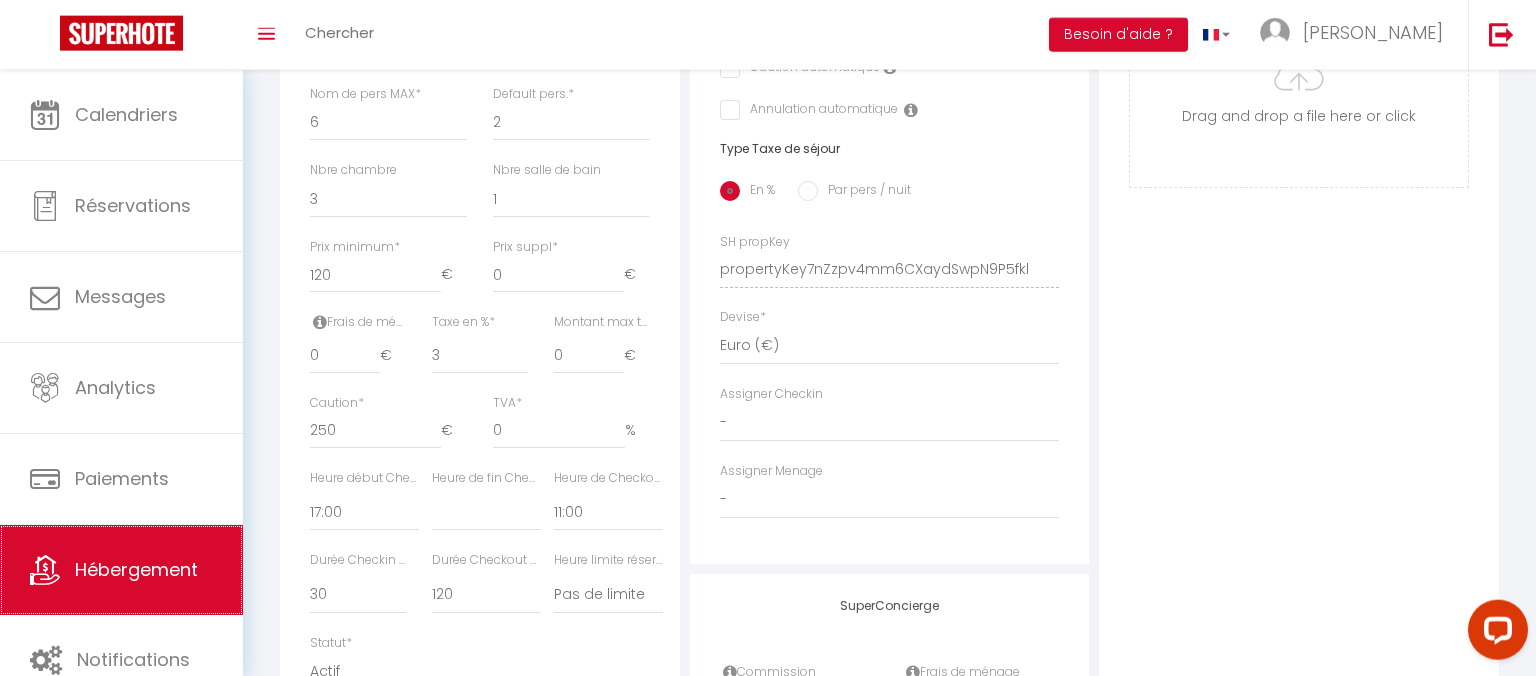 click on "Hébergement" at bounding box center [136, 569] 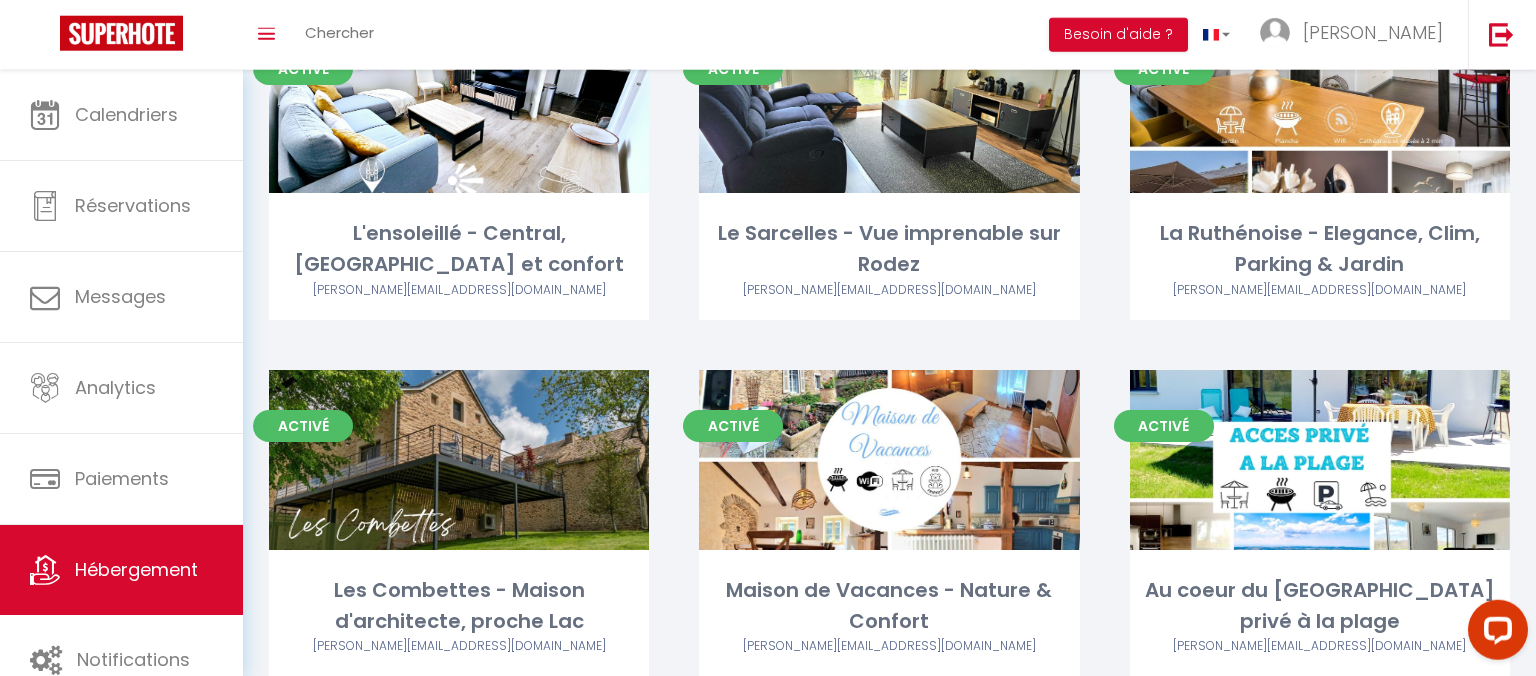 scroll, scrollTop: 1278, scrollLeft: 0, axis: vertical 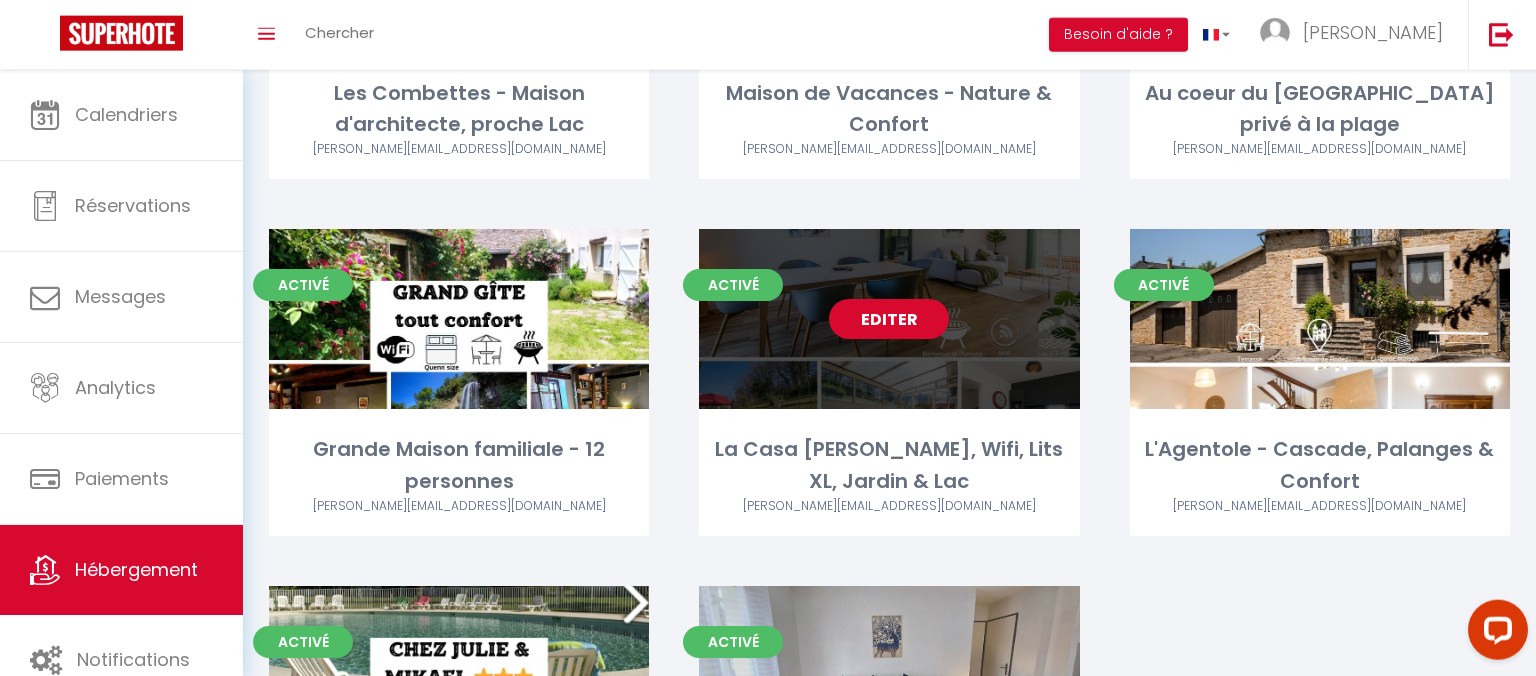 click on "Editer" at bounding box center (889, 319) 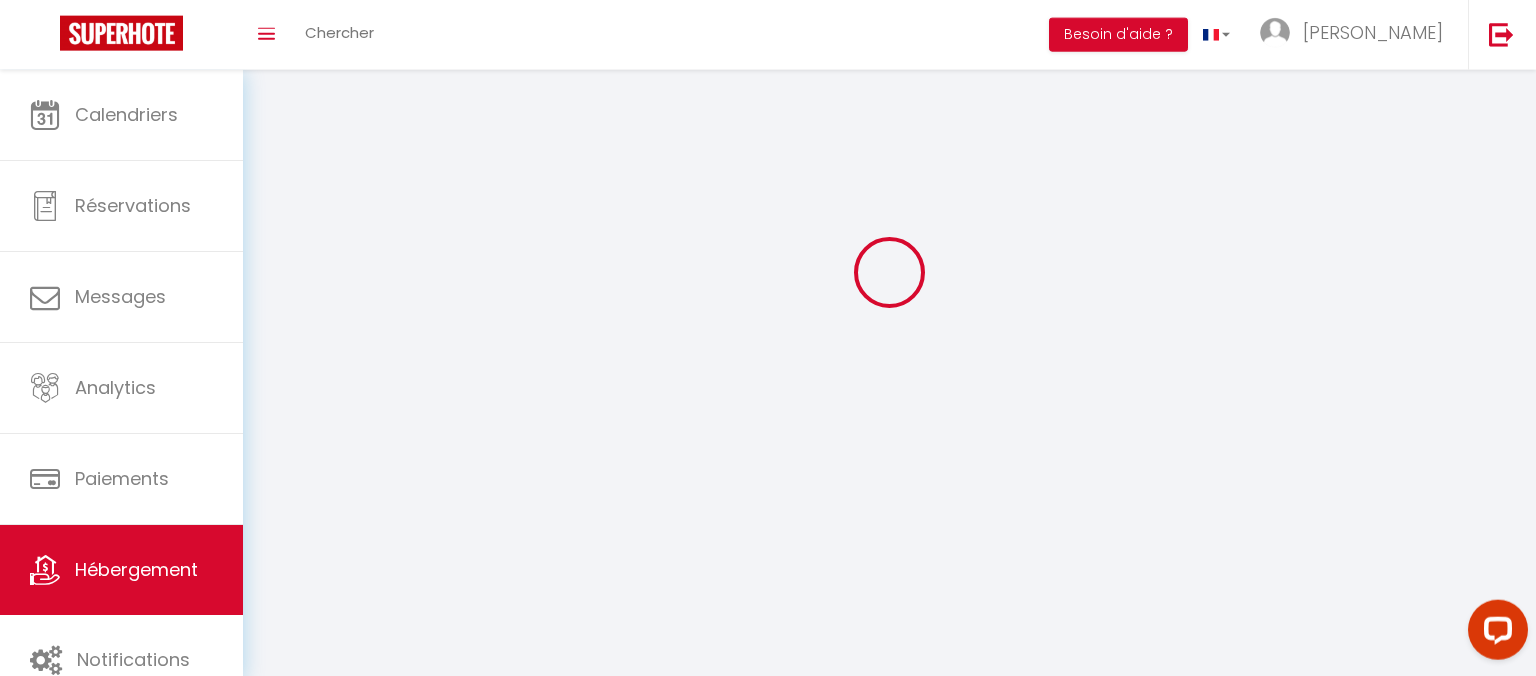 scroll, scrollTop: 0, scrollLeft: 0, axis: both 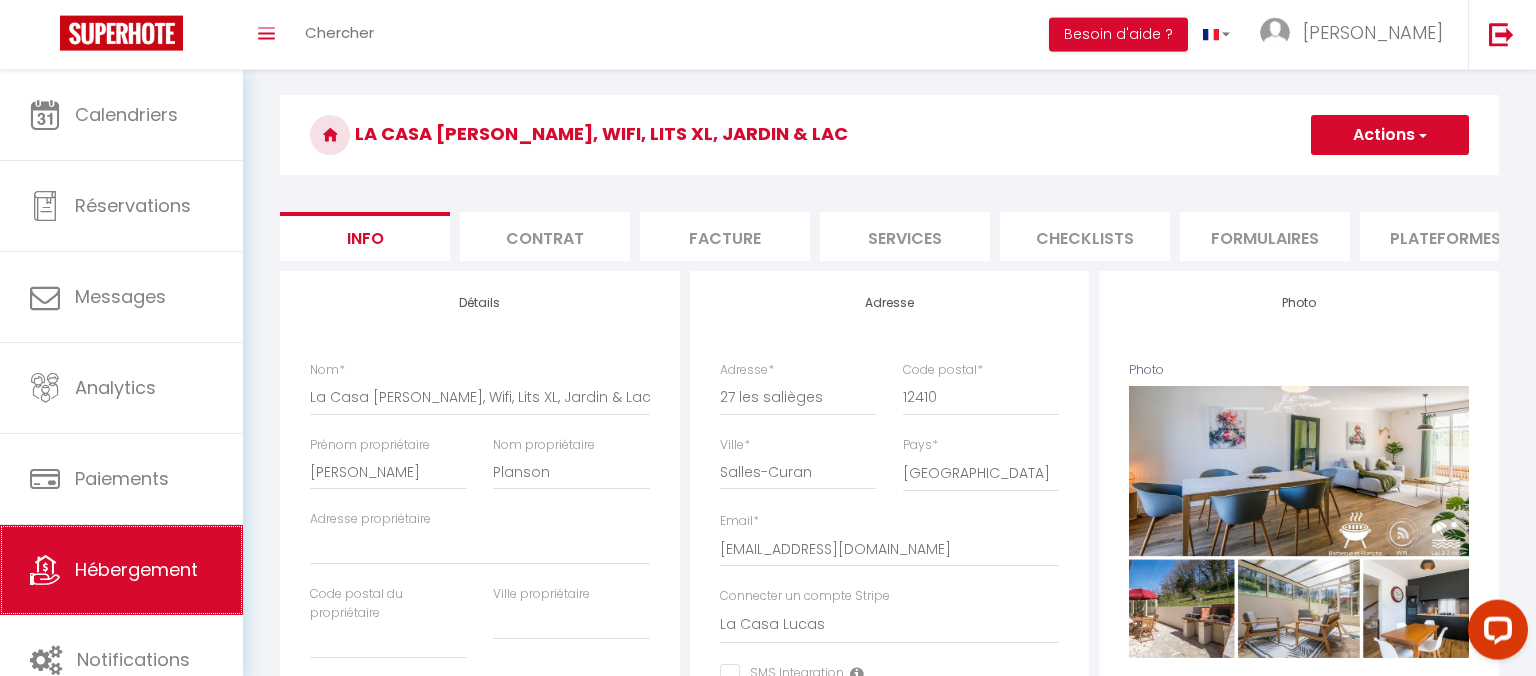 click on "Hébergement" at bounding box center [121, 570] 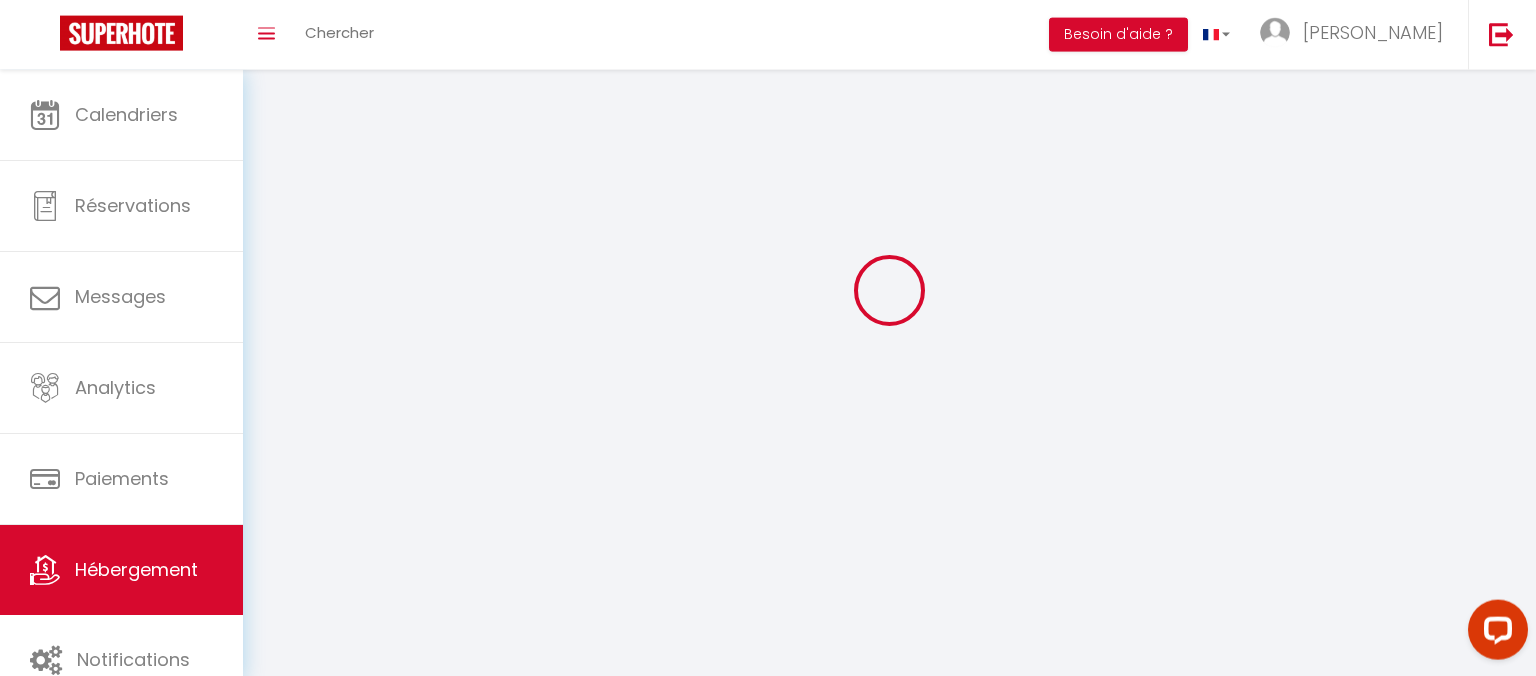 scroll, scrollTop: 0, scrollLeft: 0, axis: both 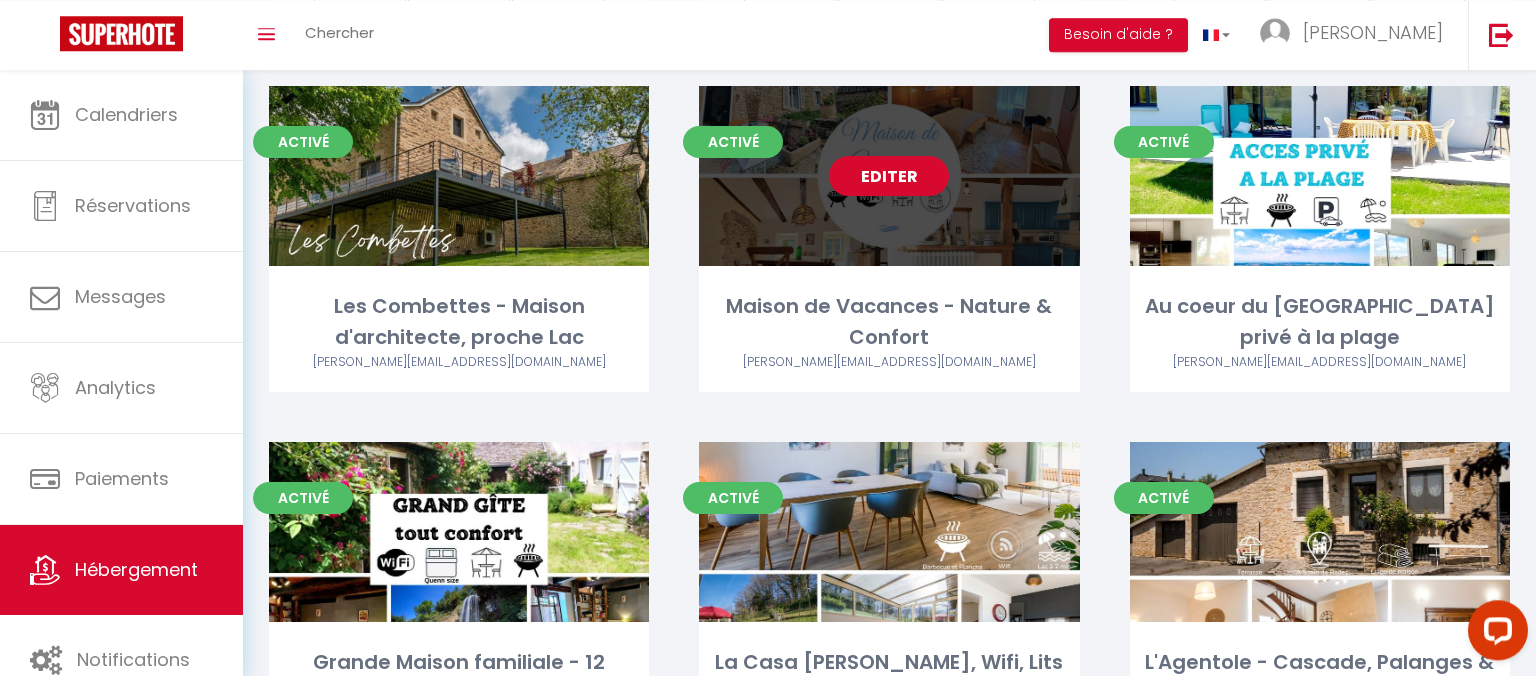 click on "Editer" at bounding box center [889, 176] 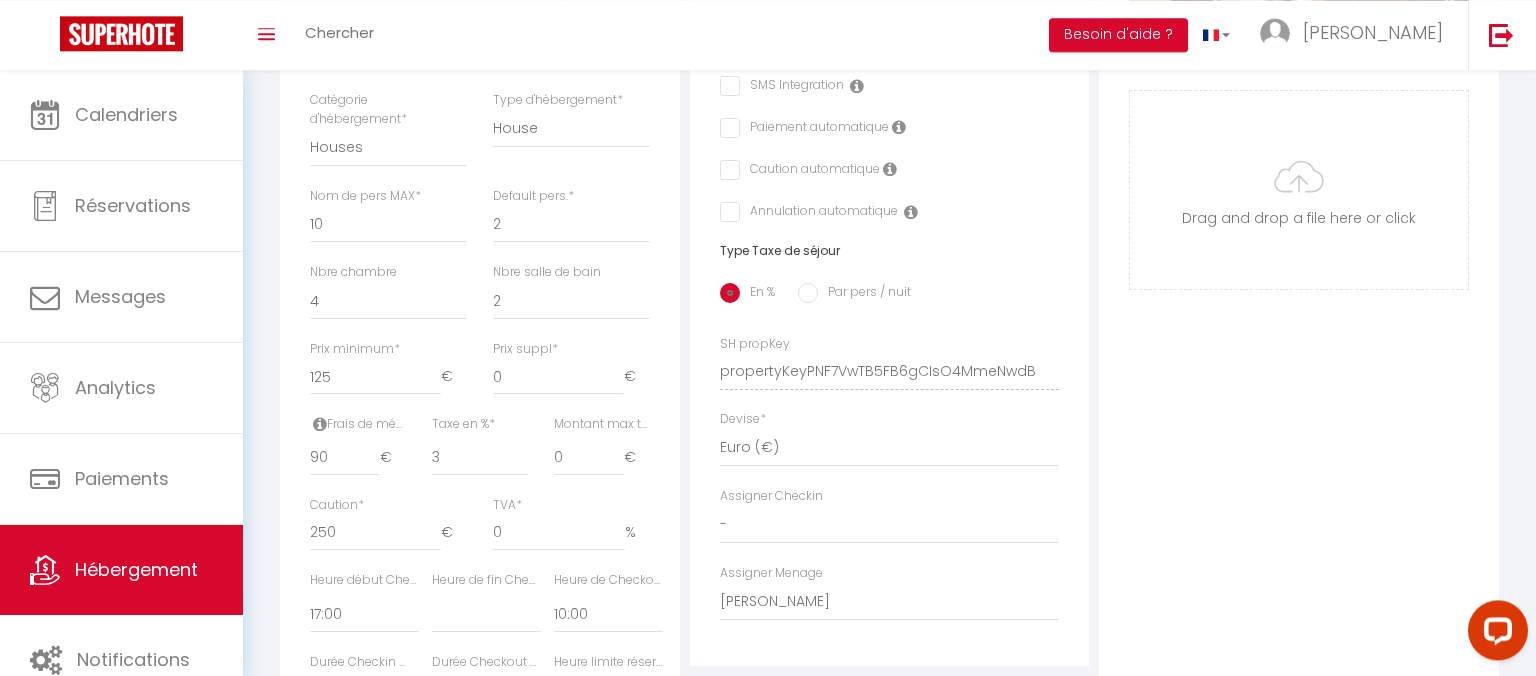 scroll, scrollTop: 0, scrollLeft: 0, axis: both 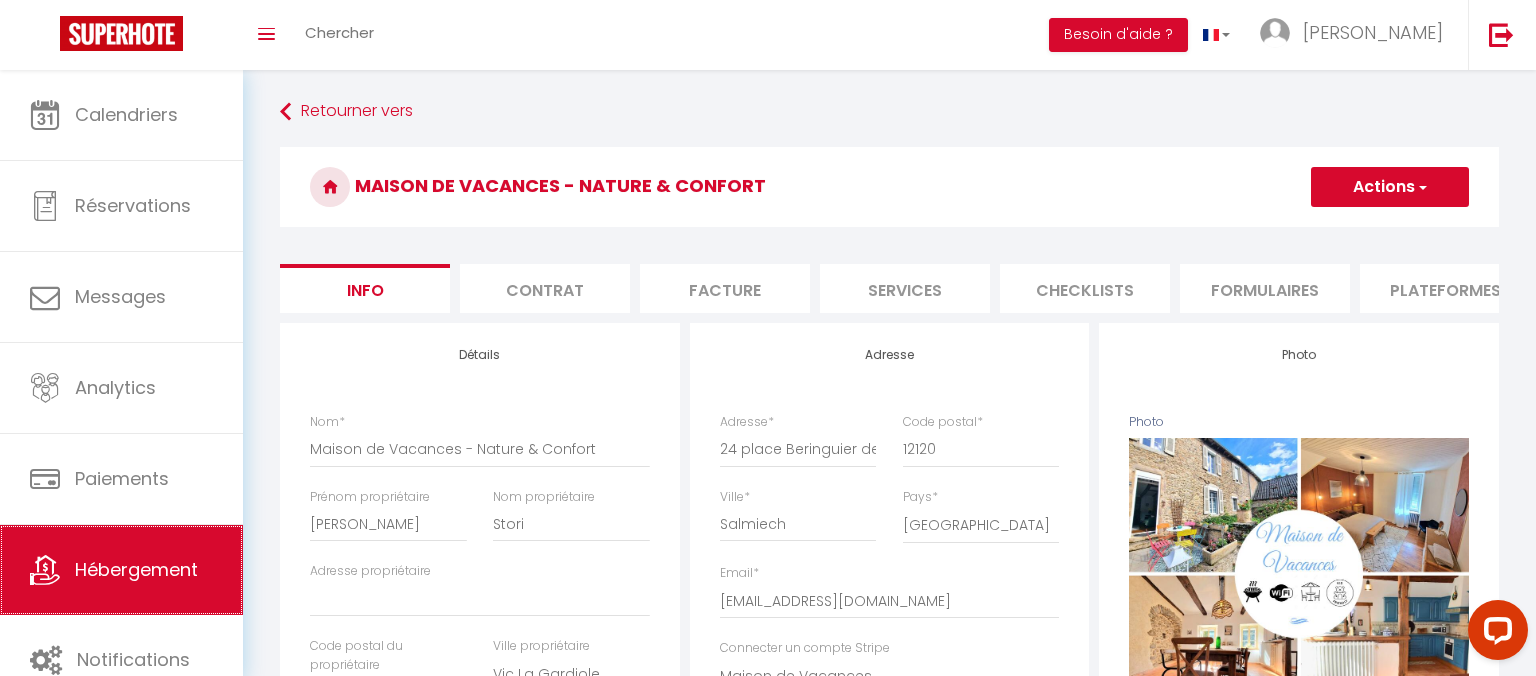 click on "Hébergement" at bounding box center [121, 570] 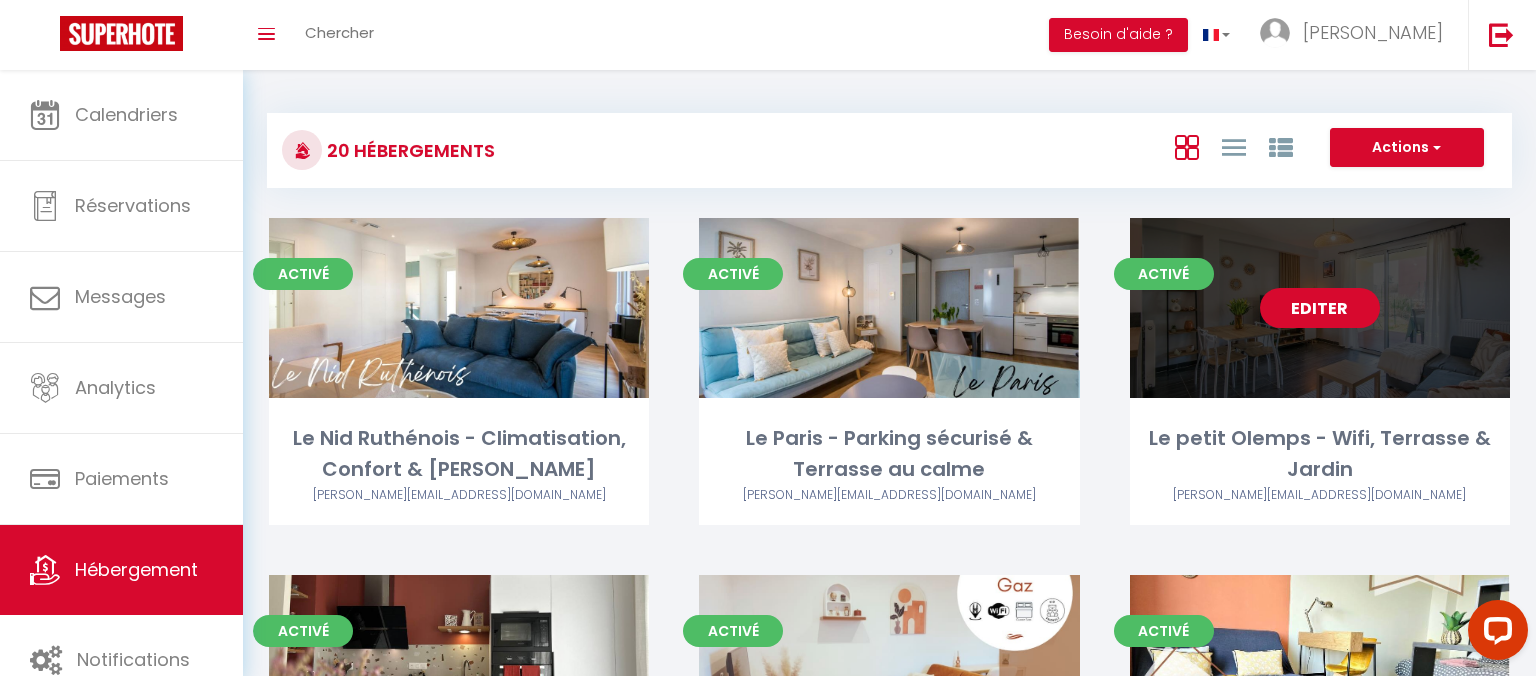 click on "Editer" at bounding box center [1320, 308] 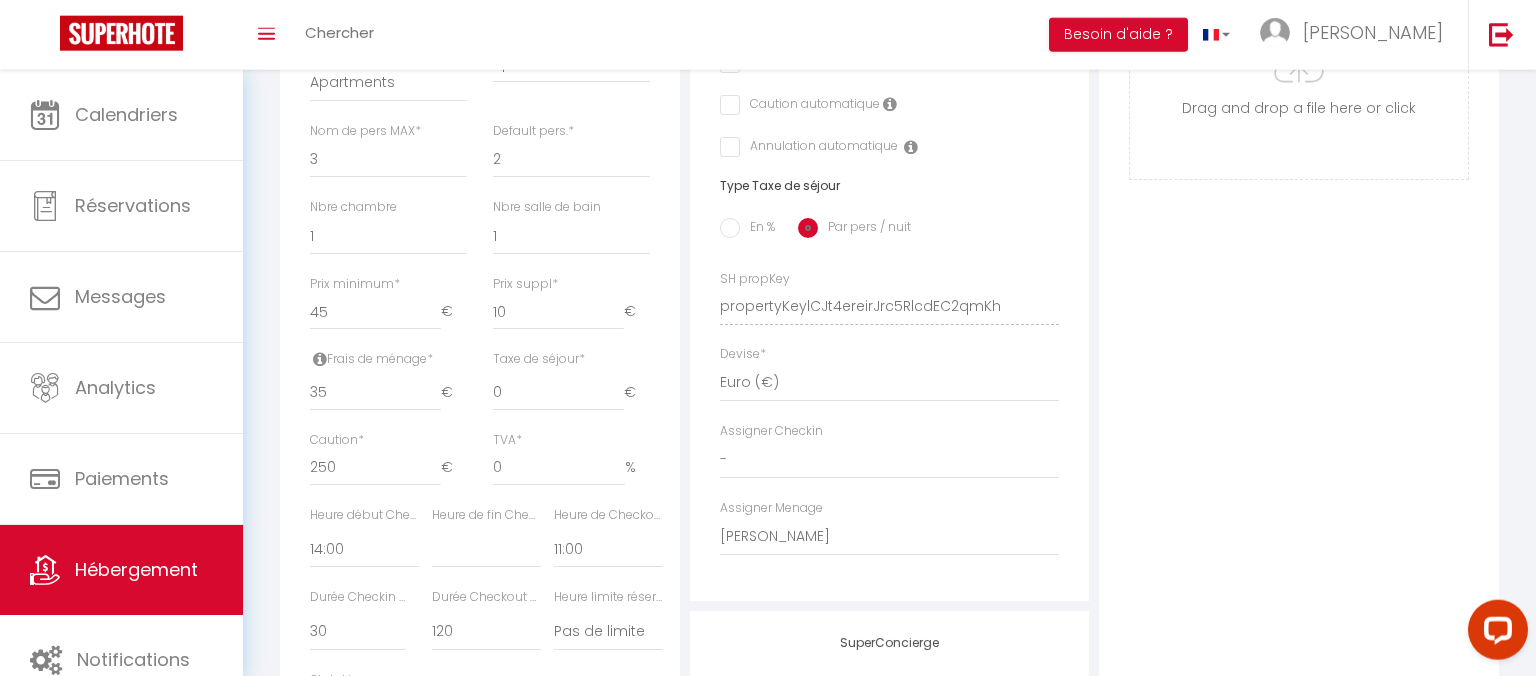 scroll, scrollTop: 0, scrollLeft: 0, axis: both 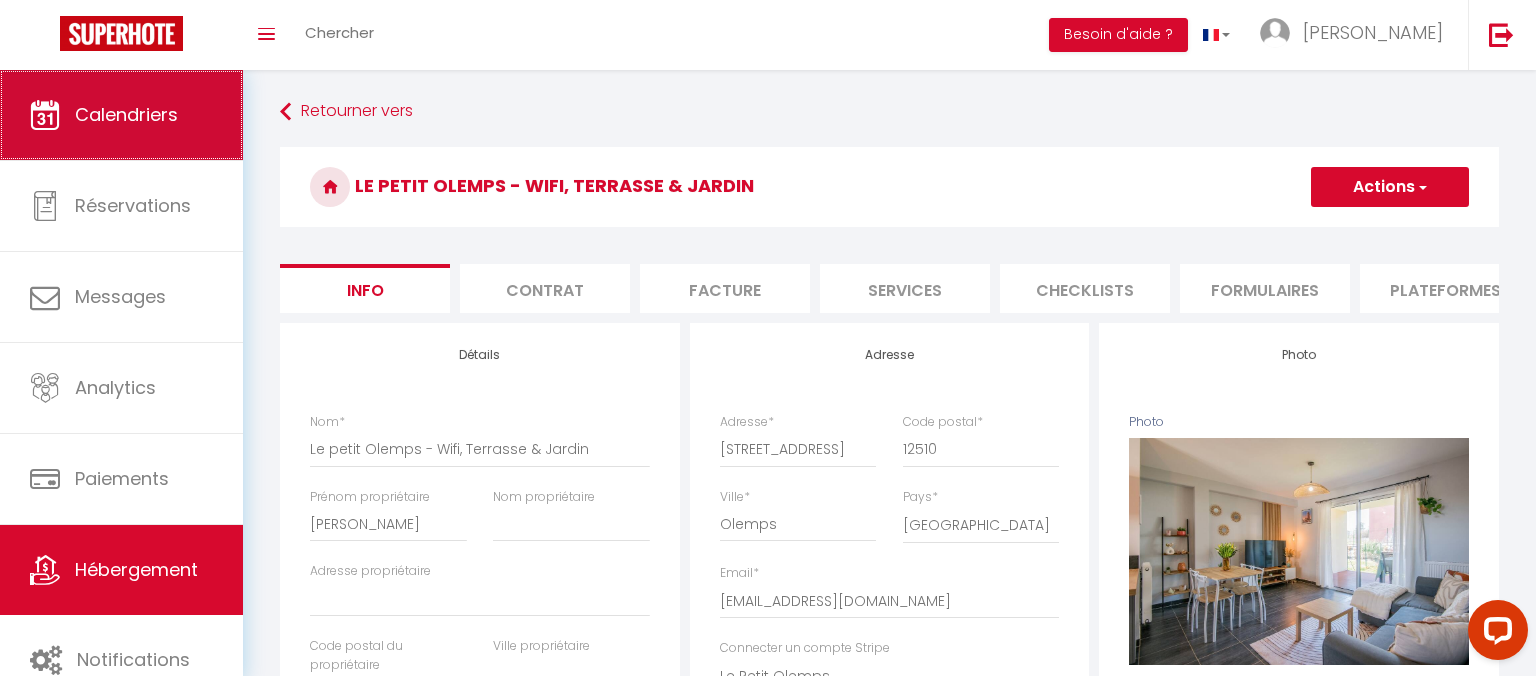 click on "Calendriers" at bounding box center [121, 115] 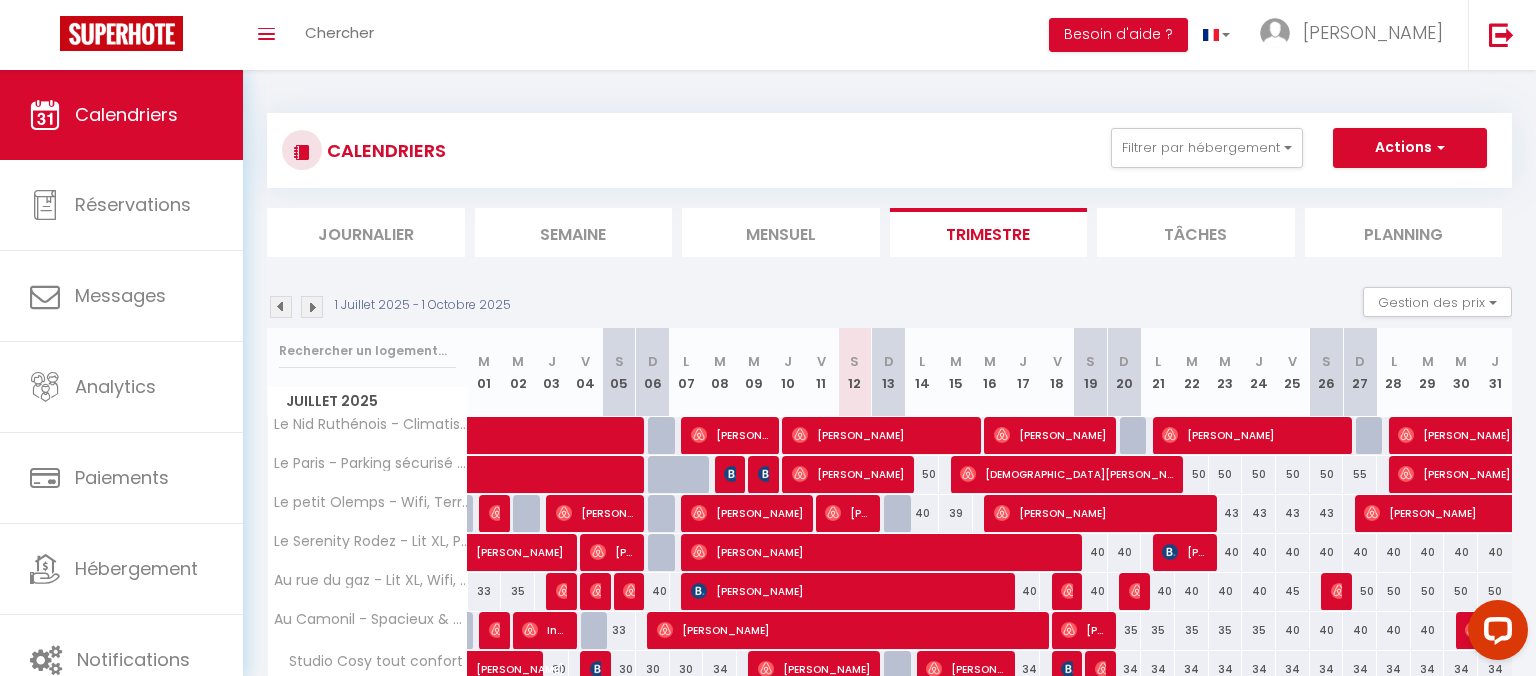 click on "[PERSON_NAME]" at bounding box center [847, 513] 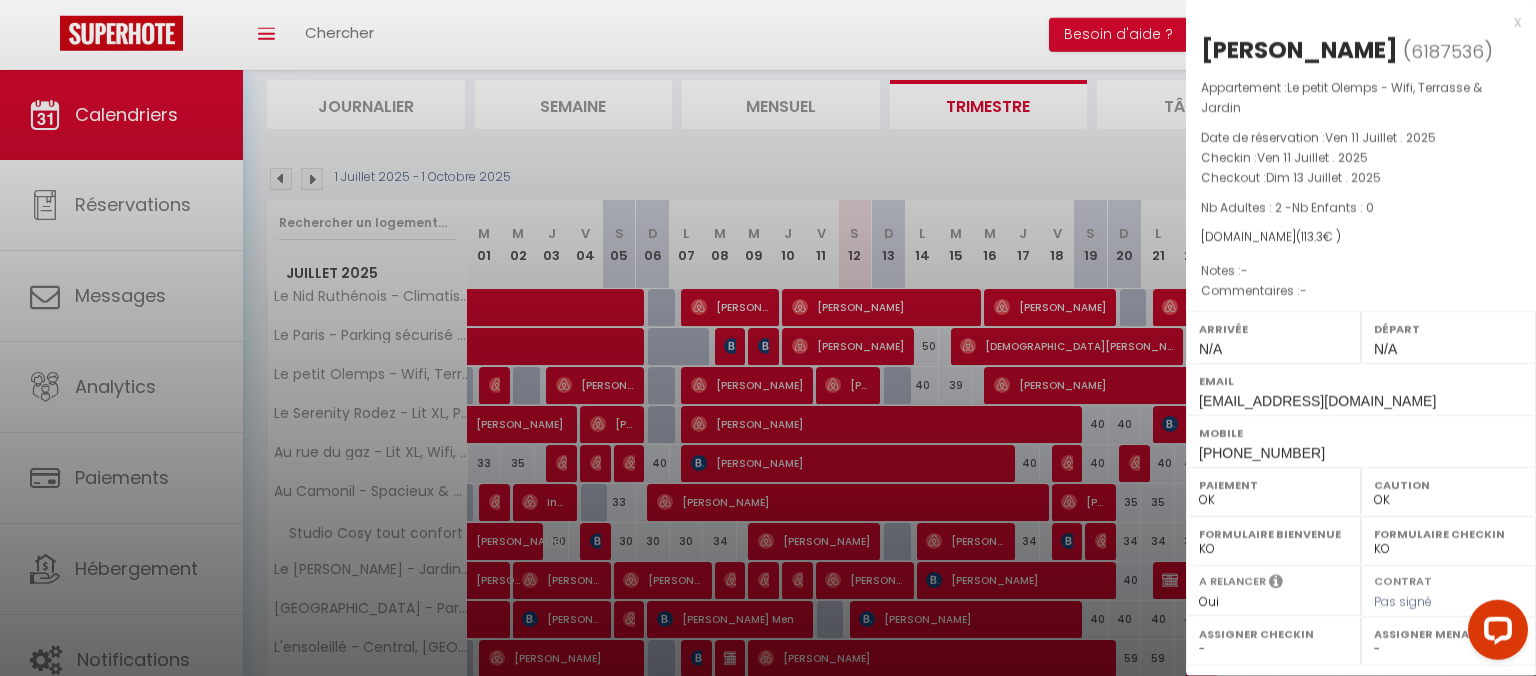 scroll, scrollTop: 177, scrollLeft: 0, axis: vertical 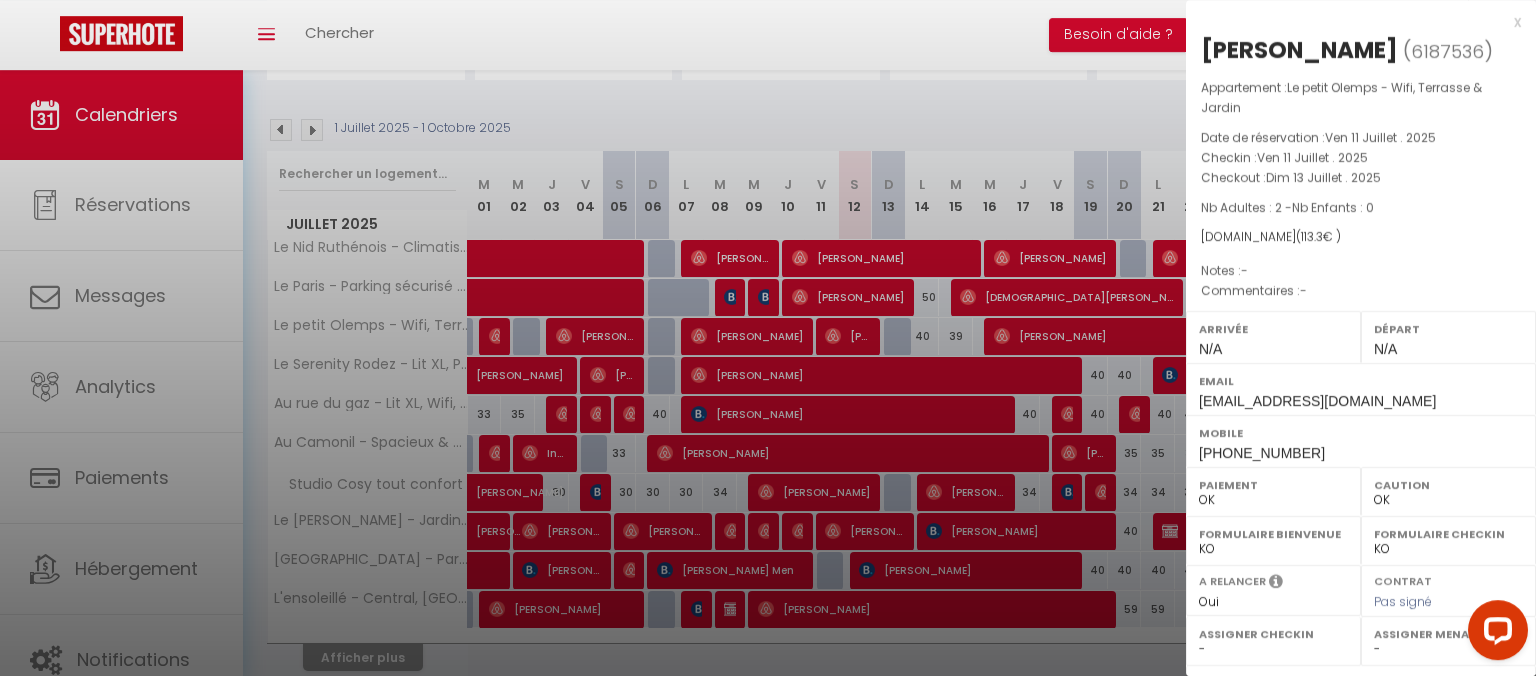 click on "-
[PERSON_NAME]
[PERSON_NAME]
Adolie [PERSON_NAME]
[PERSON_NAME]
[PERSON_NAME]
[PERSON_NAME]
[PERSON_NAME]
[PERSON_NAME]
[PERSON_NAME]
[PERSON_NAME]
[PERSON_NAME]
[PERSON_NAME]
[PERSON_NAME]" at bounding box center (1448, 649) 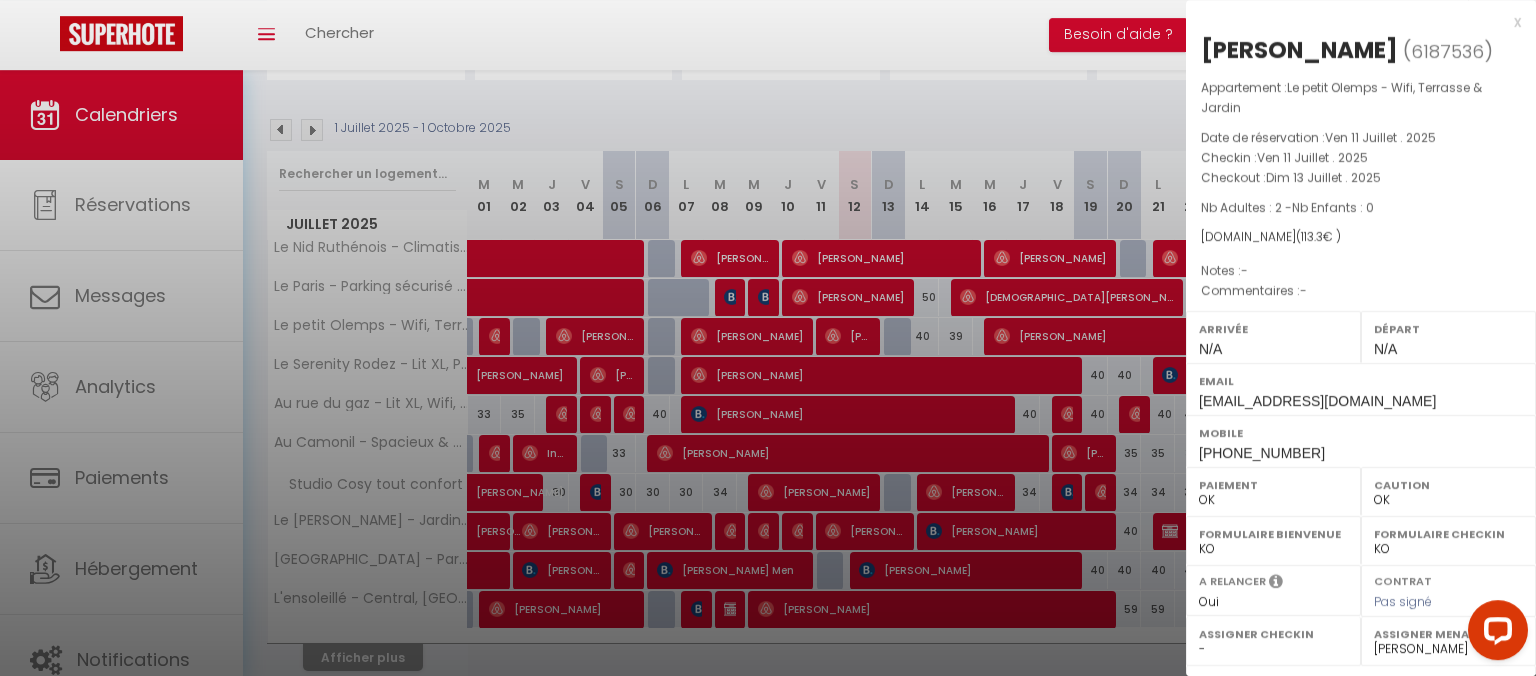click on "[PERSON_NAME]" at bounding box center (0, 0) 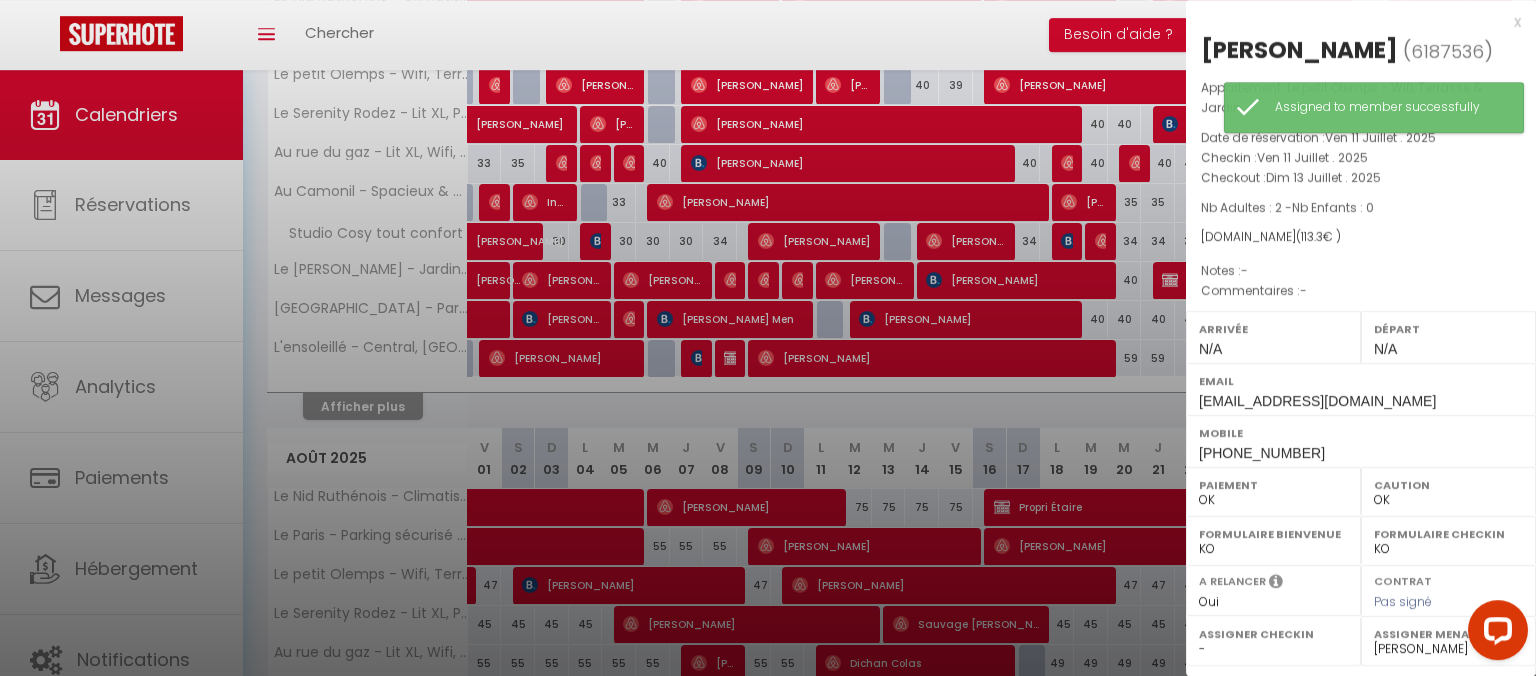 scroll, scrollTop: 479, scrollLeft: 0, axis: vertical 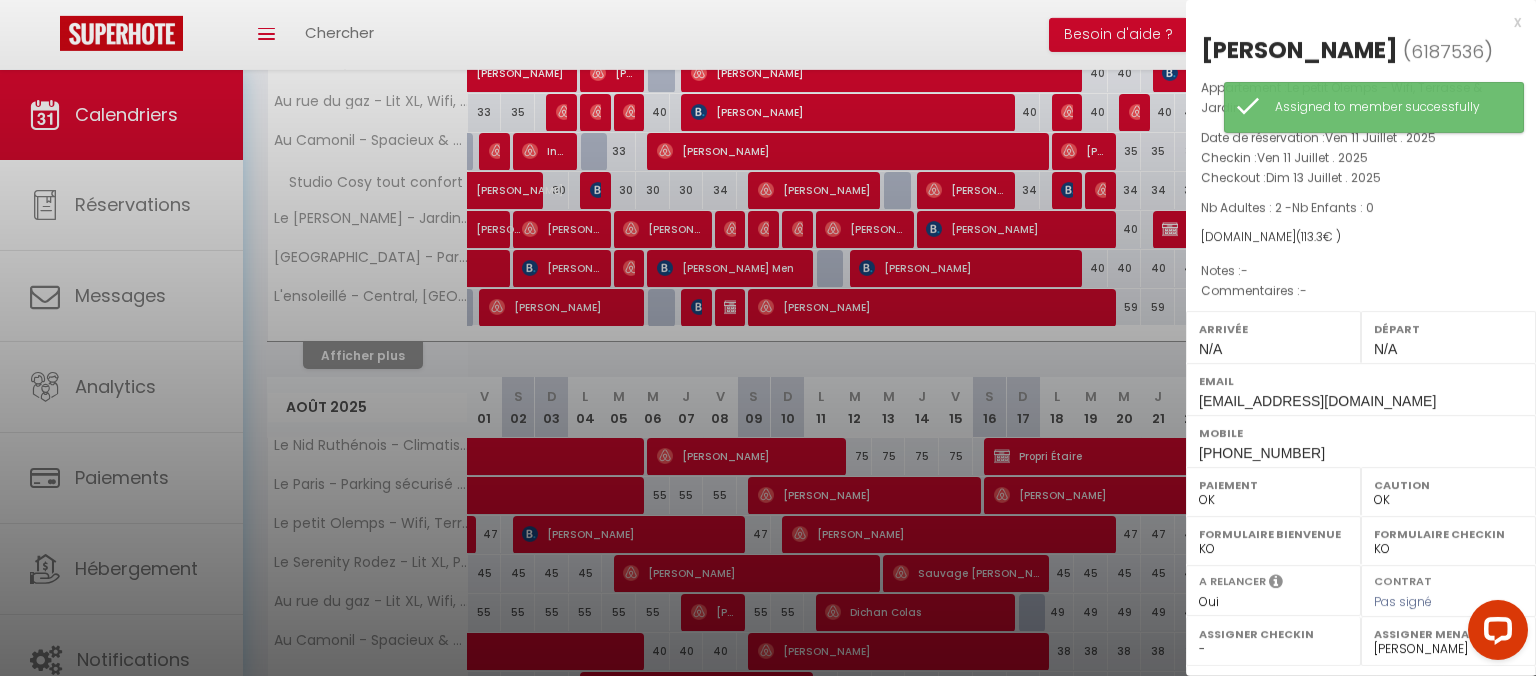 click at bounding box center [768, 338] 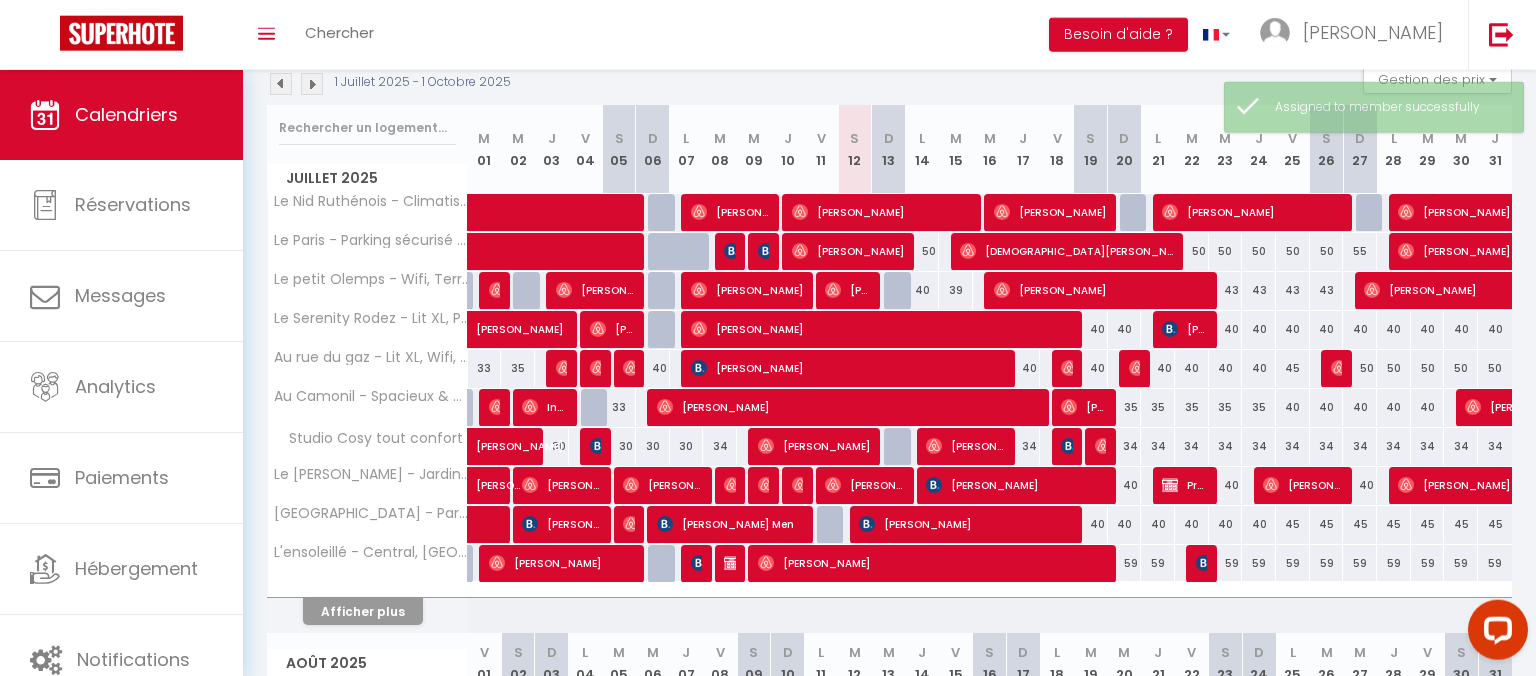scroll, scrollTop: 212, scrollLeft: 0, axis: vertical 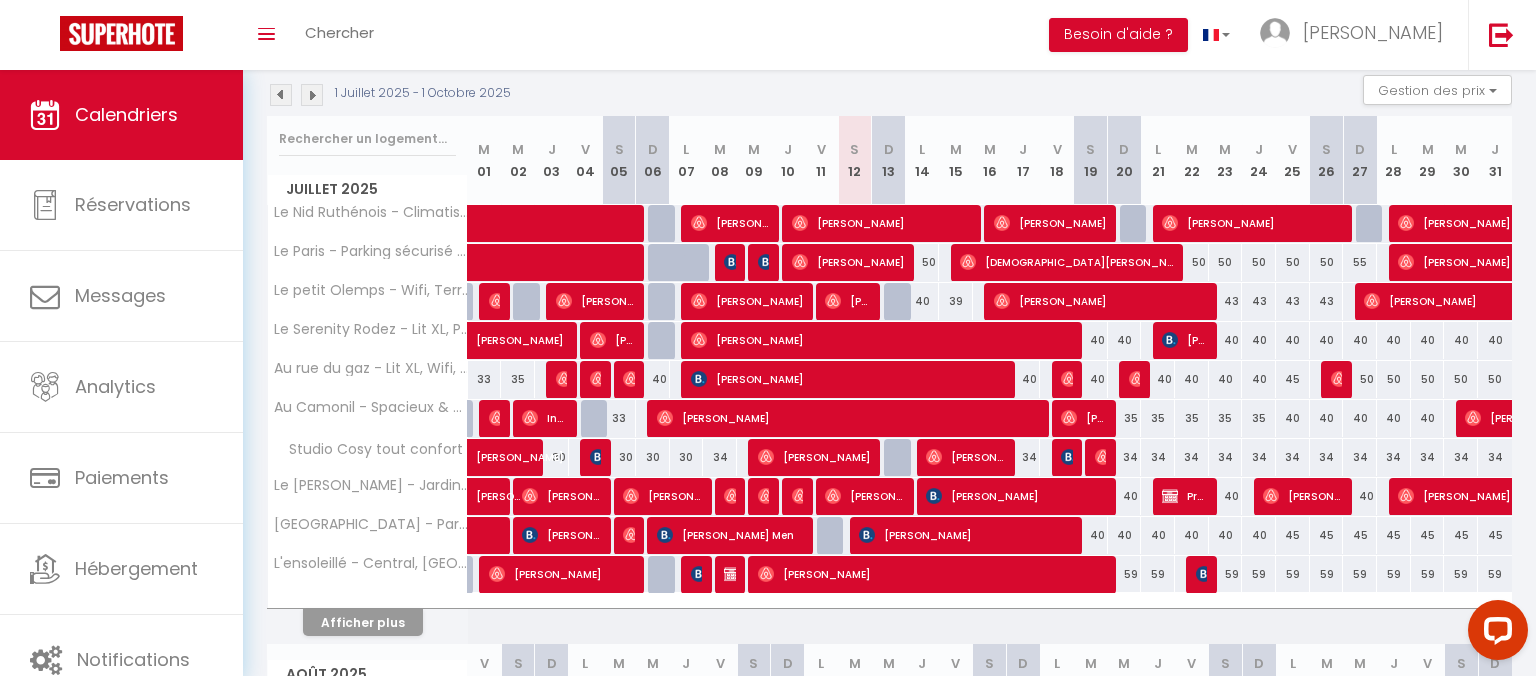 click on "[PERSON_NAME]" at bounding box center (1101, 301) 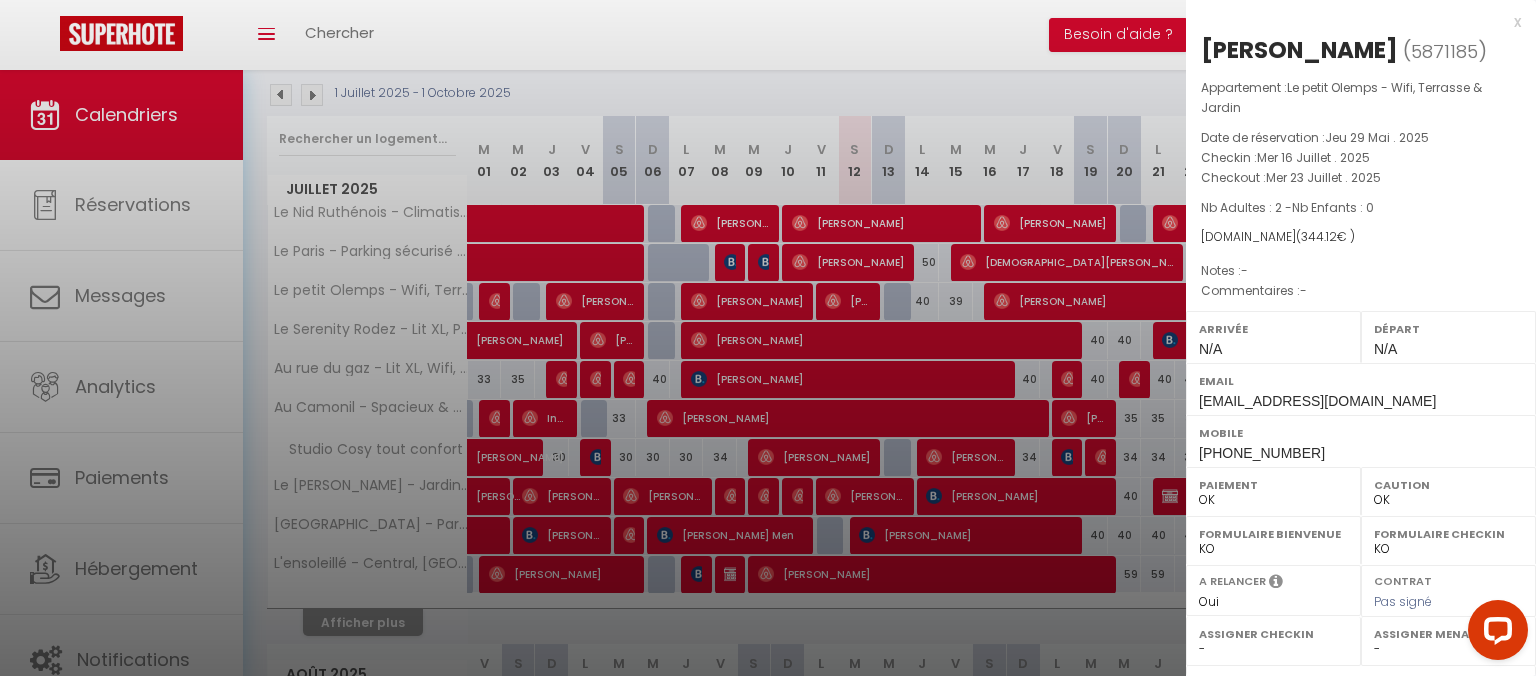 click on "-
[PERSON_NAME]
[PERSON_NAME]
Adolie [PERSON_NAME]
[PERSON_NAME]
[PERSON_NAME]
[PERSON_NAME]
[PERSON_NAME]
[PERSON_NAME]
[PERSON_NAME]
[PERSON_NAME]
[PERSON_NAME]
[PERSON_NAME]
[PERSON_NAME]" at bounding box center [1448, 649] 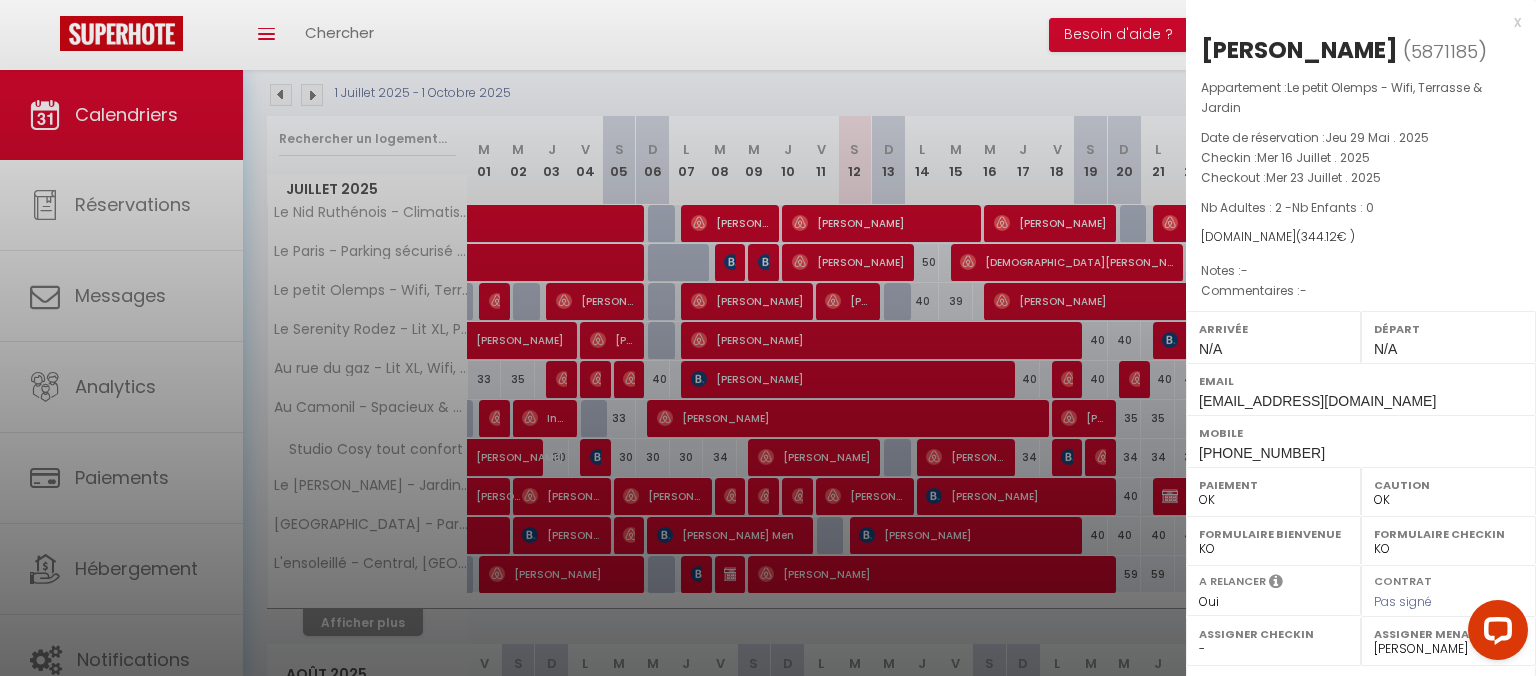 click on "[PERSON_NAME]" at bounding box center [0, 0] 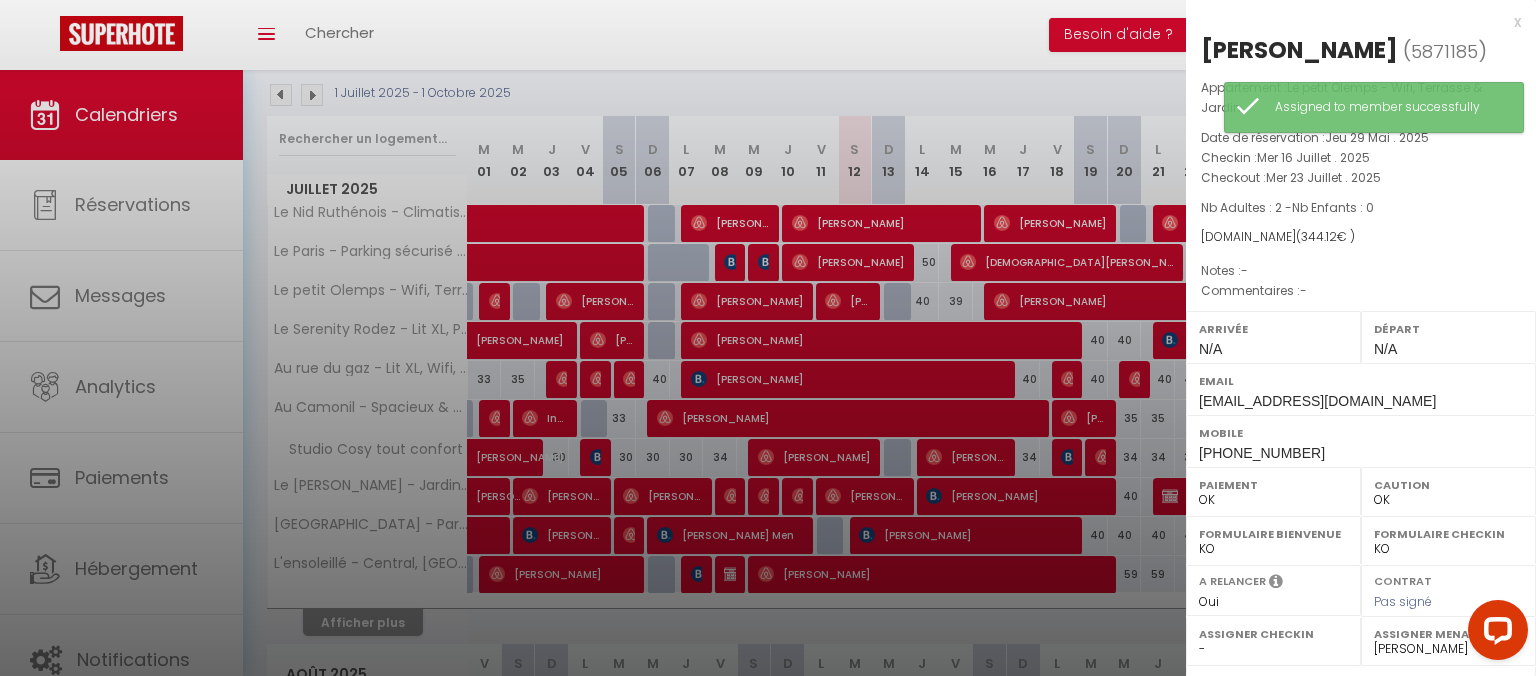 click on "x" at bounding box center [1353, 22] 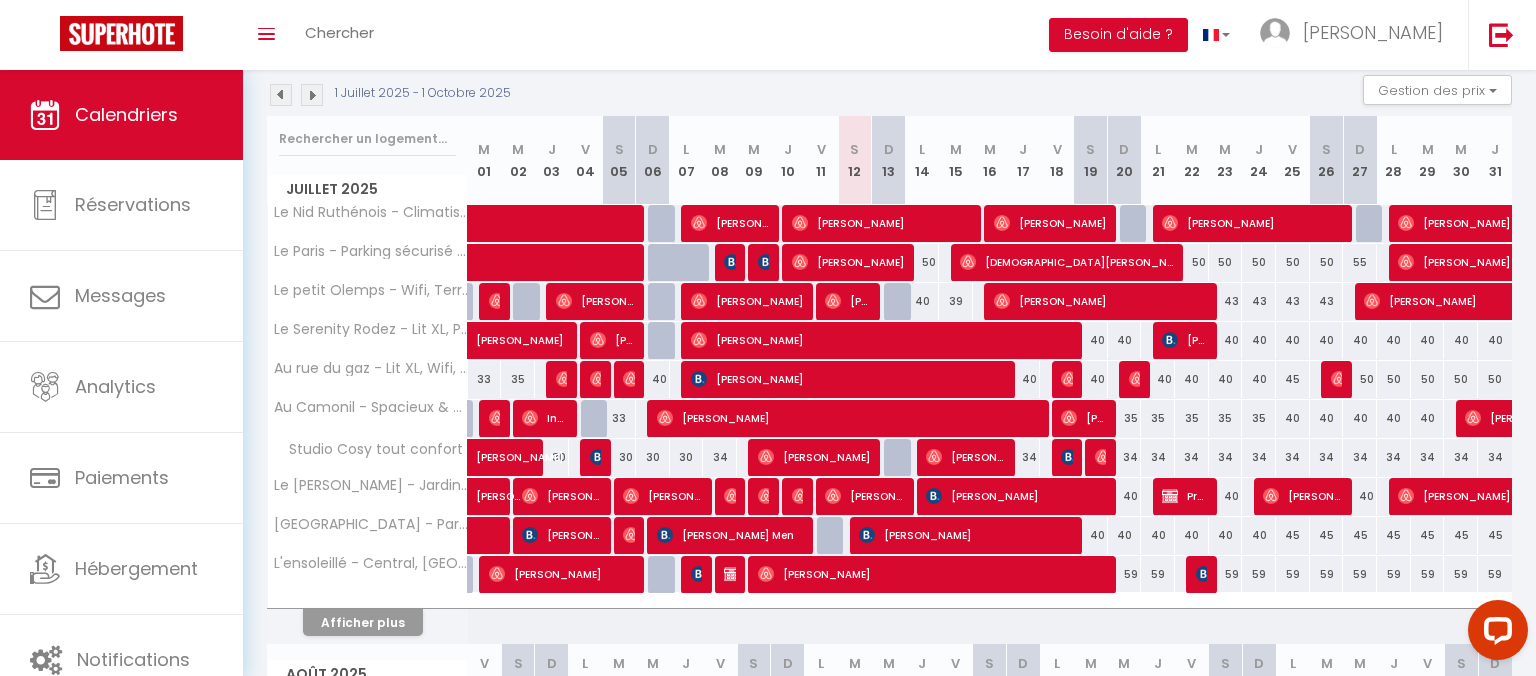 click on "[PERSON_NAME]" at bounding box center (1479, 301) 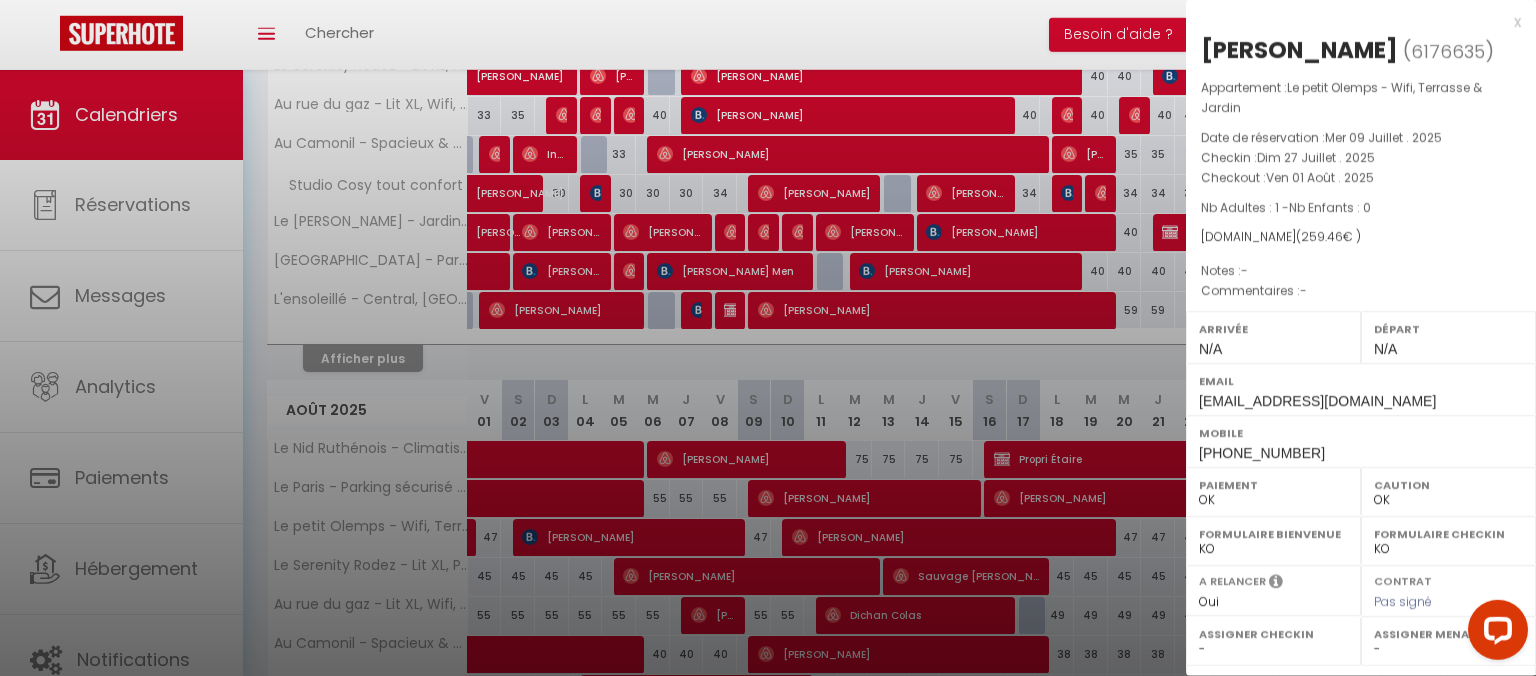 scroll, scrollTop: 492, scrollLeft: 0, axis: vertical 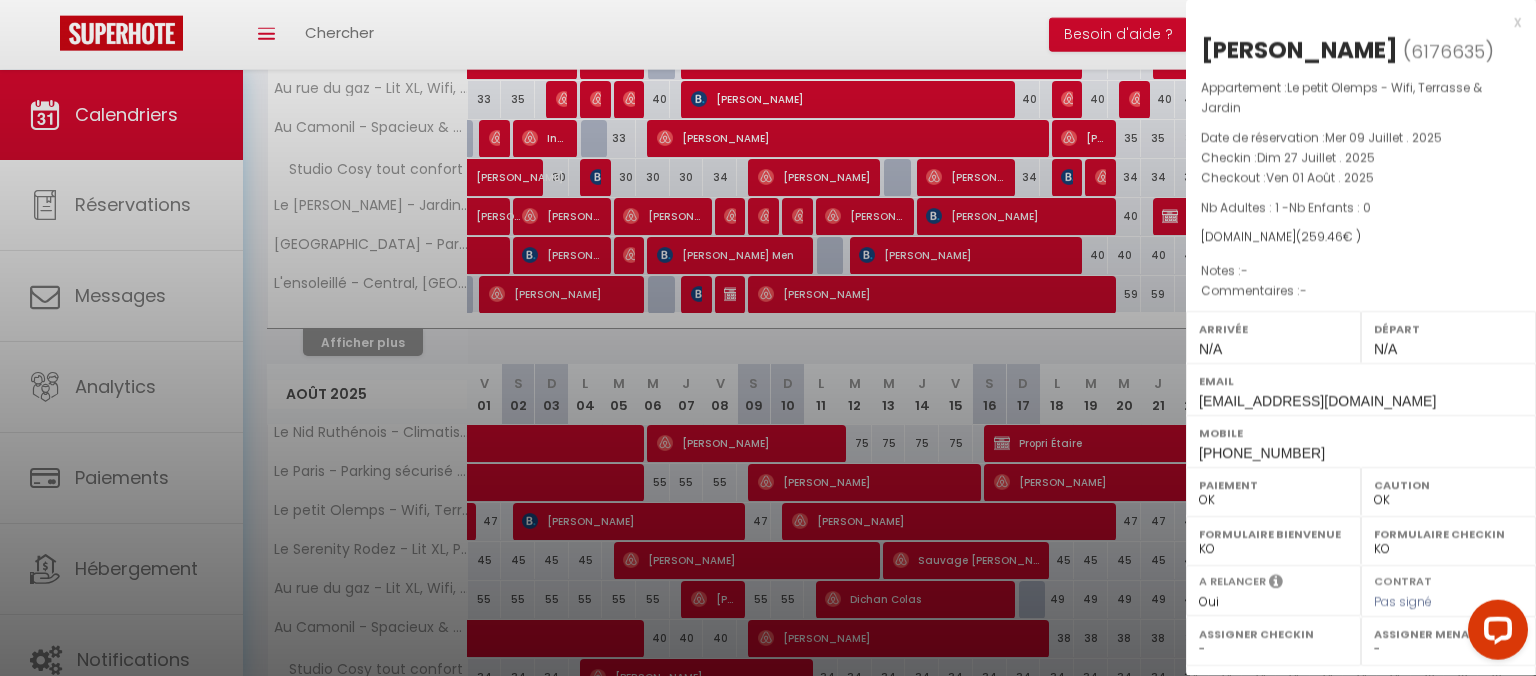 click on "Appartement :
Le petit Olemps - Wifi, Terrasse & Jardin
Date de réservation :
[DATE] . 2025
Checkin :
[DATE] . 2025
Checkout :
[DATE]
Nb Adultes : 1 -
Nb Enfants :
0
[DOMAIN_NAME]
(
259.46
€ )
Notes :
-
Commentaires :
-" at bounding box center [1361, 190] 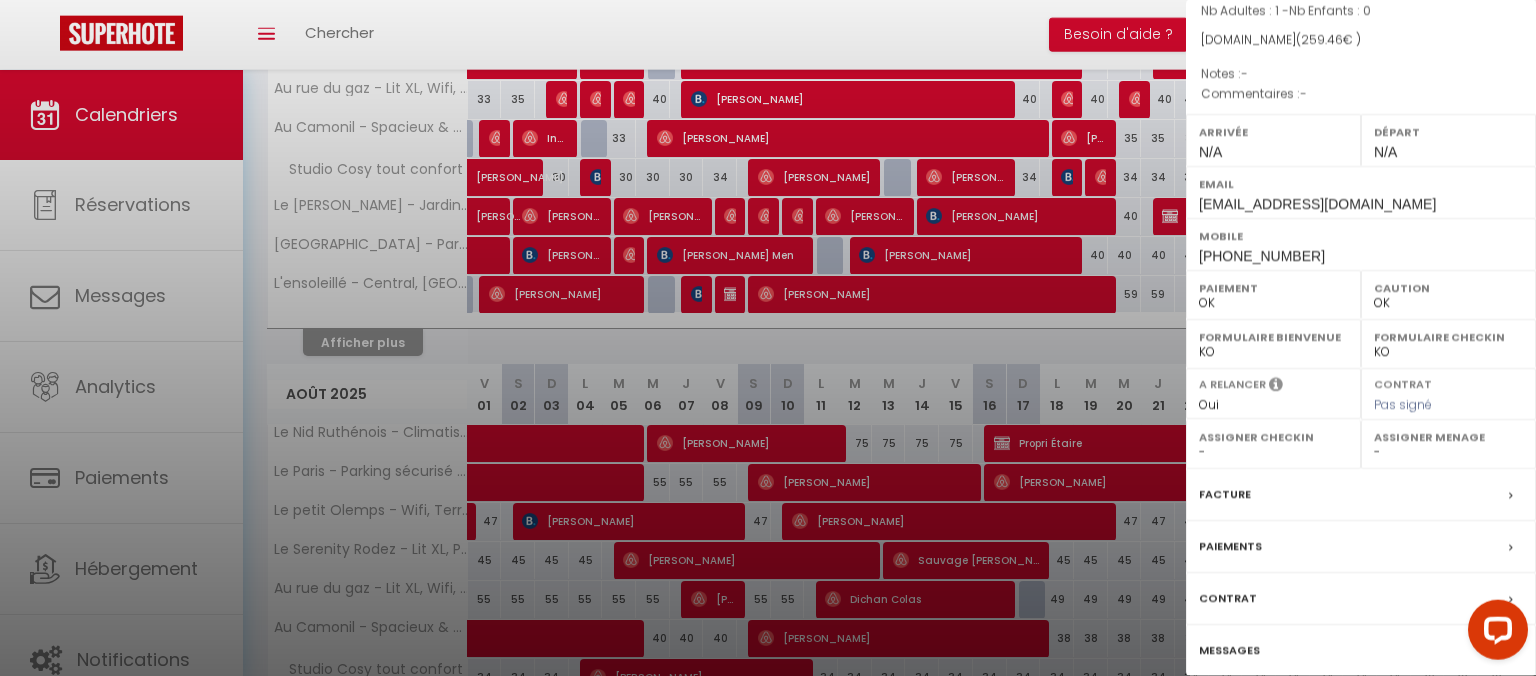 scroll, scrollTop: 302, scrollLeft: 0, axis: vertical 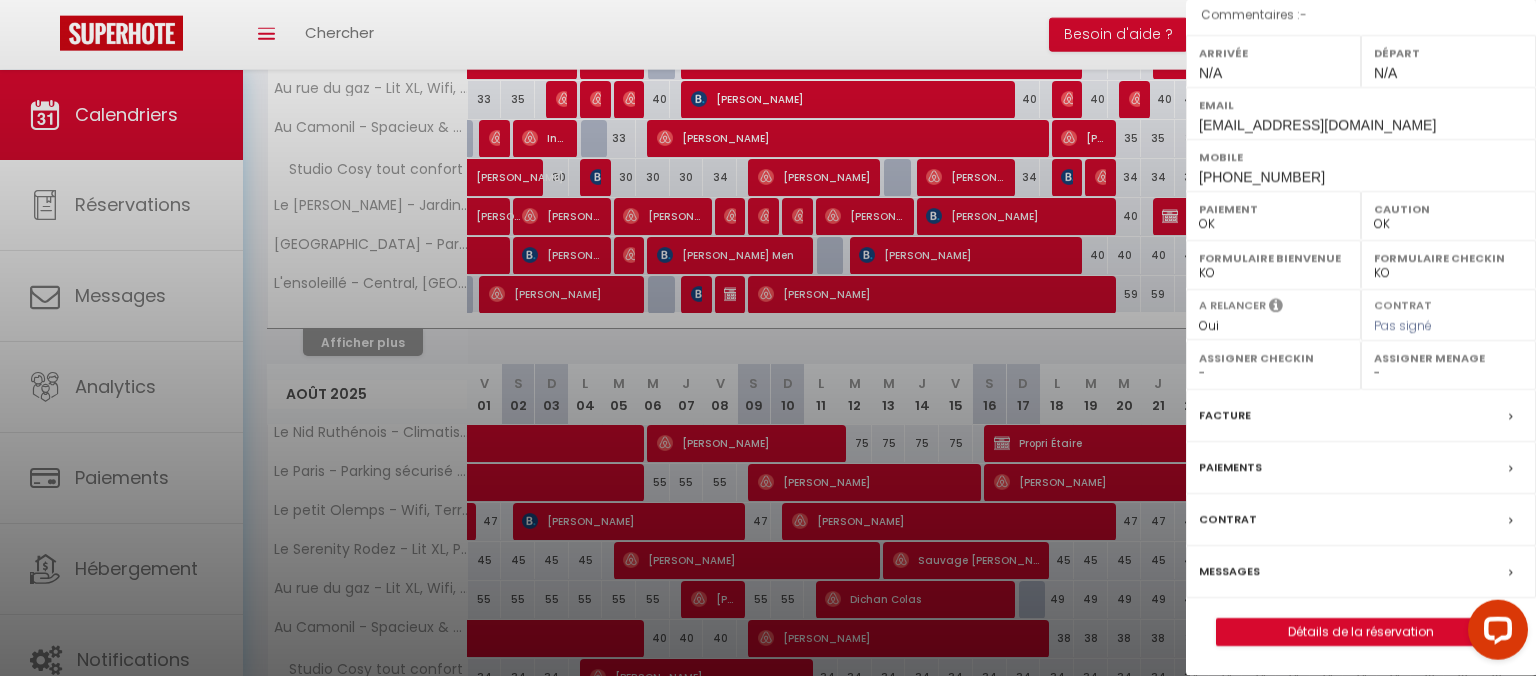 click on "Assigner Menage" at bounding box center (1448, 358) 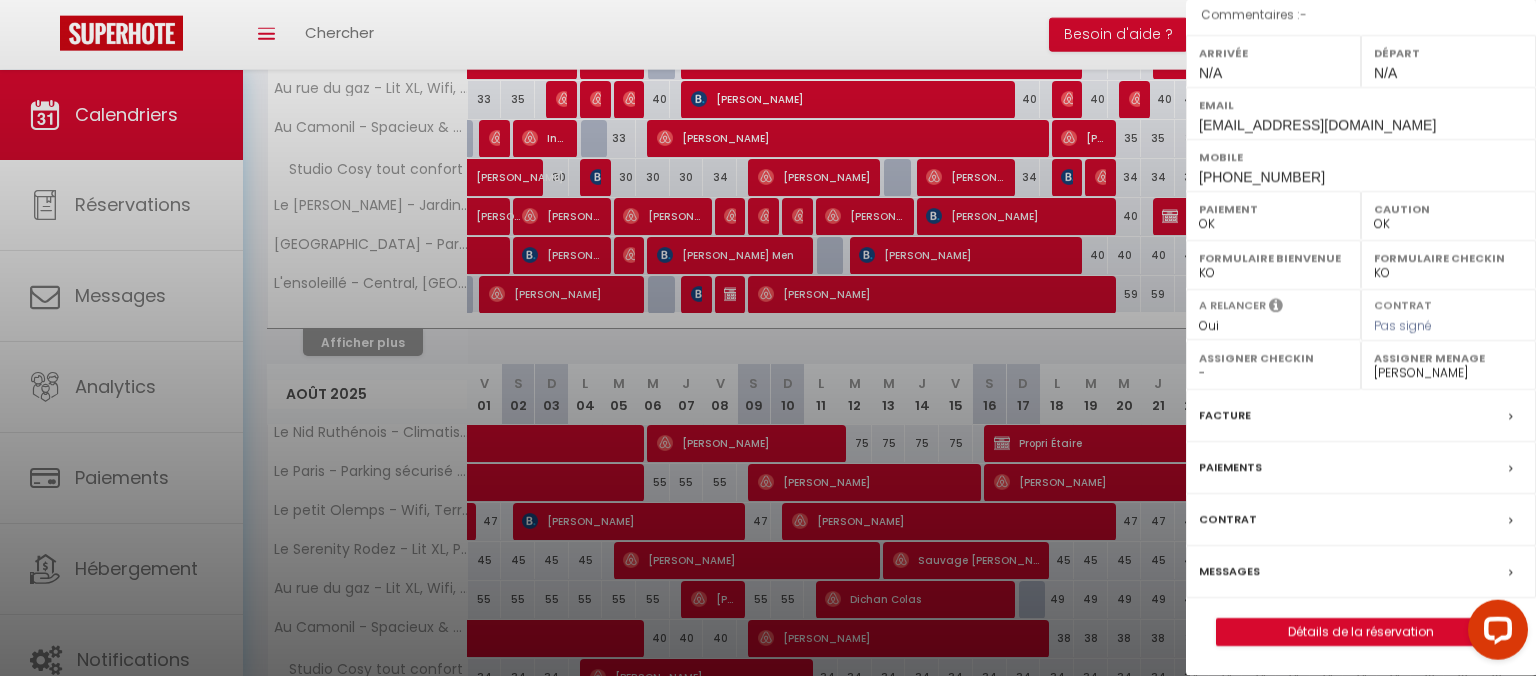 click on "[PERSON_NAME]" at bounding box center [0, 0] 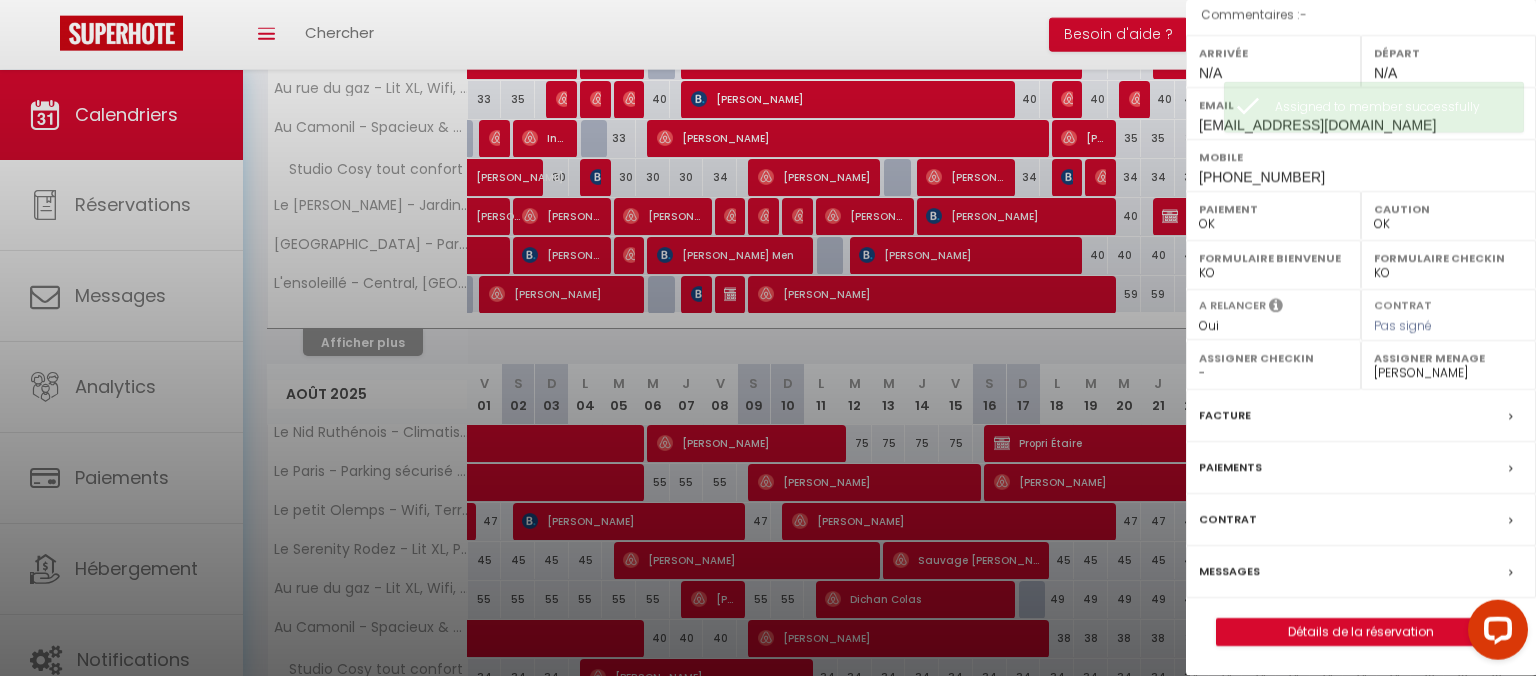 click at bounding box center (768, 338) 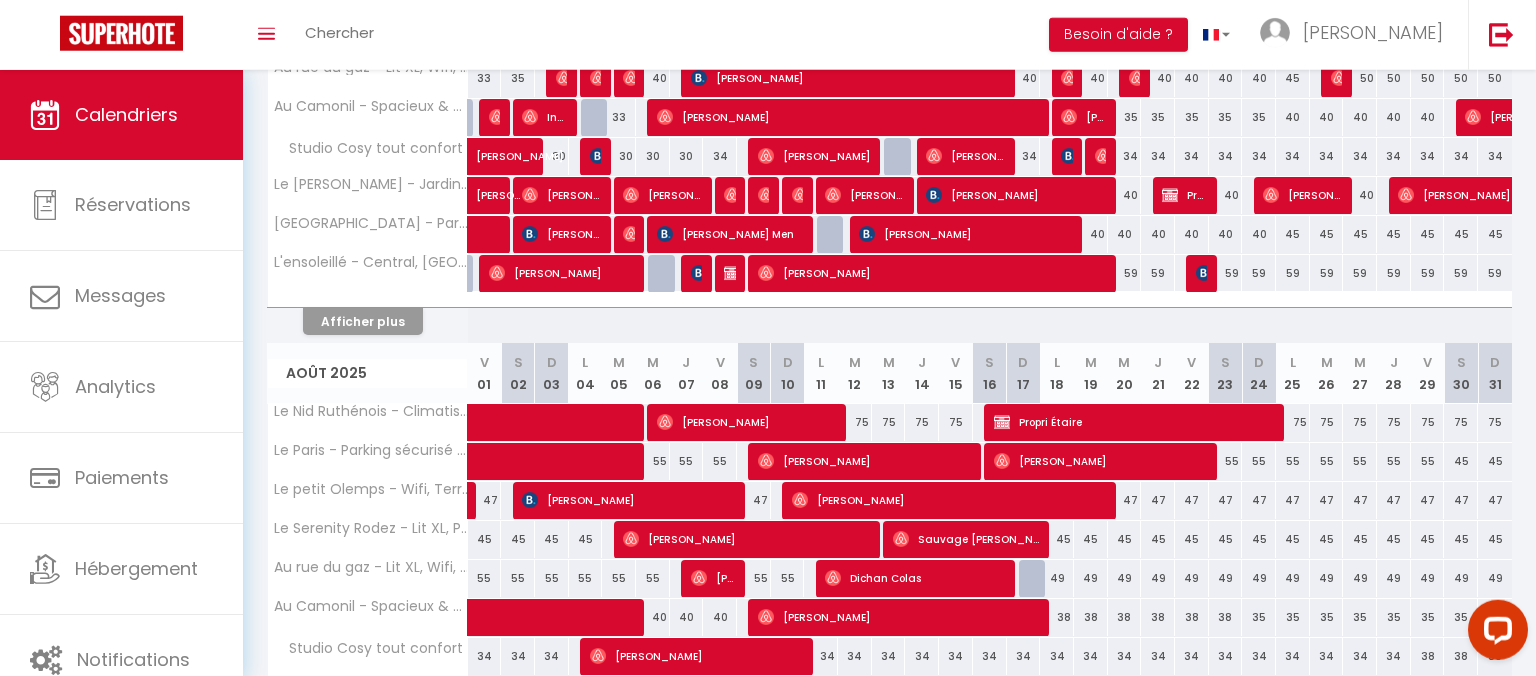 scroll, scrollTop: 536, scrollLeft: 0, axis: vertical 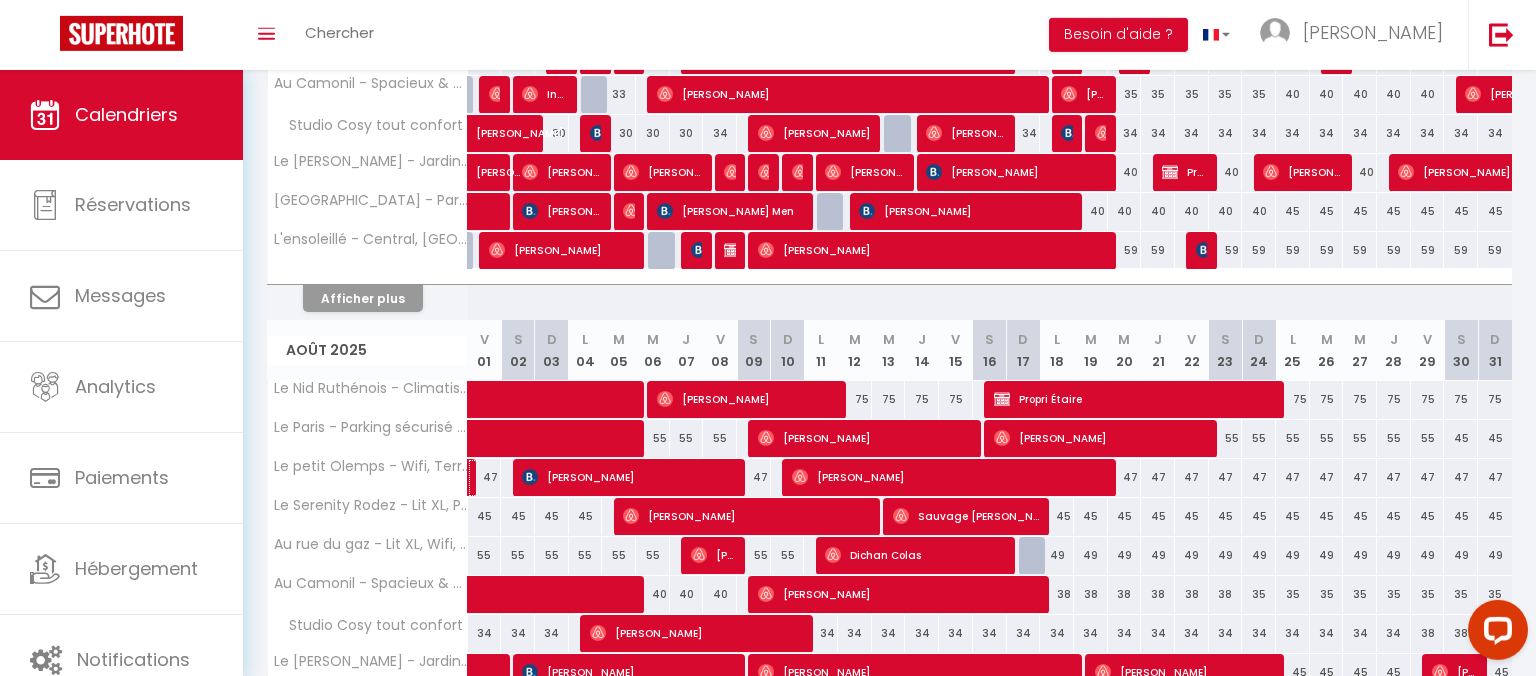 click at bounding box center (473, 478) 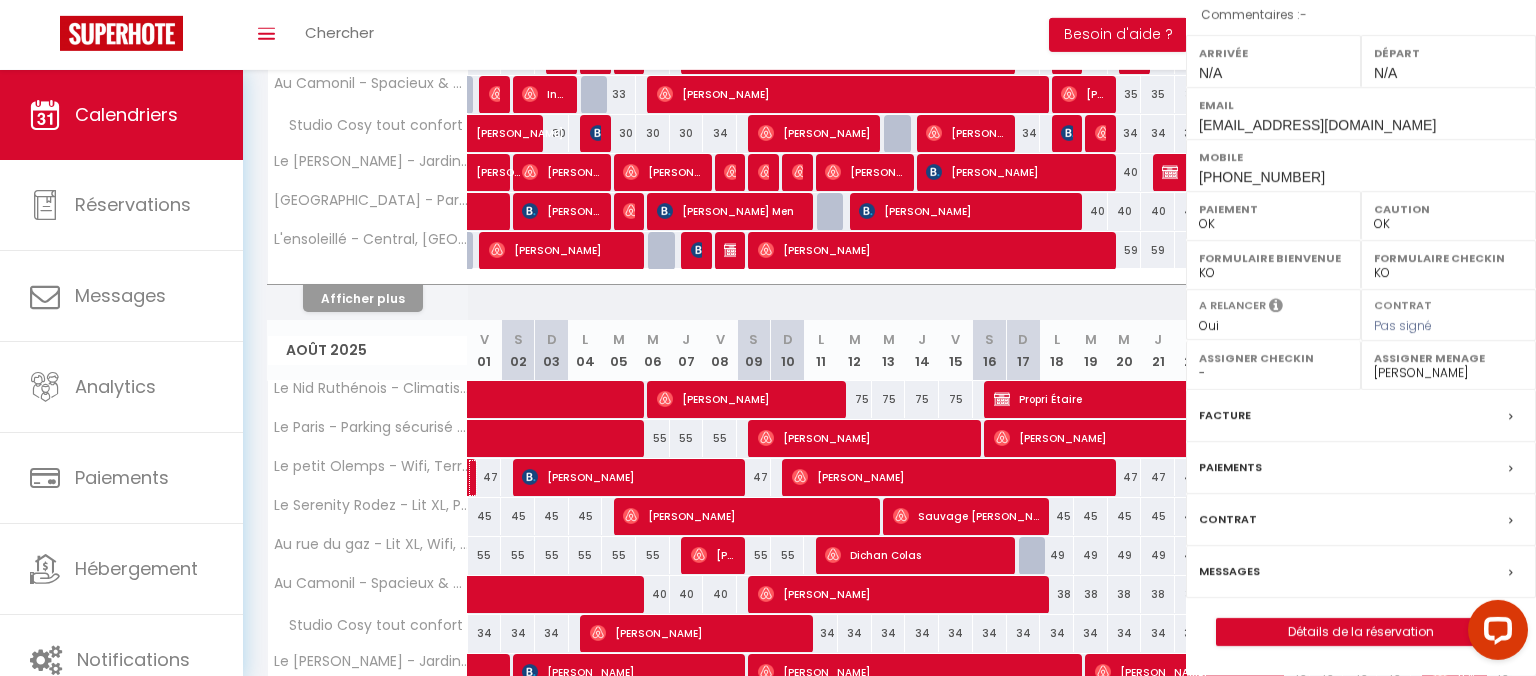 scroll, scrollTop: 302, scrollLeft: 0, axis: vertical 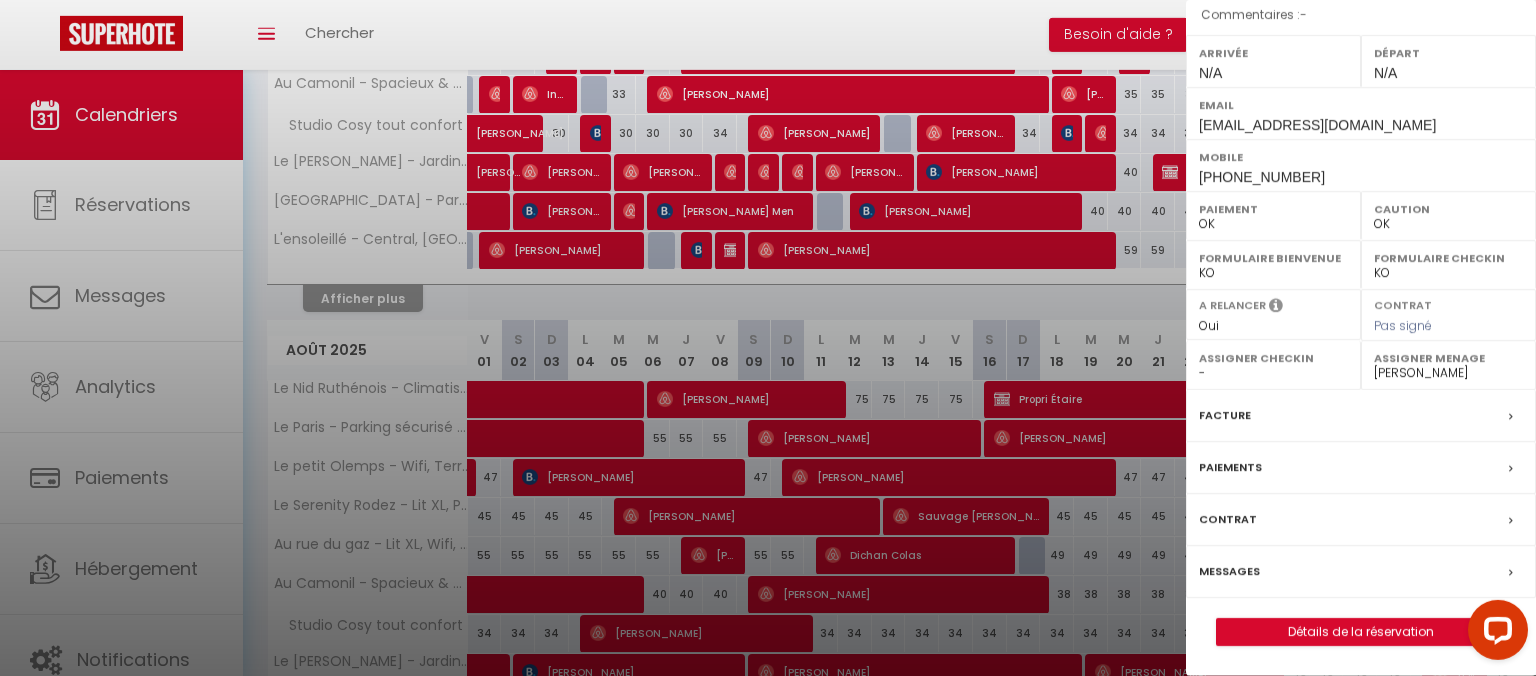 click at bounding box center [768, 338] 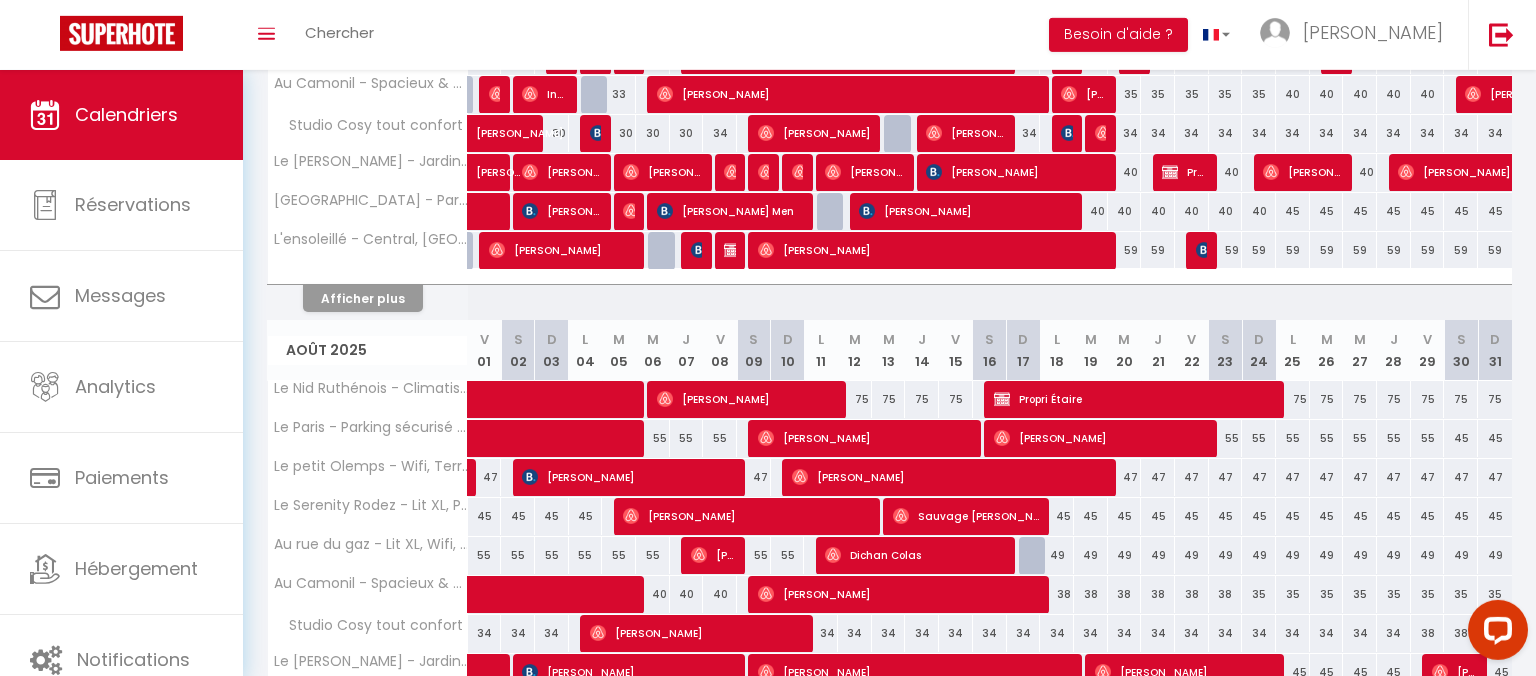 click on "[PERSON_NAME]" at bounding box center [629, 477] 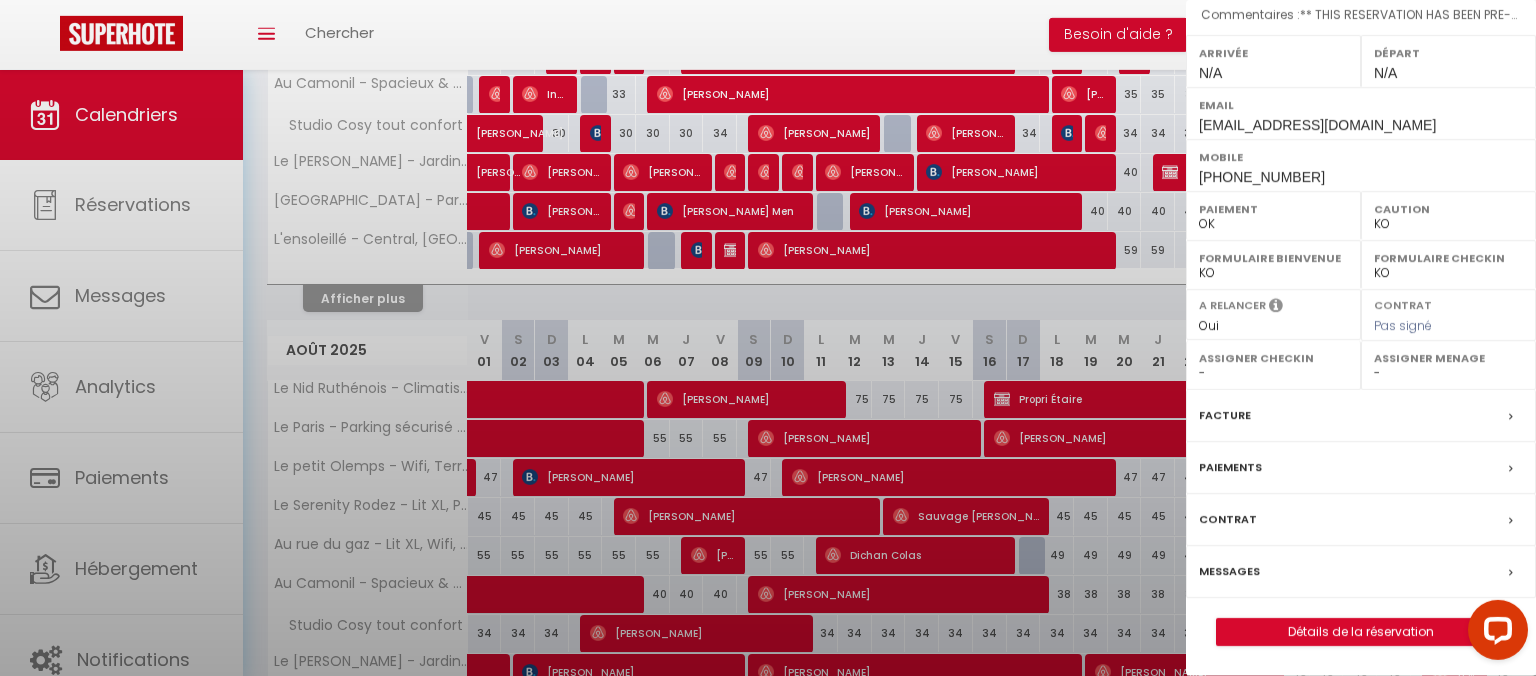 scroll, scrollTop: 273, scrollLeft: 0, axis: vertical 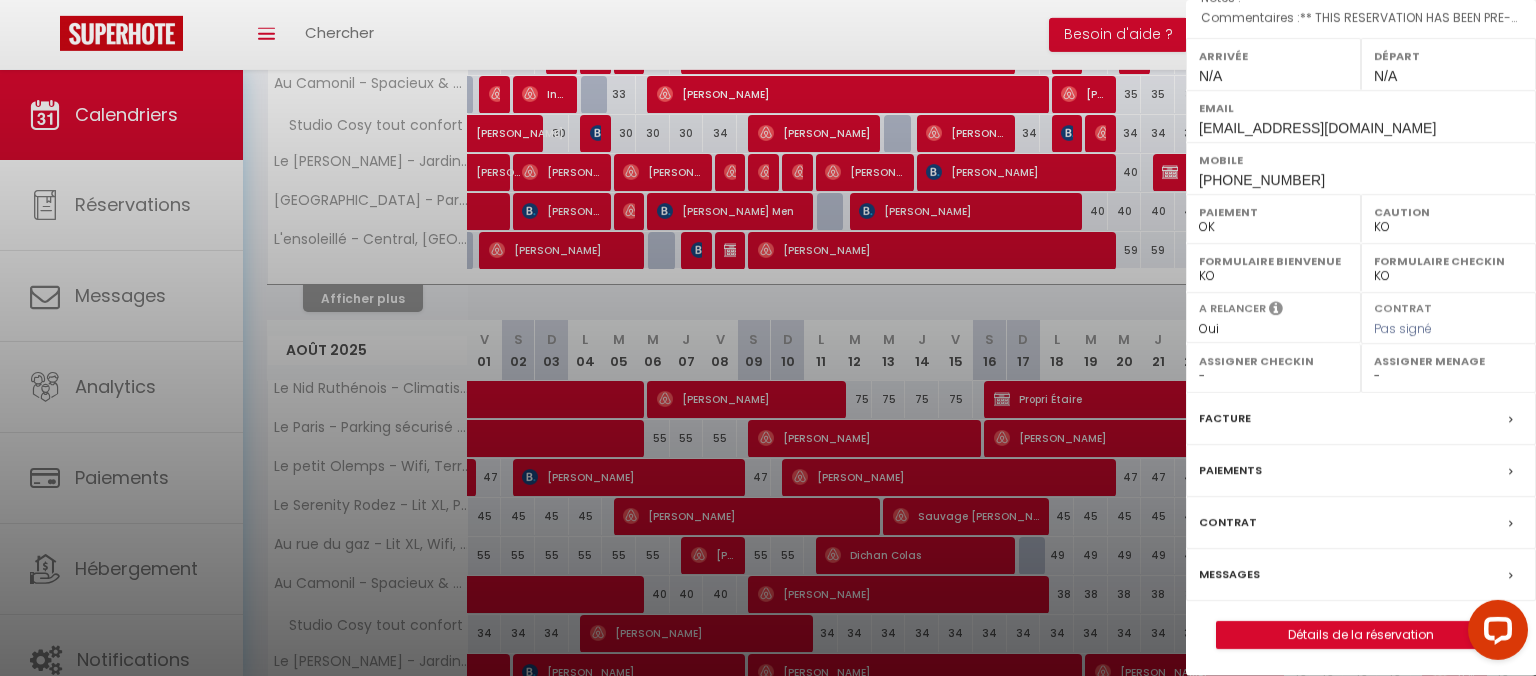click on "Assigner Menage" at bounding box center (1448, 361) 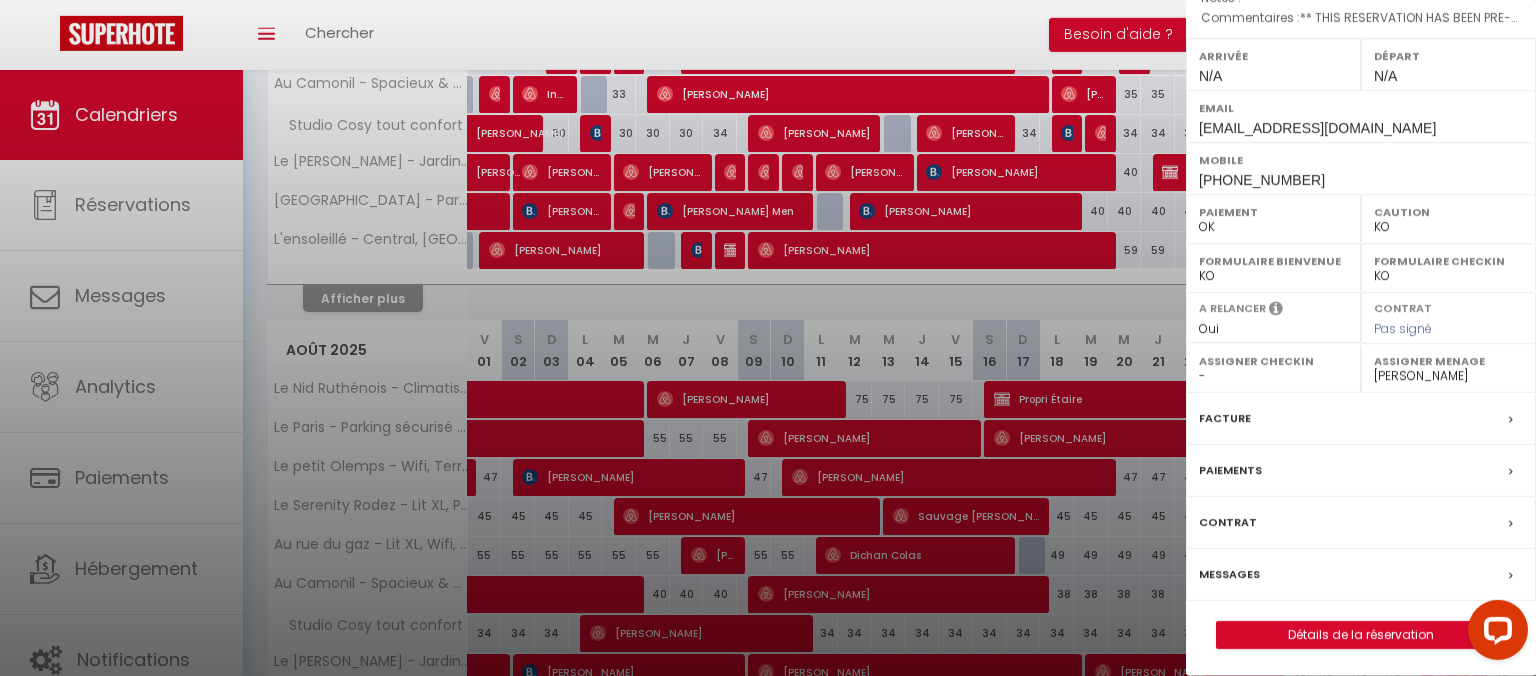 click on "[PERSON_NAME]" at bounding box center (0, 0) 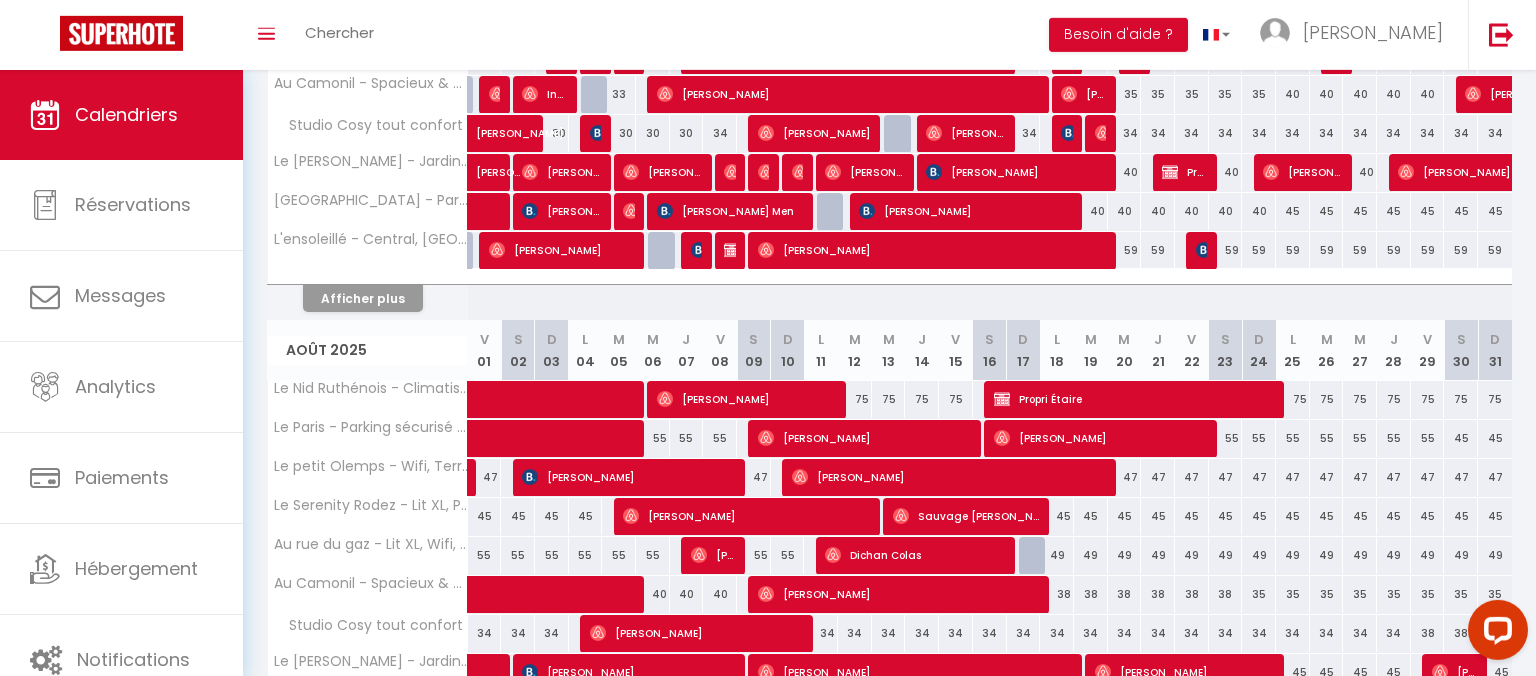 click on "[PERSON_NAME]" at bounding box center (950, 477) 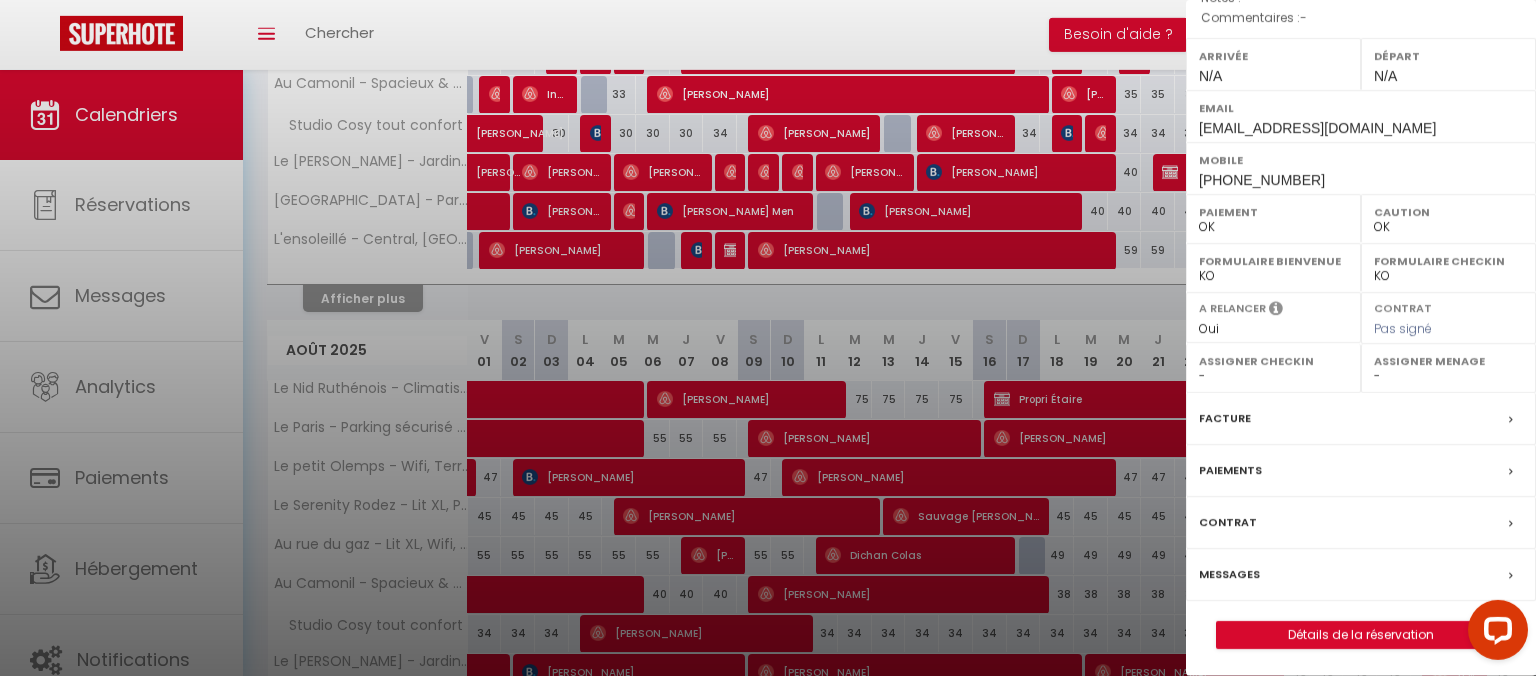 scroll, scrollTop: 273, scrollLeft: 0, axis: vertical 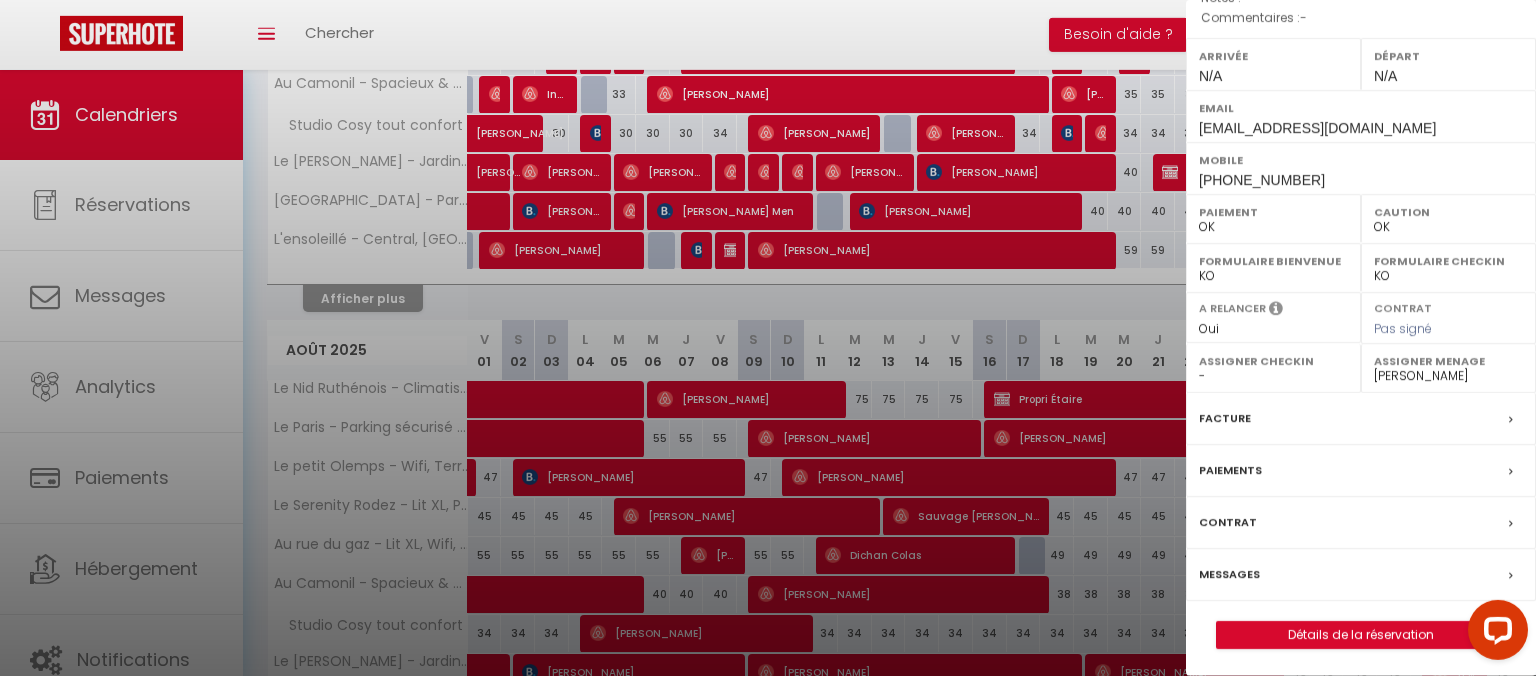 click on "[PERSON_NAME]" at bounding box center [0, 0] 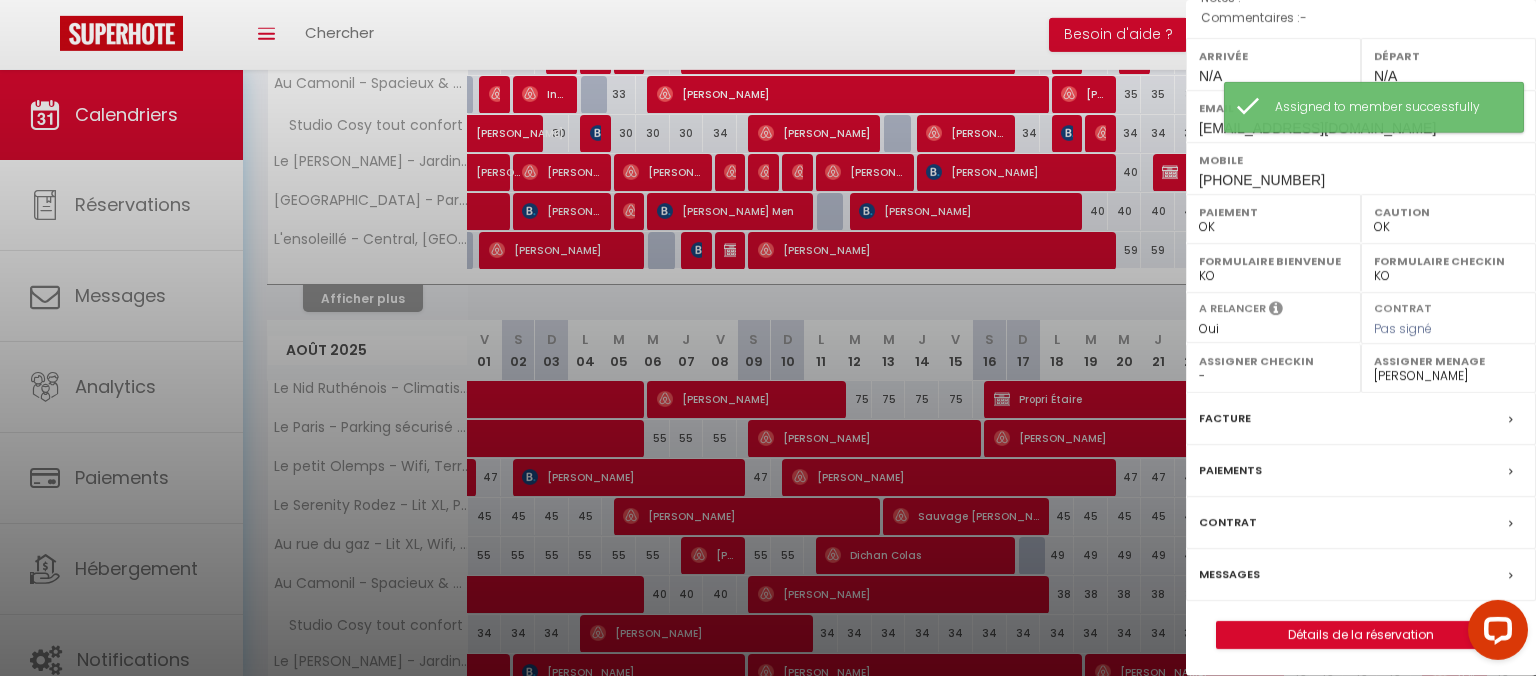 click at bounding box center [768, 338] 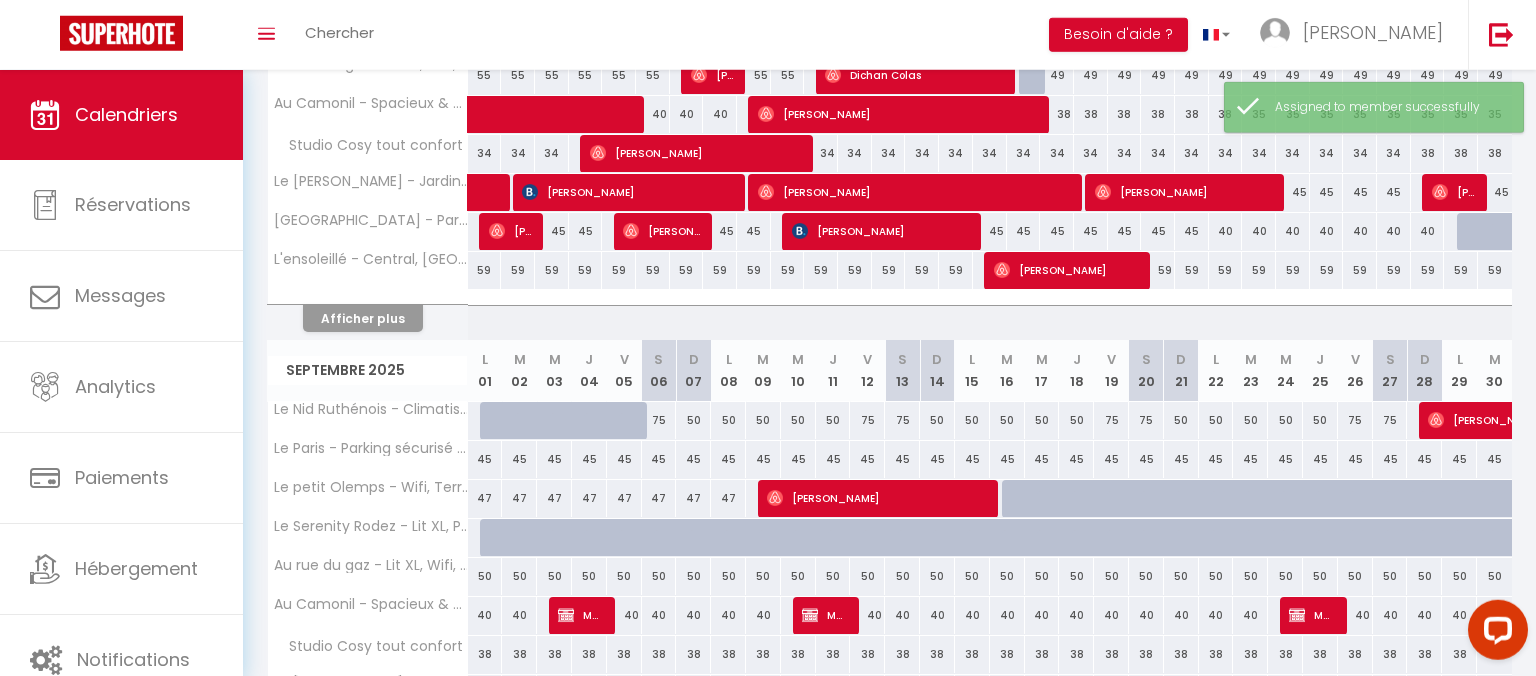 scroll, scrollTop: 1039, scrollLeft: 0, axis: vertical 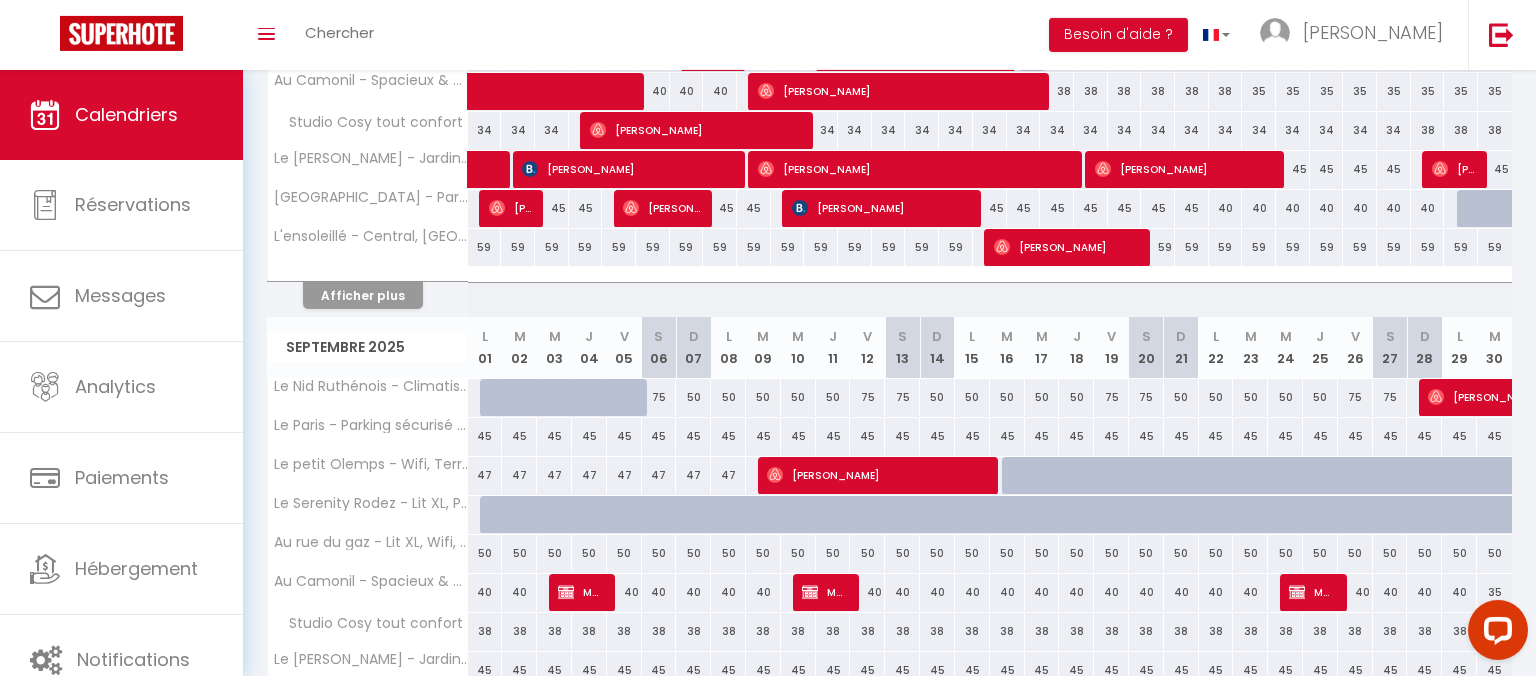 click on "[PERSON_NAME]" at bounding box center (874, 475) 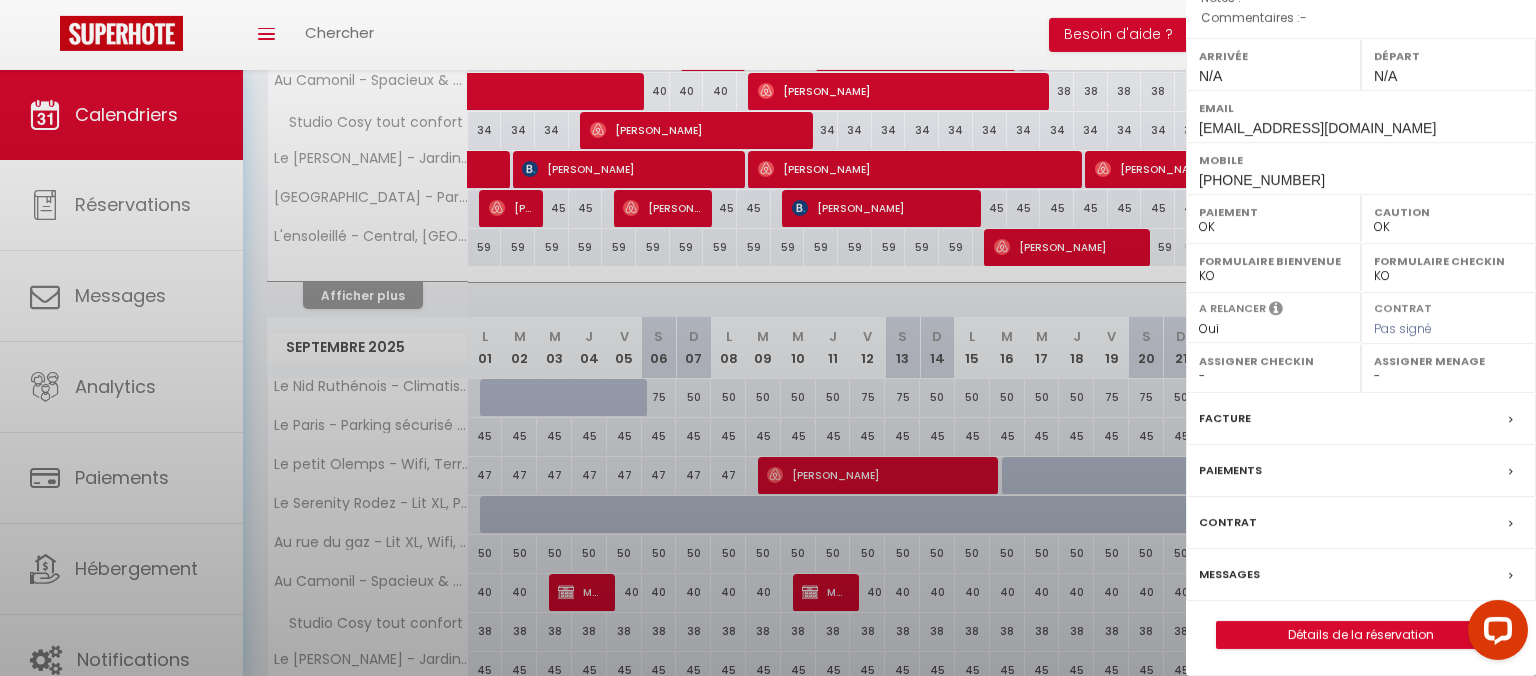 scroll, scrollTop: 273, scrollLeft: 0, axis: vertical 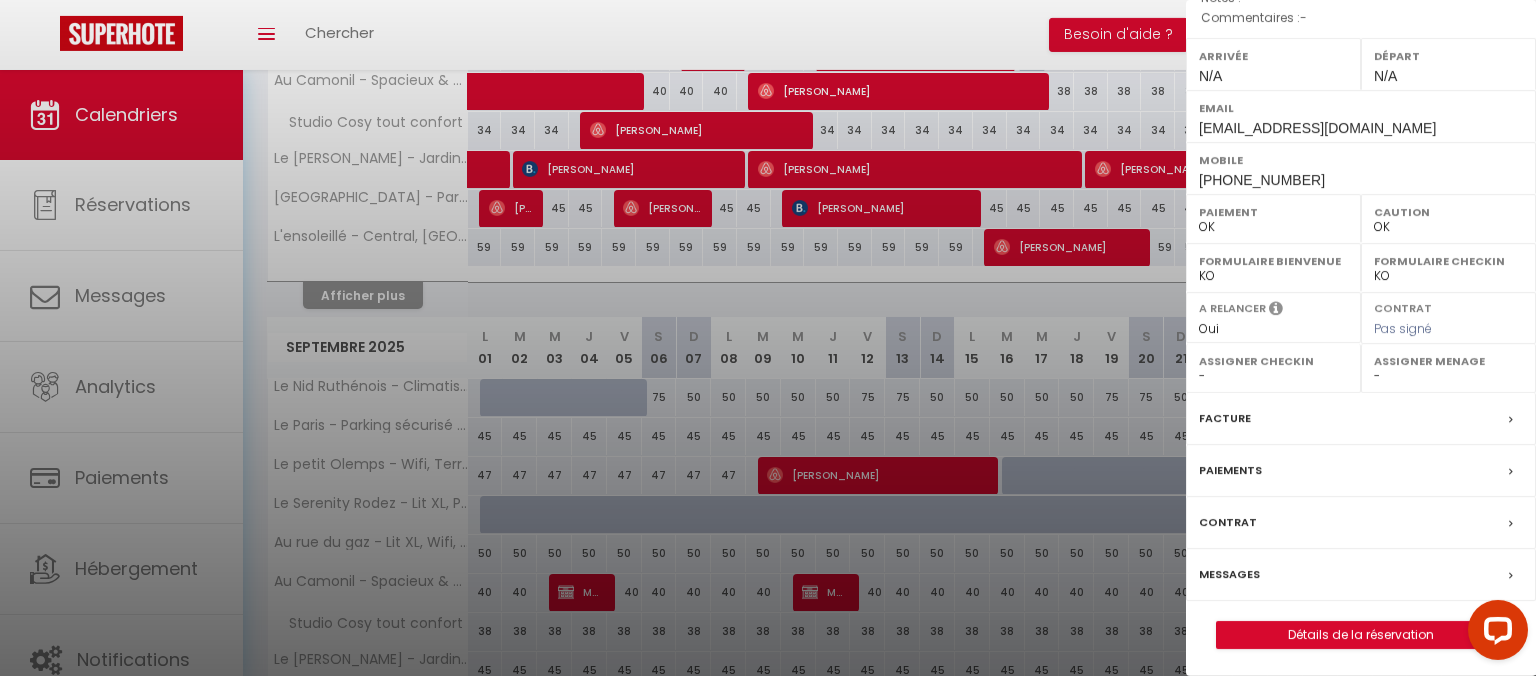 click on "Assigner Menage" at bounding box center [1448, 361] 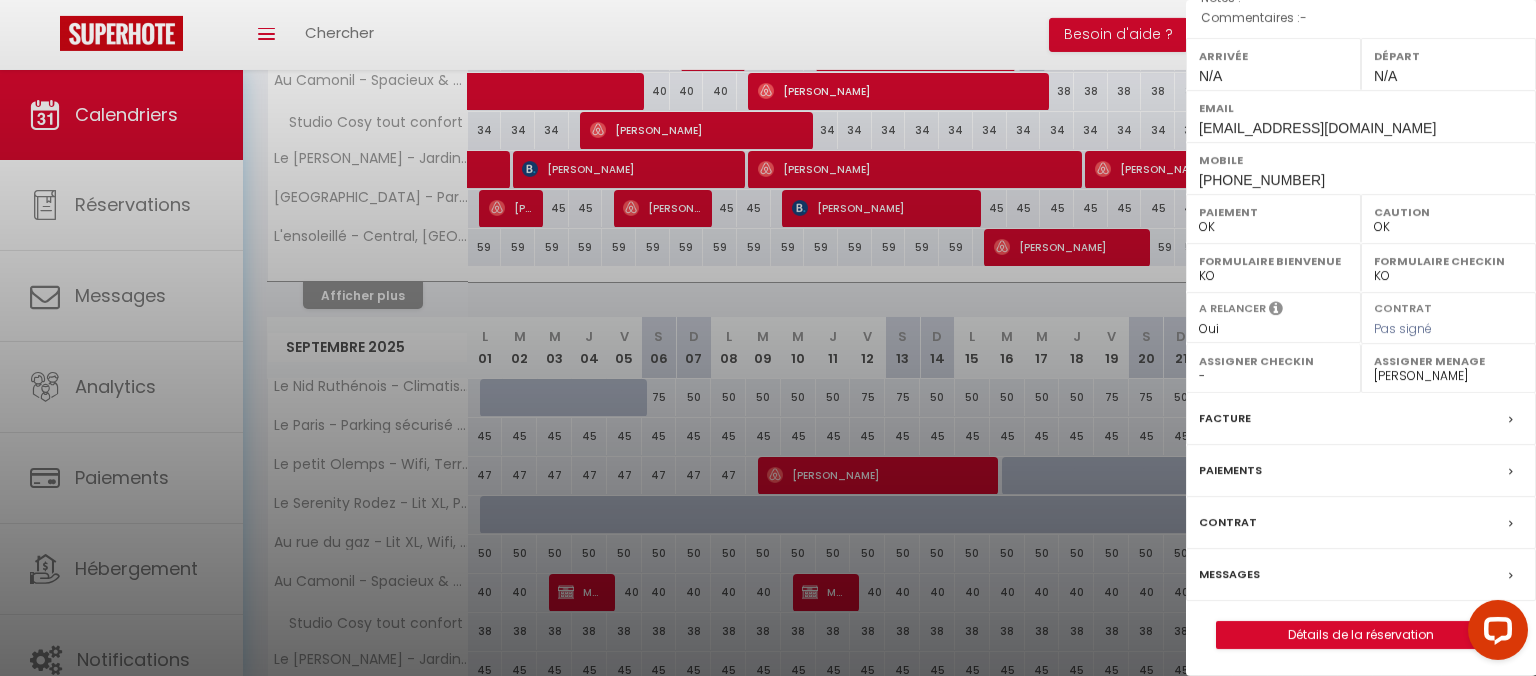click on "[PERSON_NAME]" at bounding box center [0, 0] 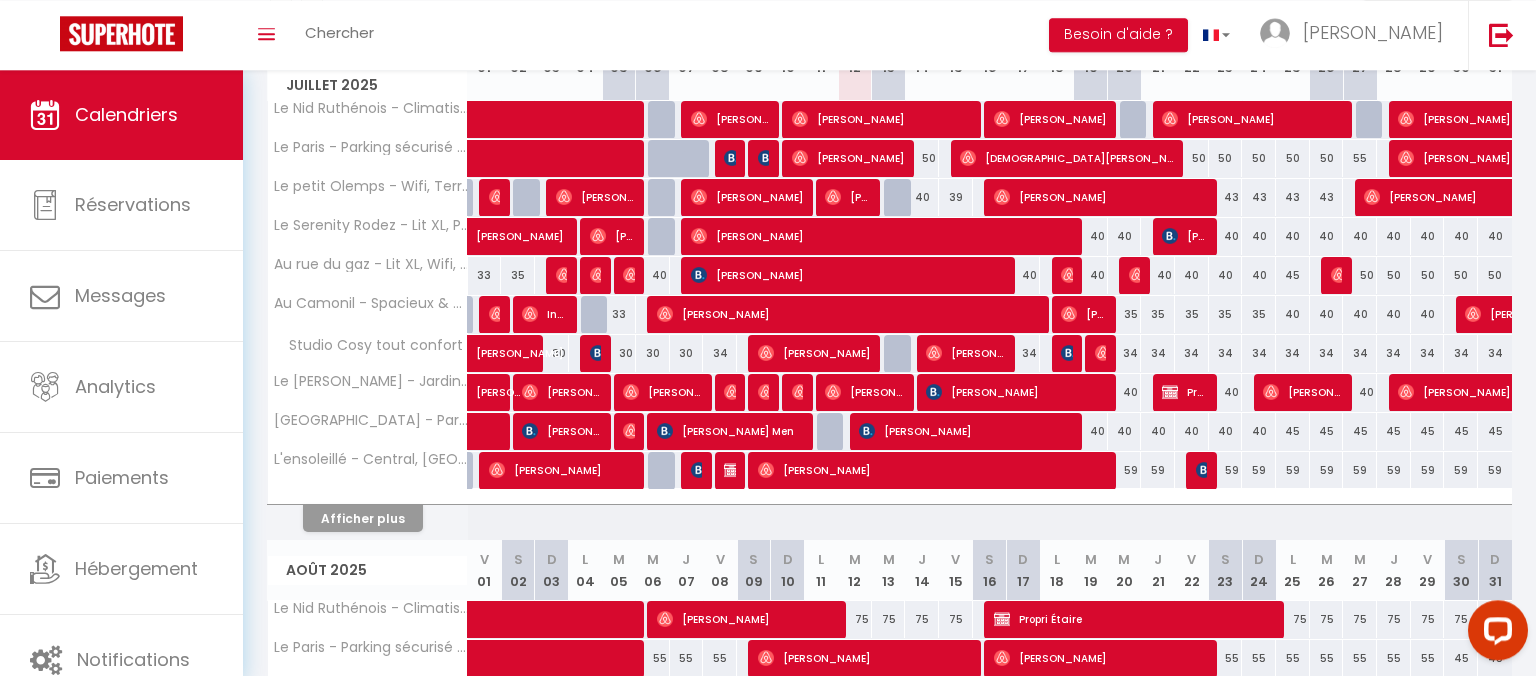 scroll, scrollTop: 322, scrollLeft: 0, axis: vertical 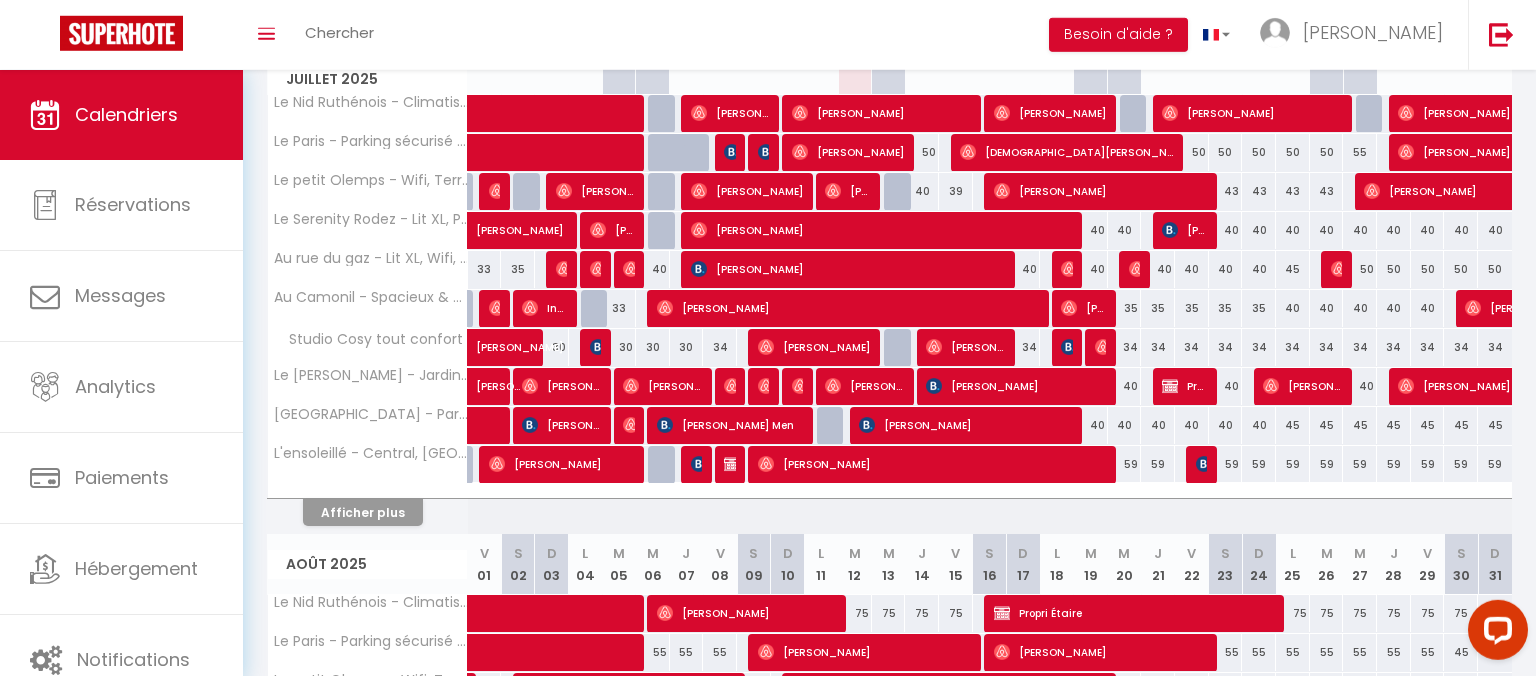 click at bounding box center [699, 191] 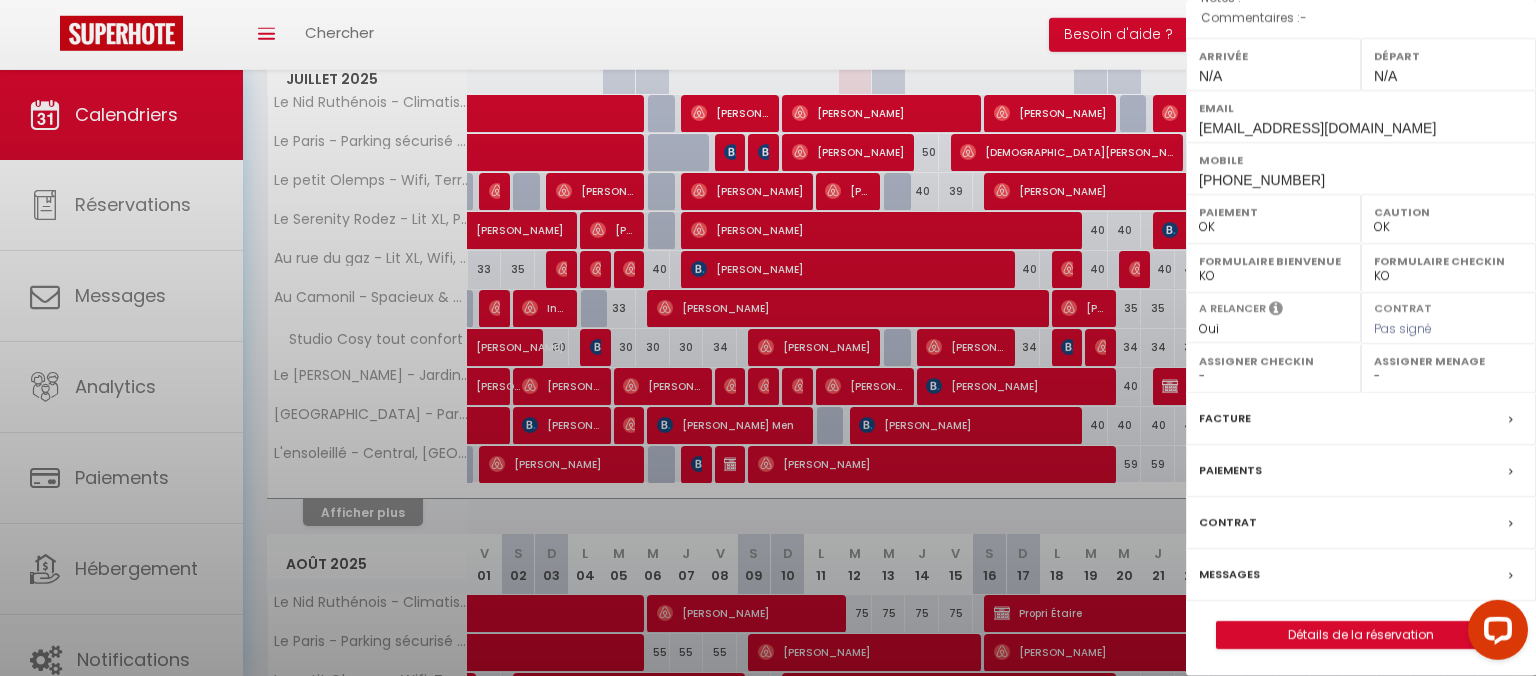 scroll, scrollTop: 273, scrollLeft: 0, axis: vertical 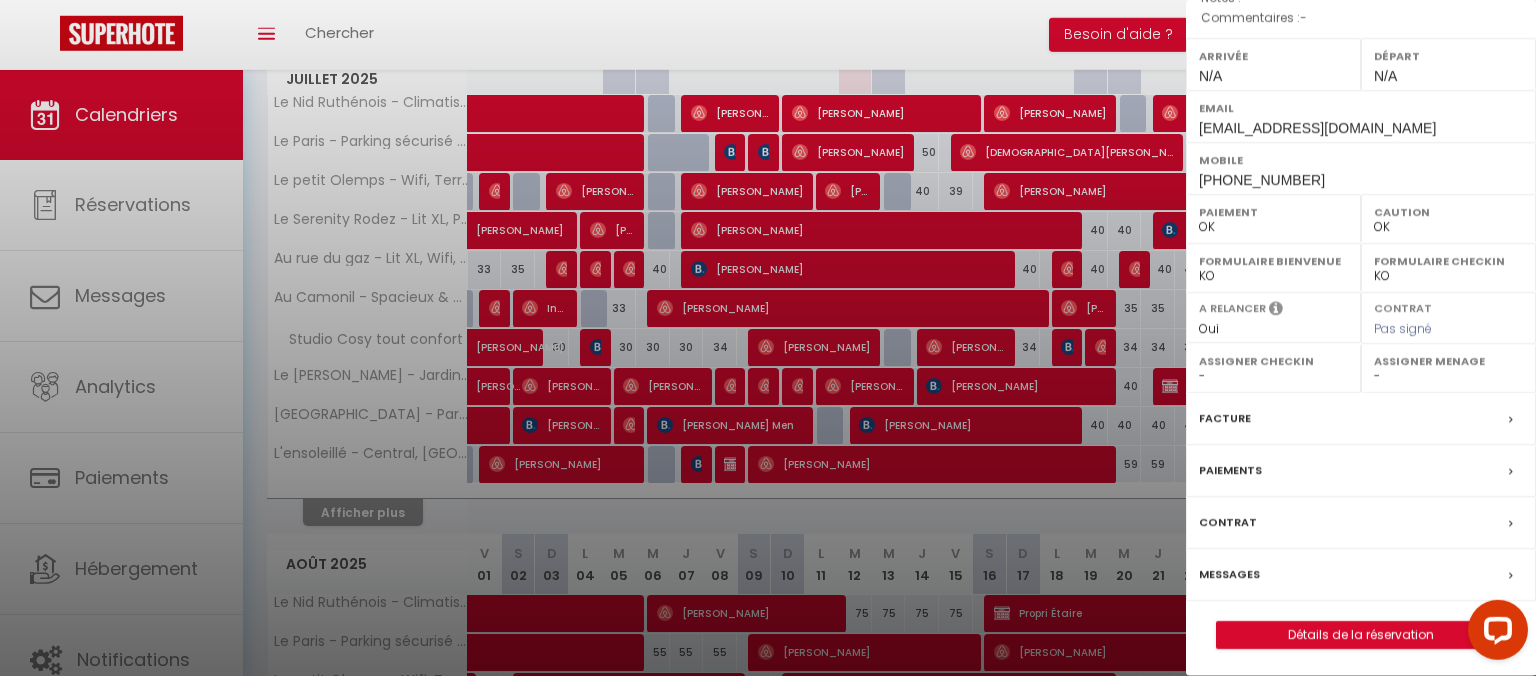 drag, startPoint x: 1531, startPoint y: 267, endPoint x: 1535, endPoint y: 159, distance: 108.07405 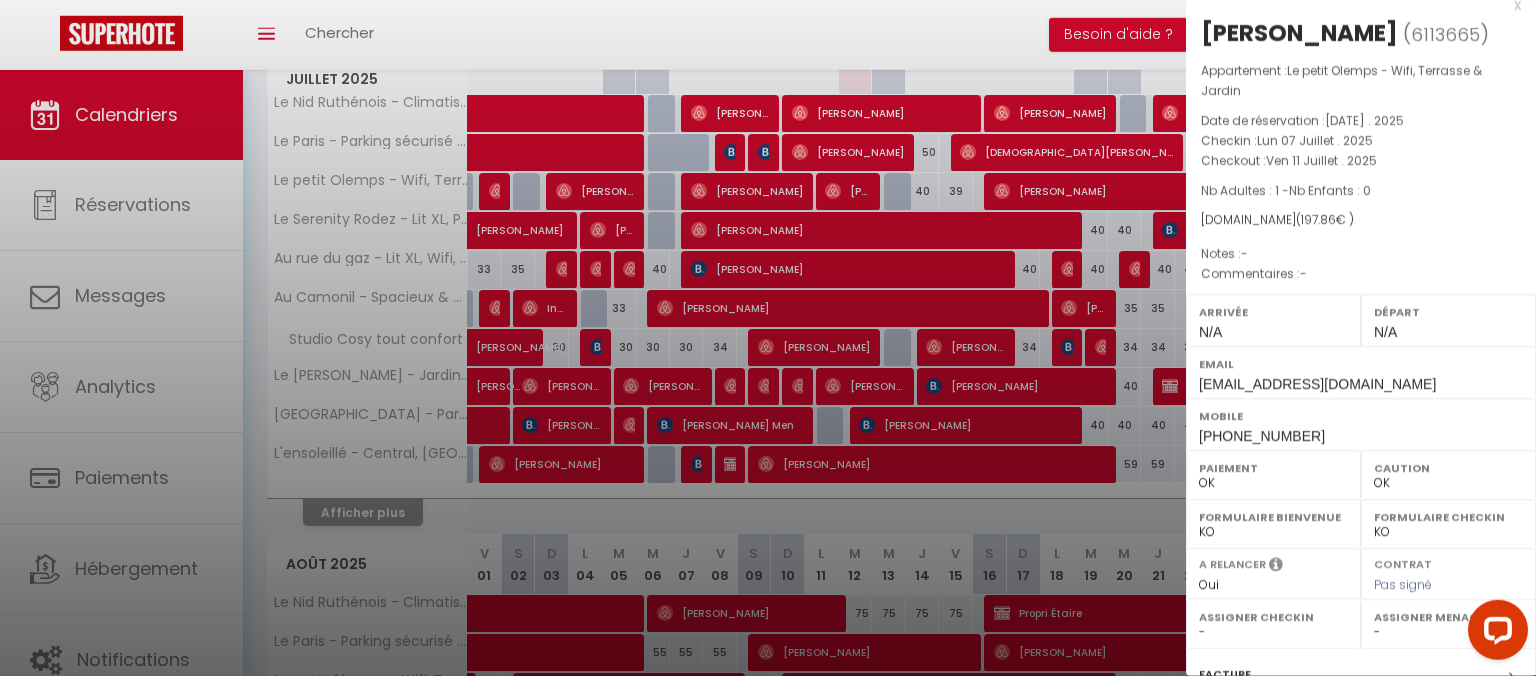 scroll, scrollTop: 0, scrollLeft: 0, axis: both 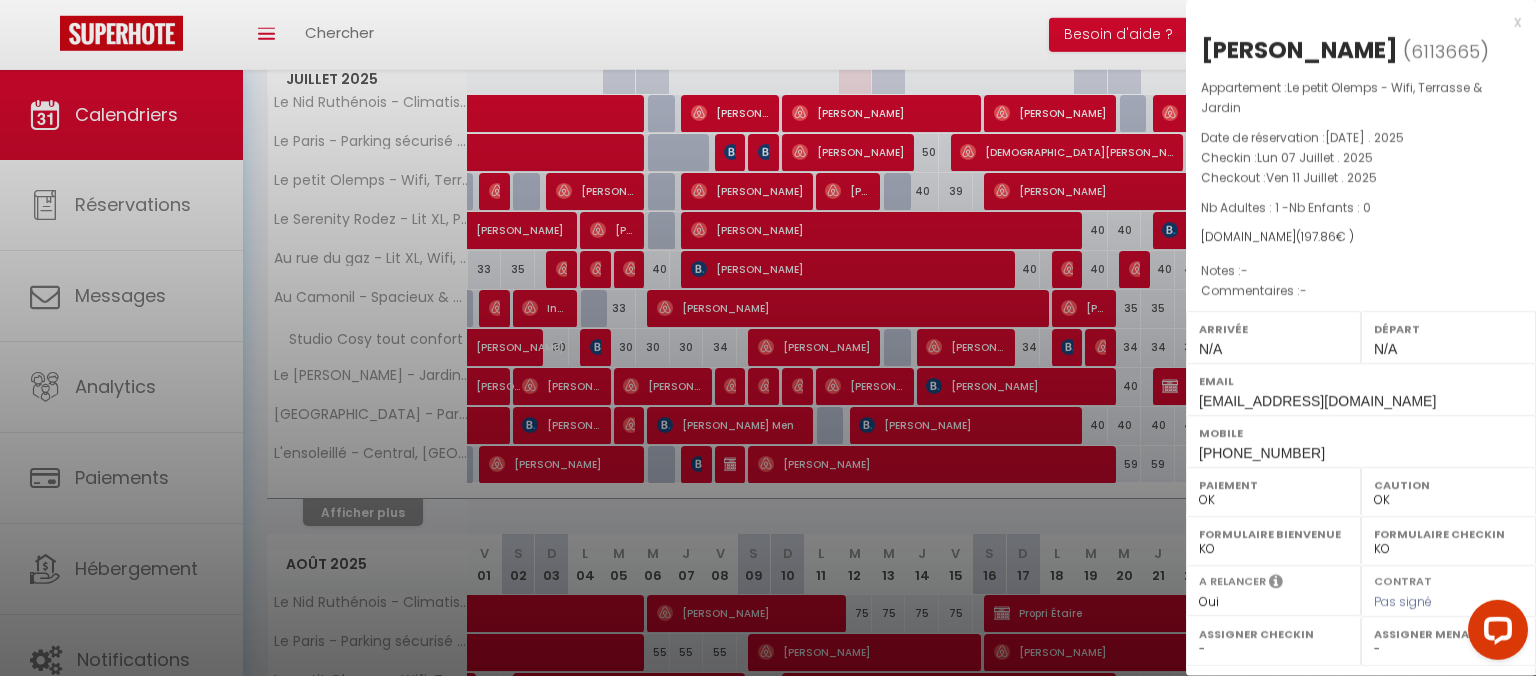 click at bounding box center (768, 338) 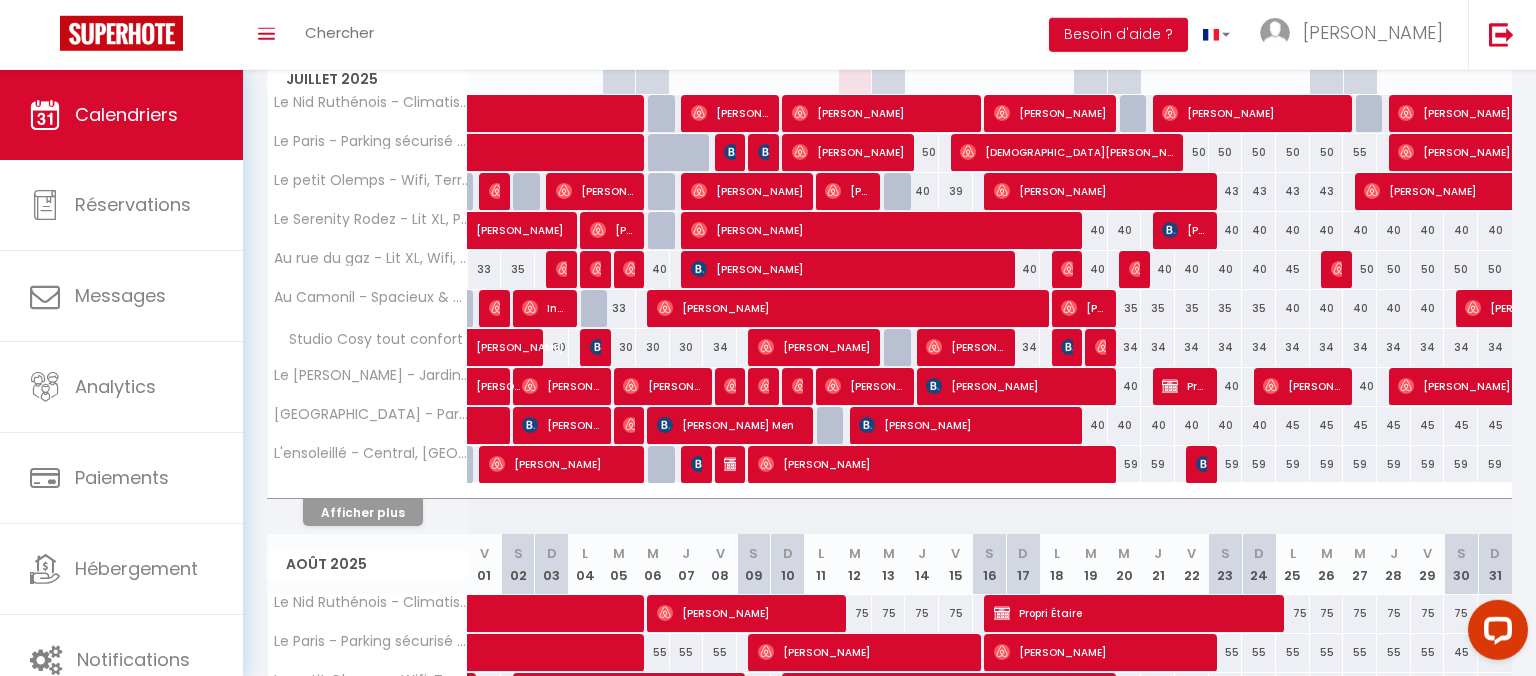 click on "[PERSON_NAME]" at bounding box center (595, 191) 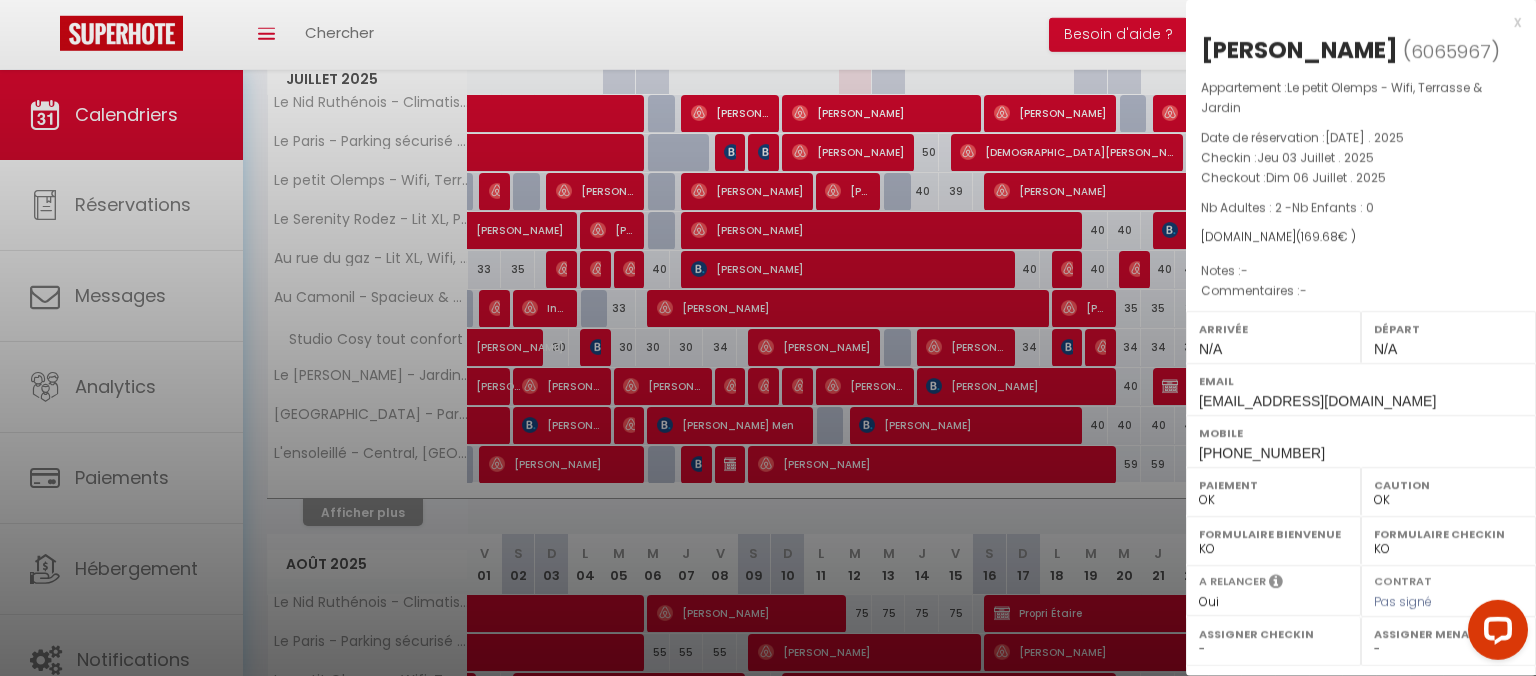 click at bounding box center (768, 338) 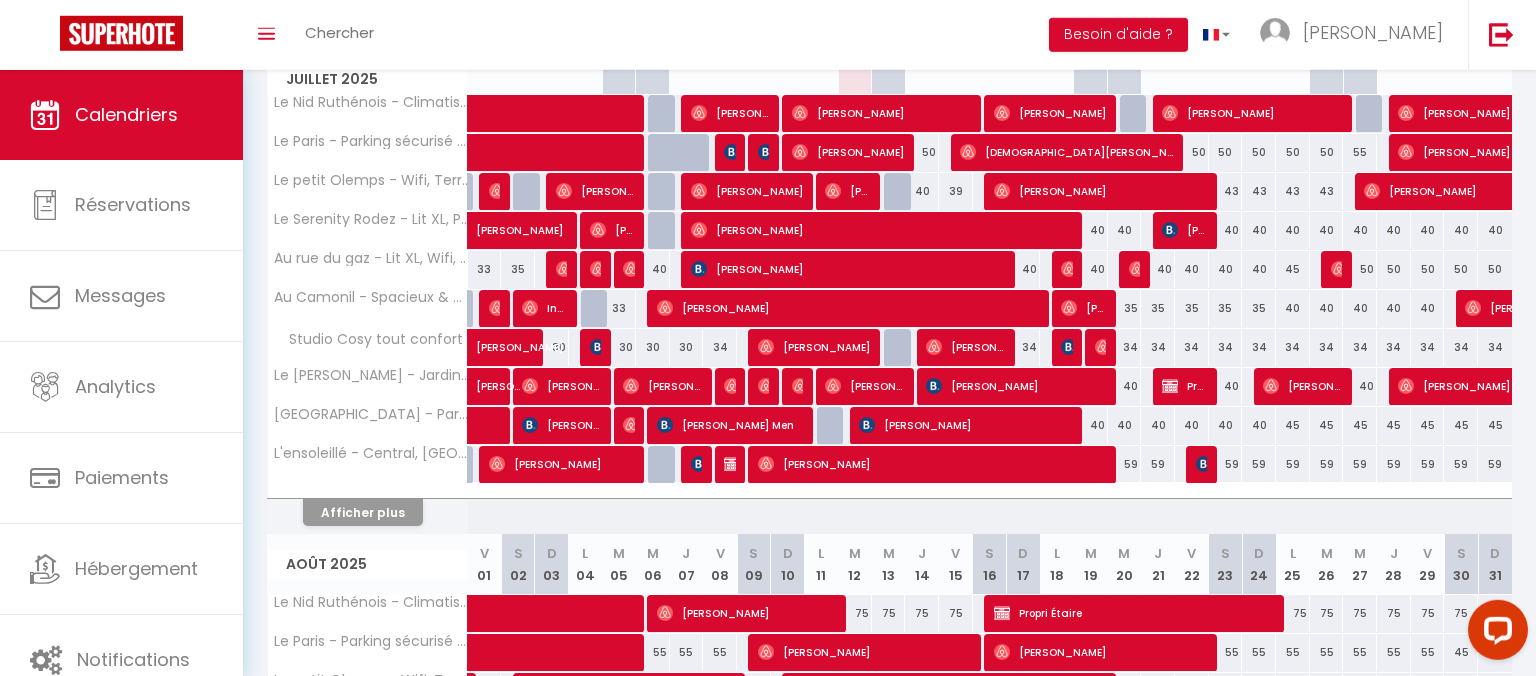 click at bounding box center [497, 191] 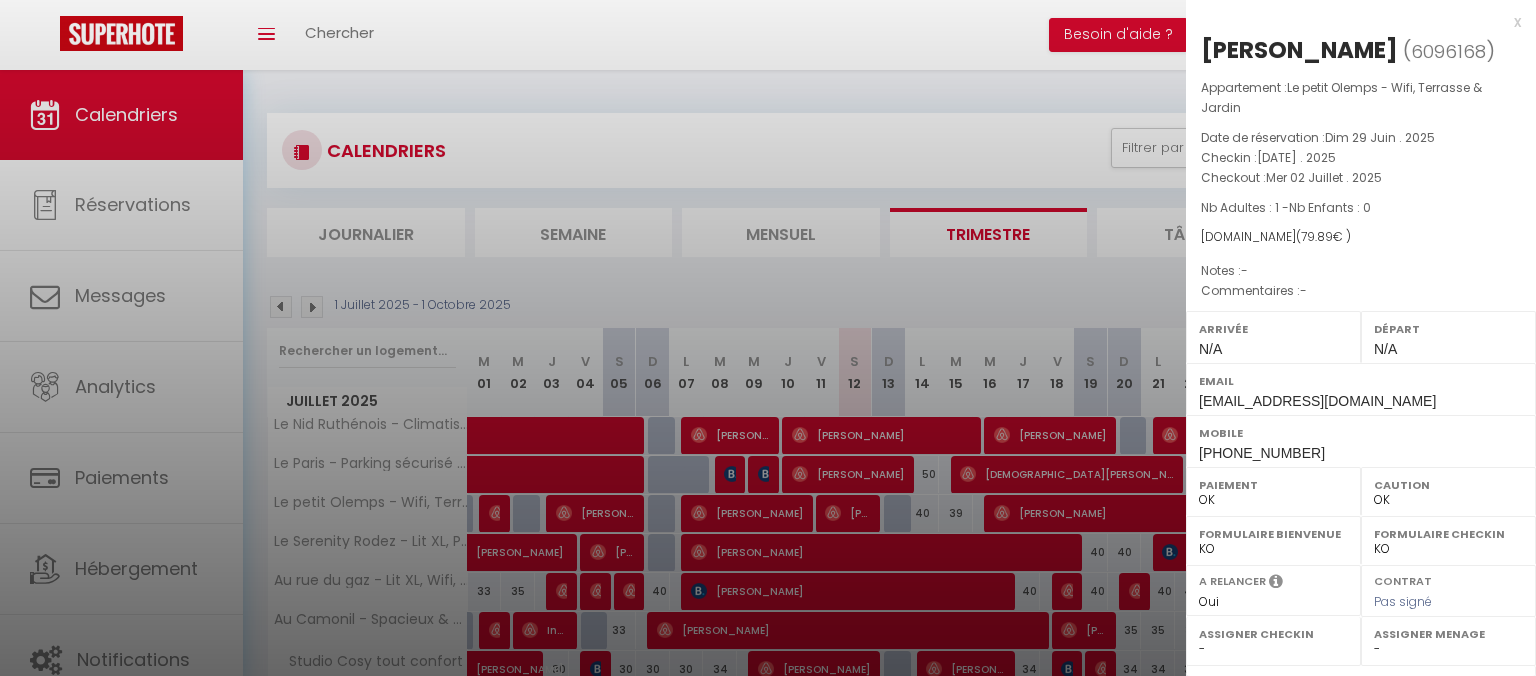 select on "0" 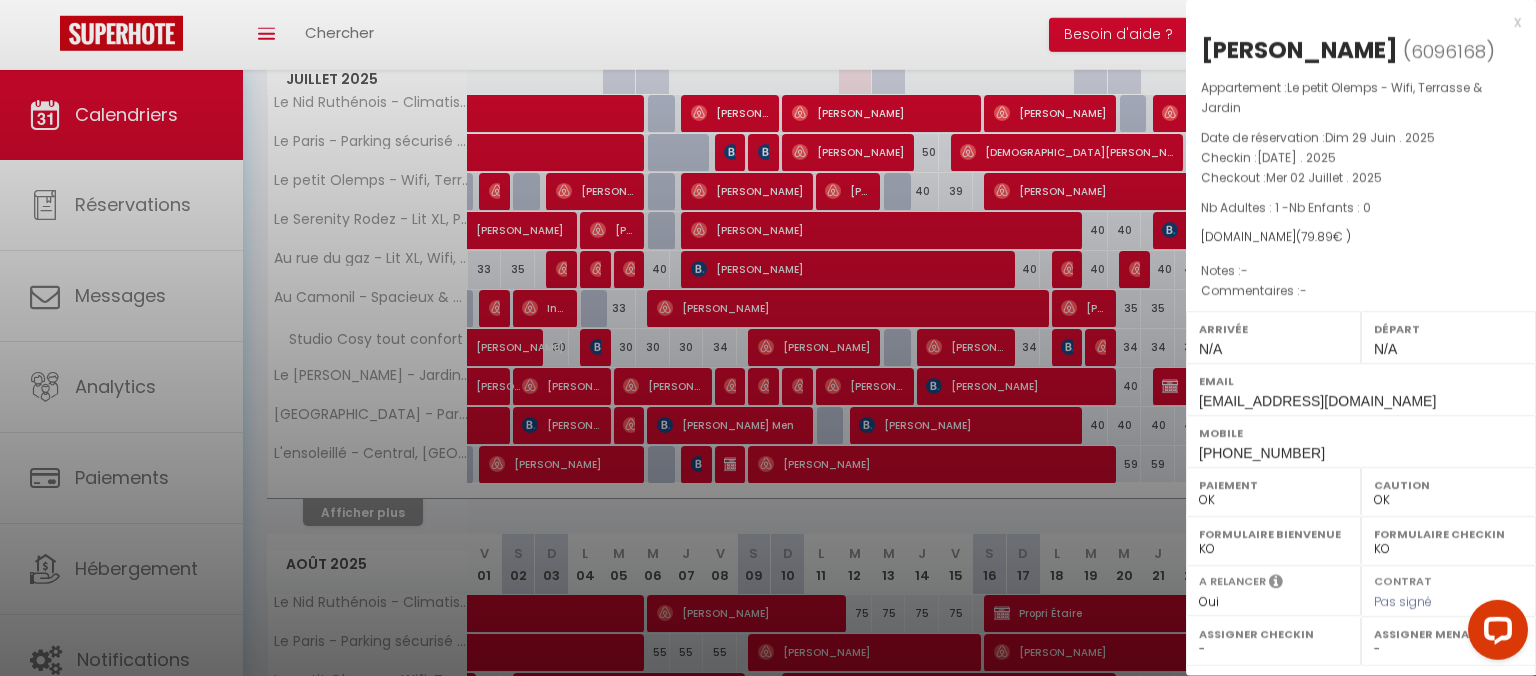 scroll, scrollTop: 0, scrollLeft: 0, axis: both 